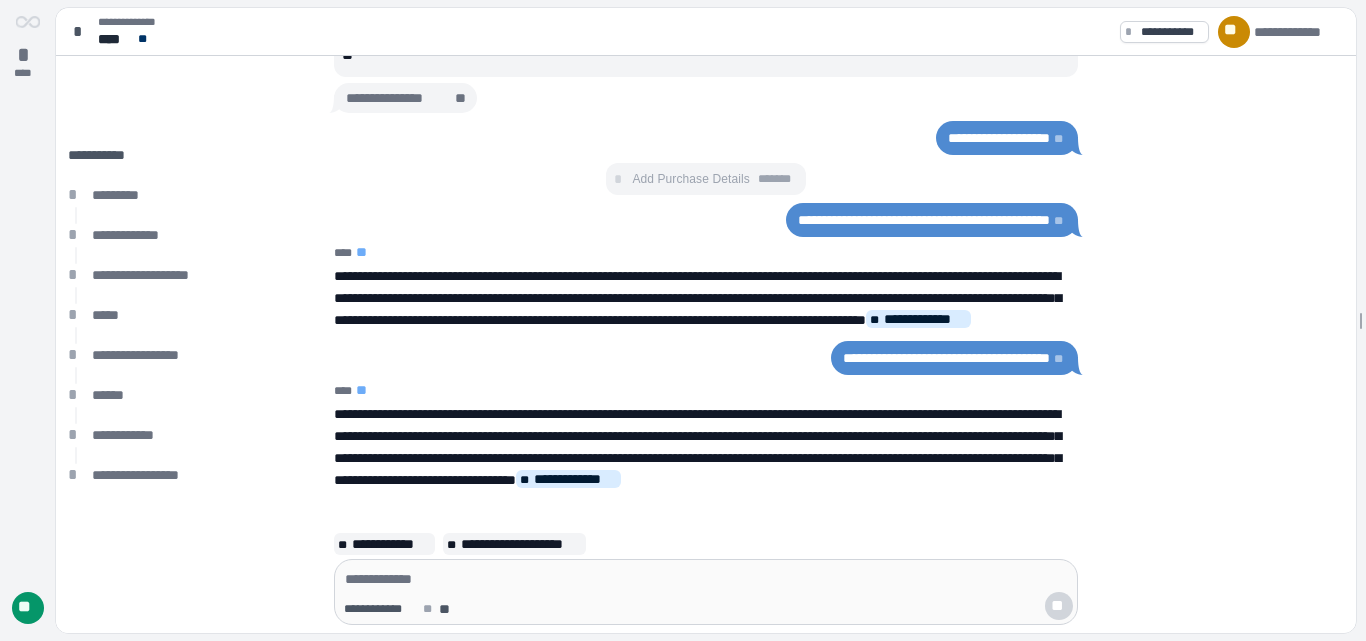 scroll, scrollTop: 0, scrollLeft: 0, axis: both 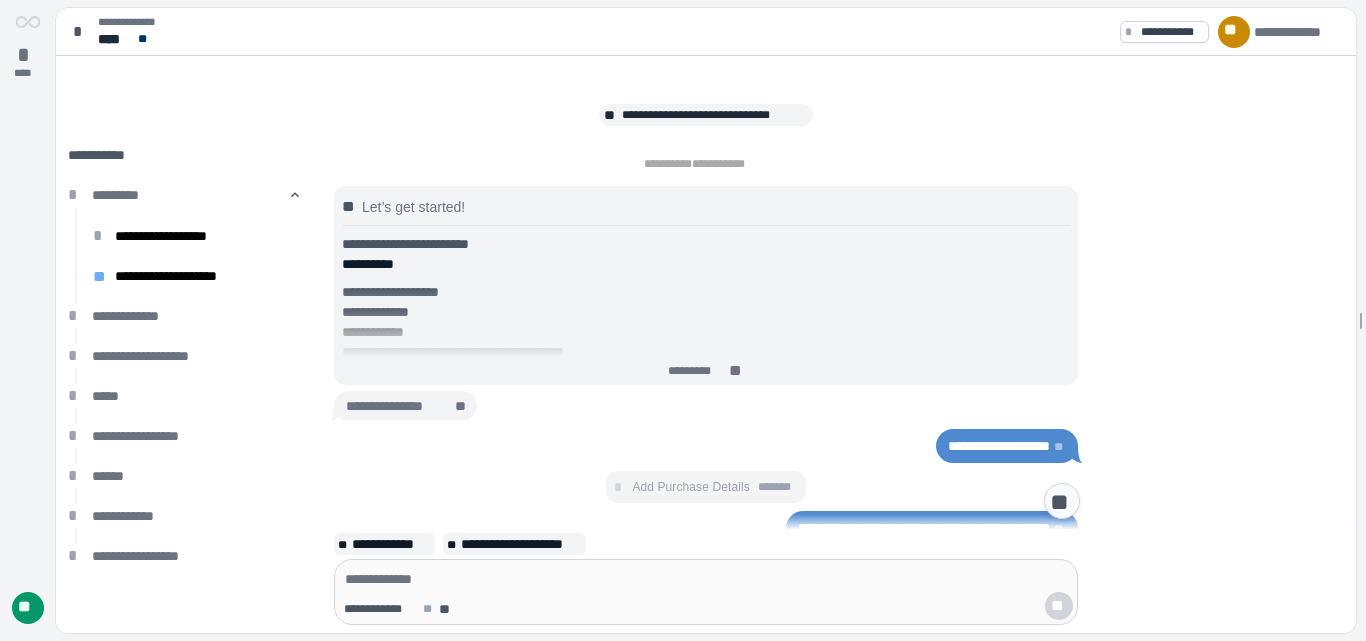 click on "**" at bounding box center (1062, 502) 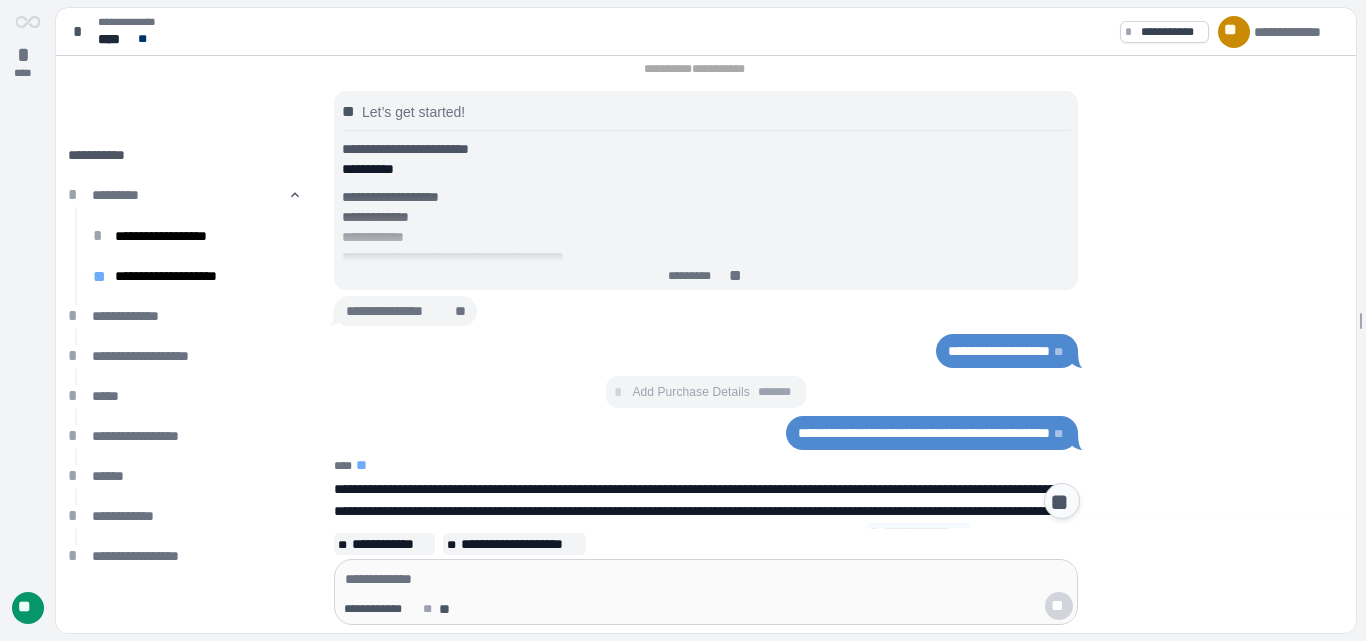 scroll, scrollTop: 600, scrollLeft: 0, axis: vertical 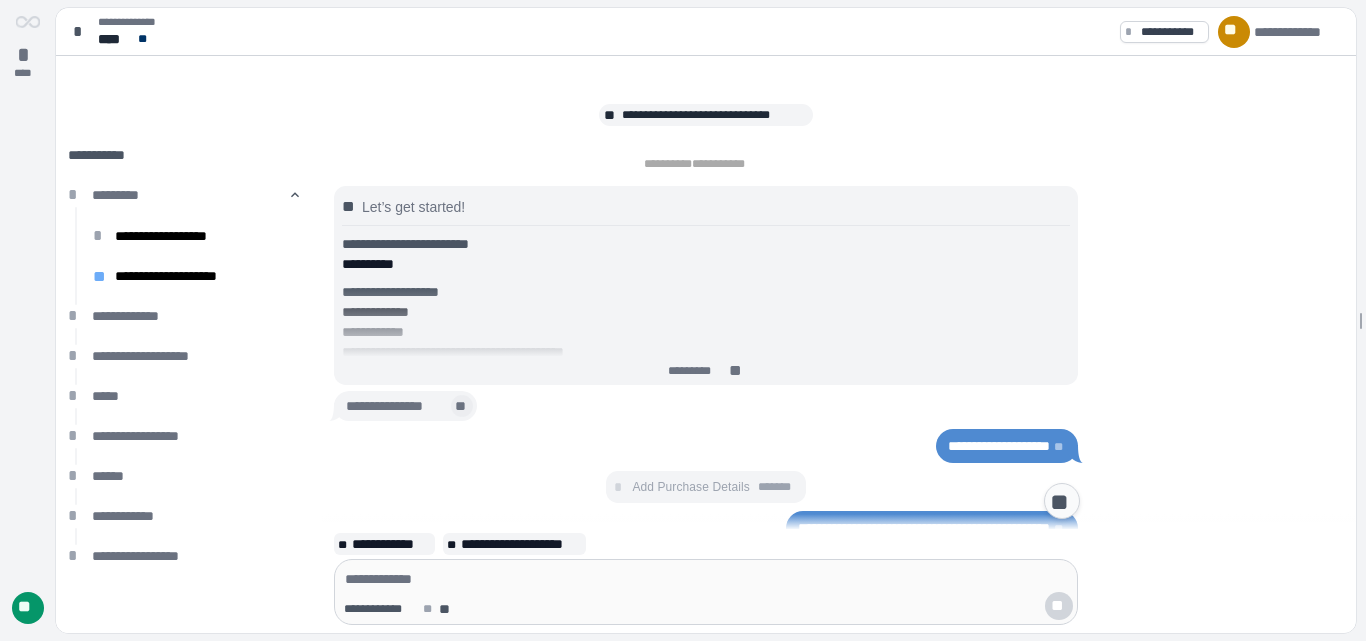 click on "**" at bounding box center [462, 407] 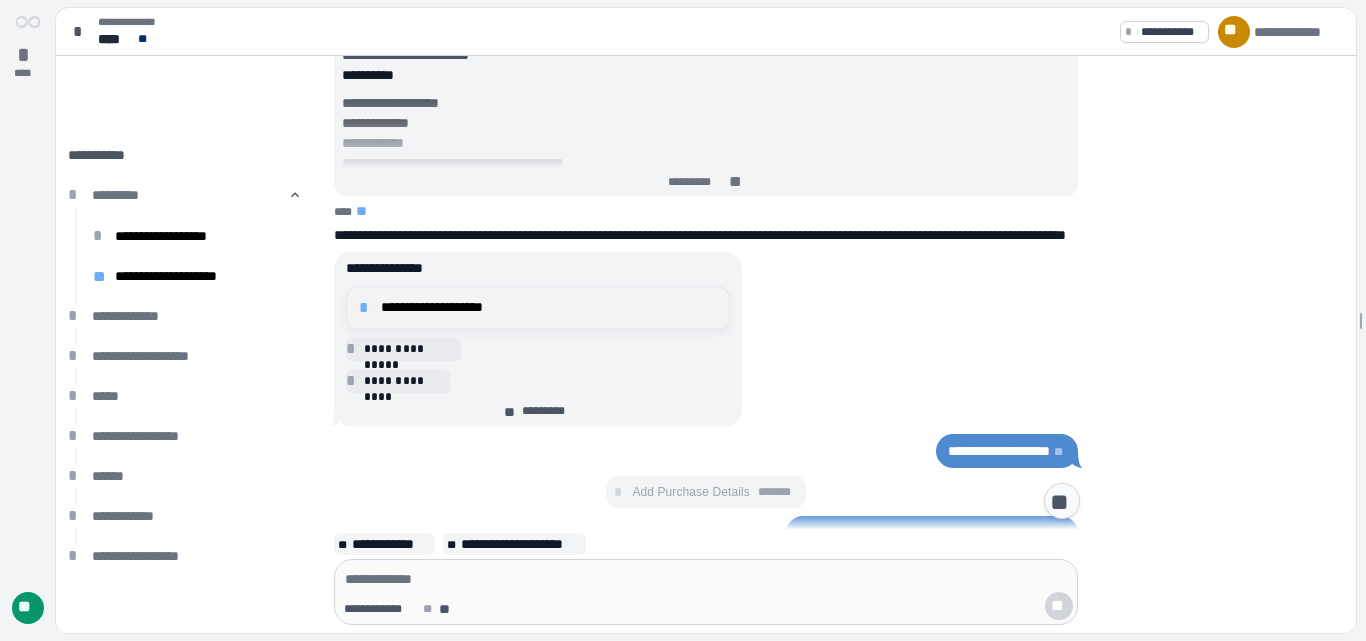 click on "**********" at bounding box center [549, 308] 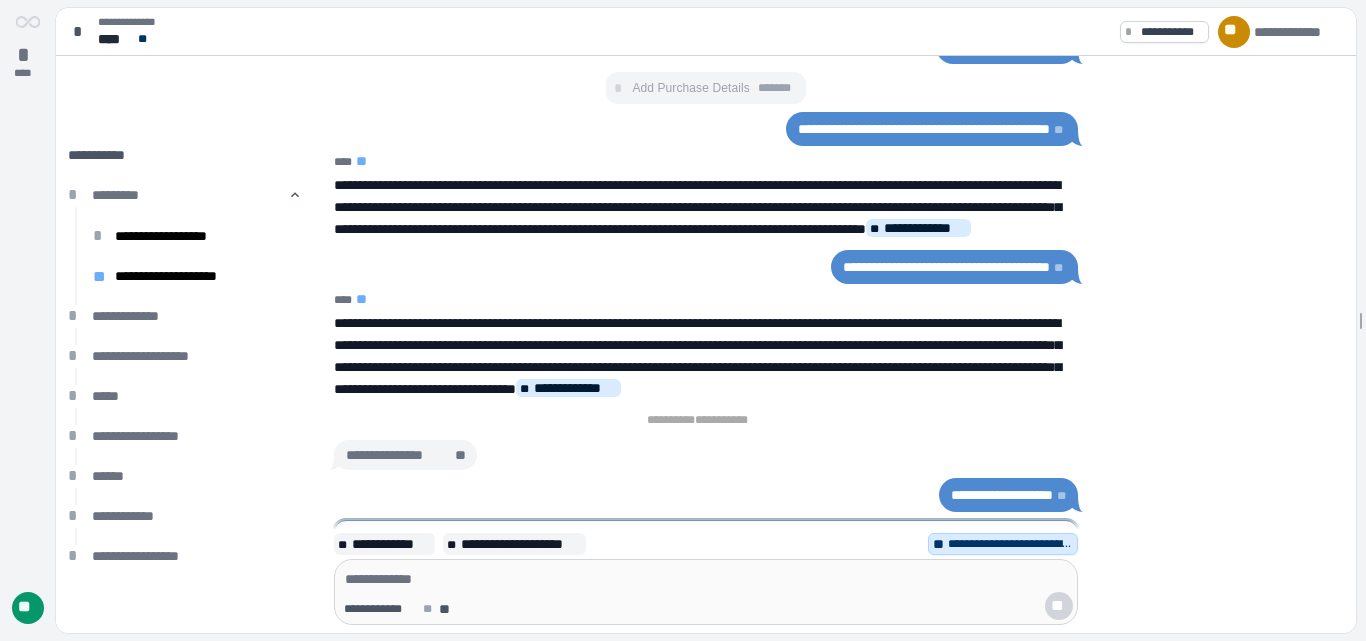 scroll, scrollTop: 0, scrollLeft: 0, axis: both 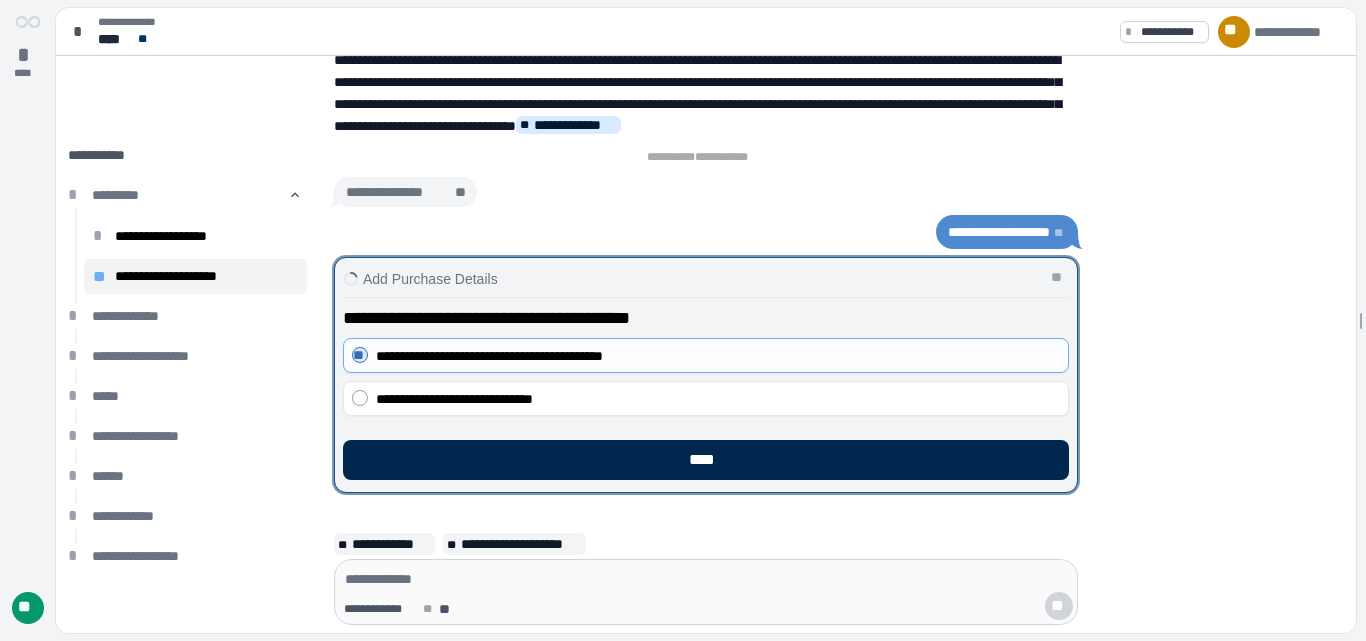 click on "****" at bounding box center [706, 460] 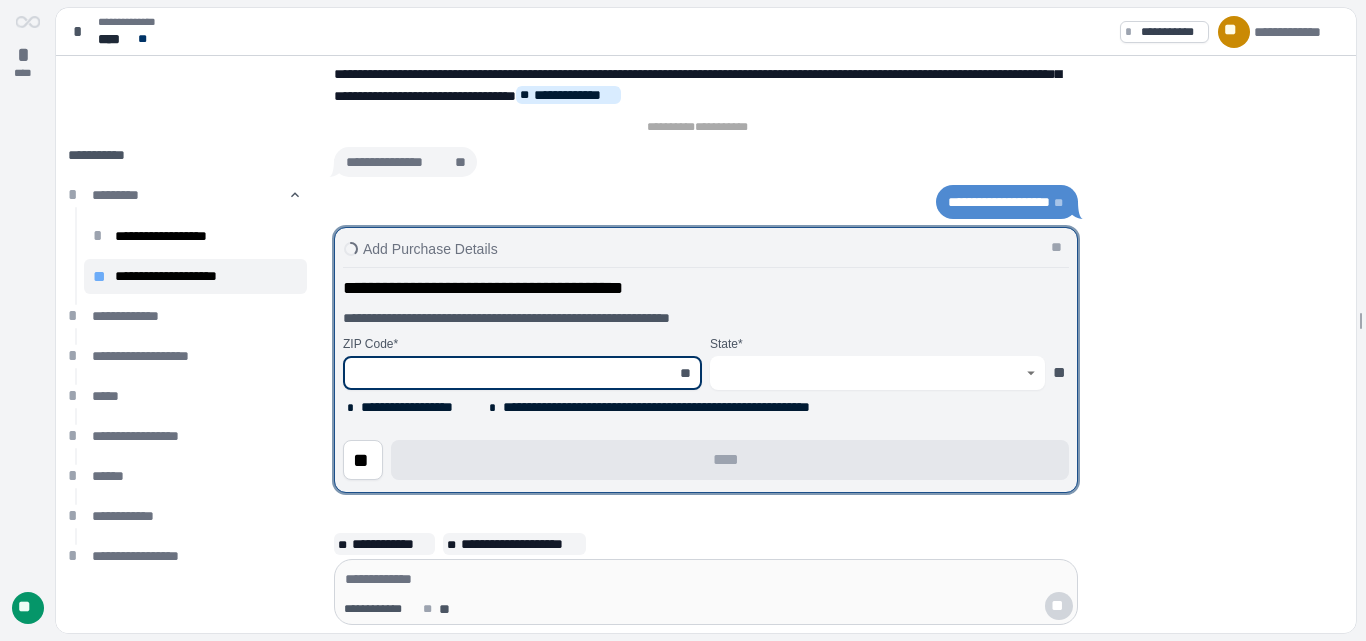 click at bounding box center [511, 373] 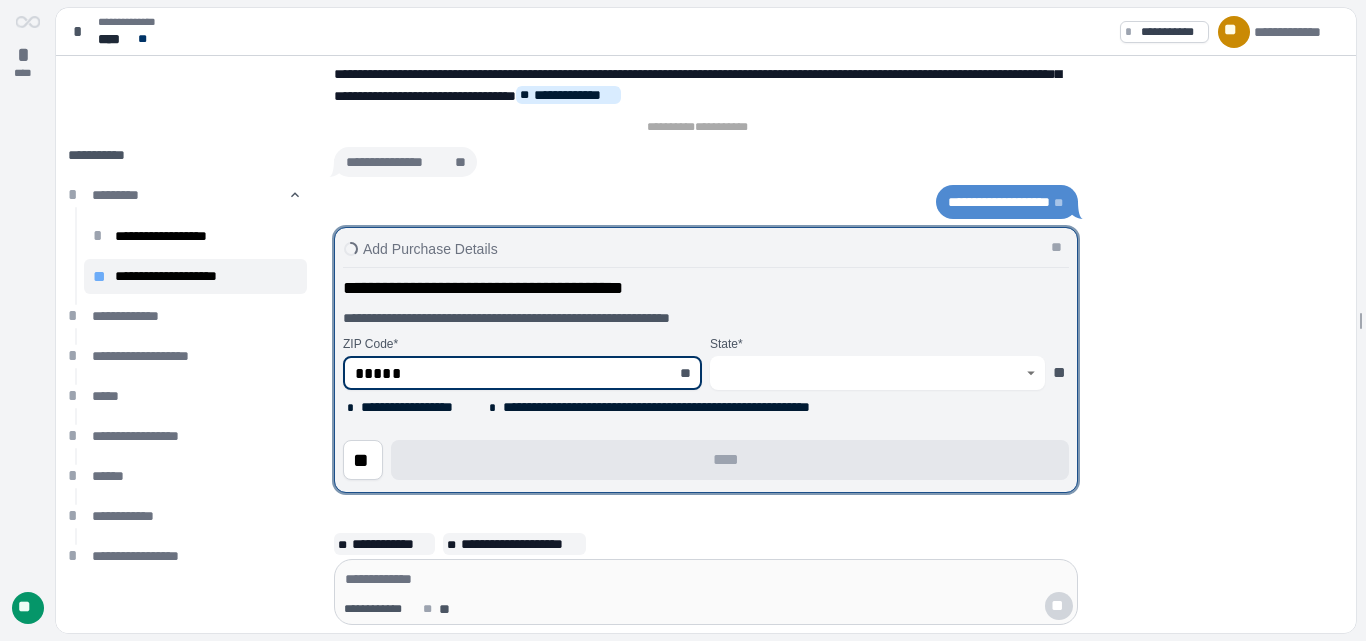 type on "********" 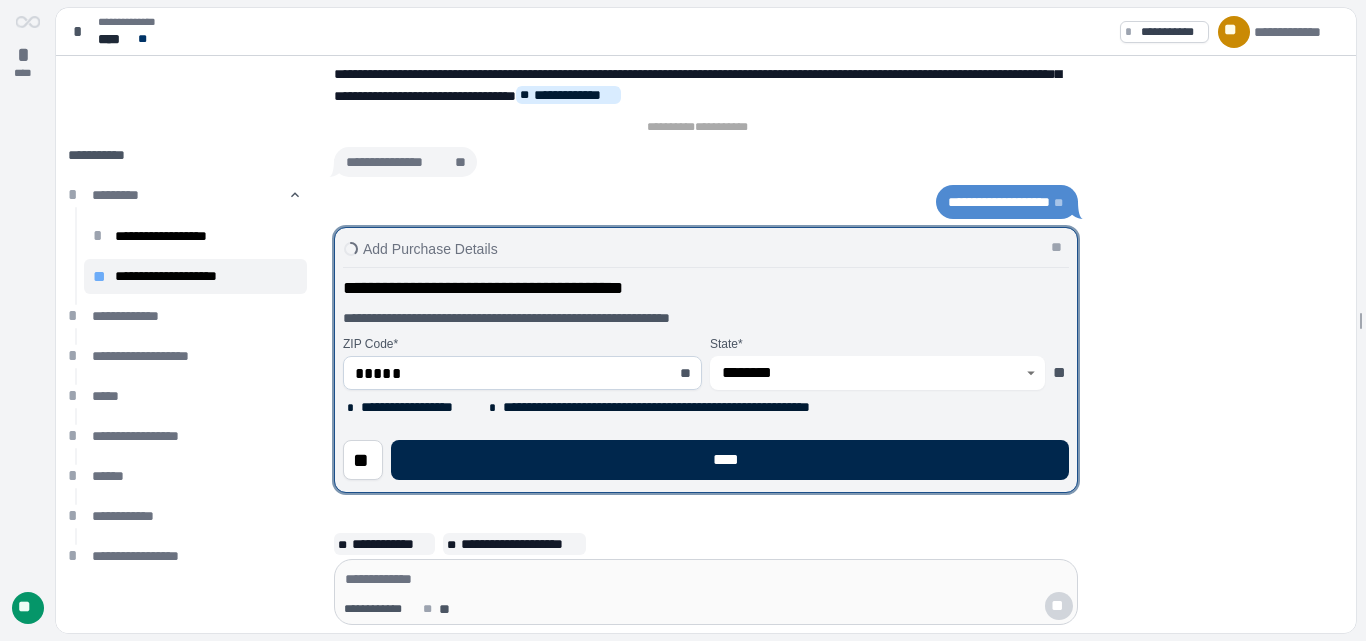 click on "****" at bounding box center [730, 460] 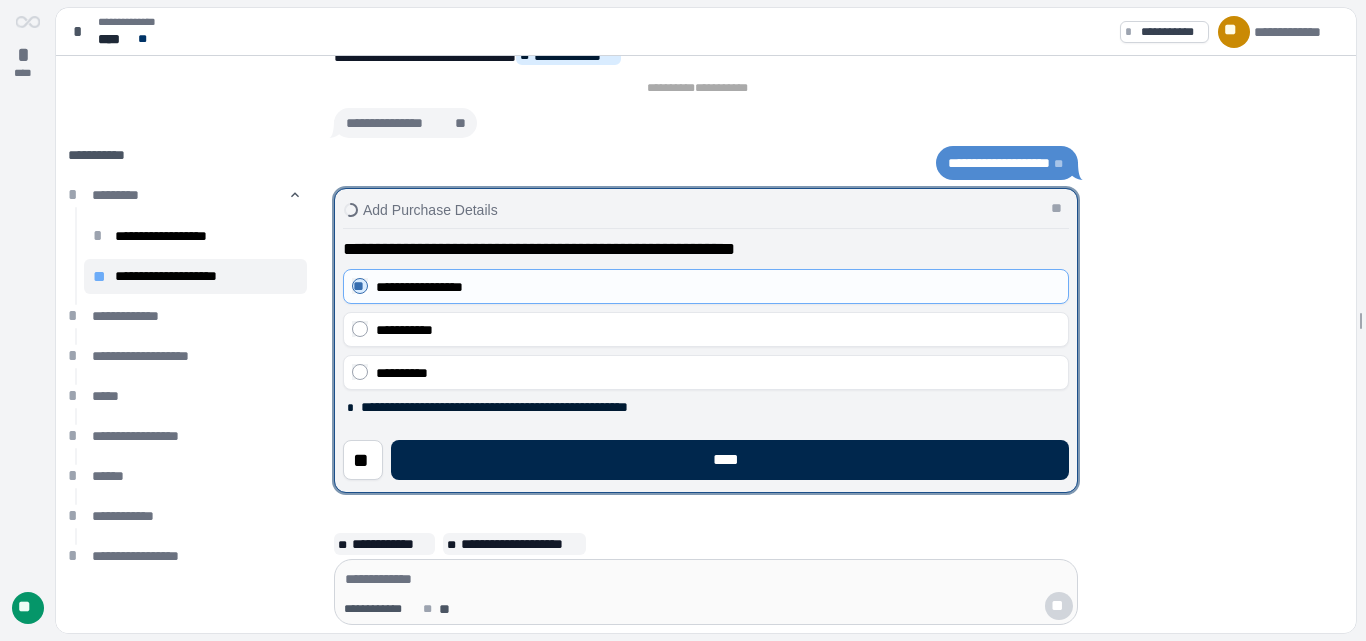 click on "****" at bounding box center [730, 460] 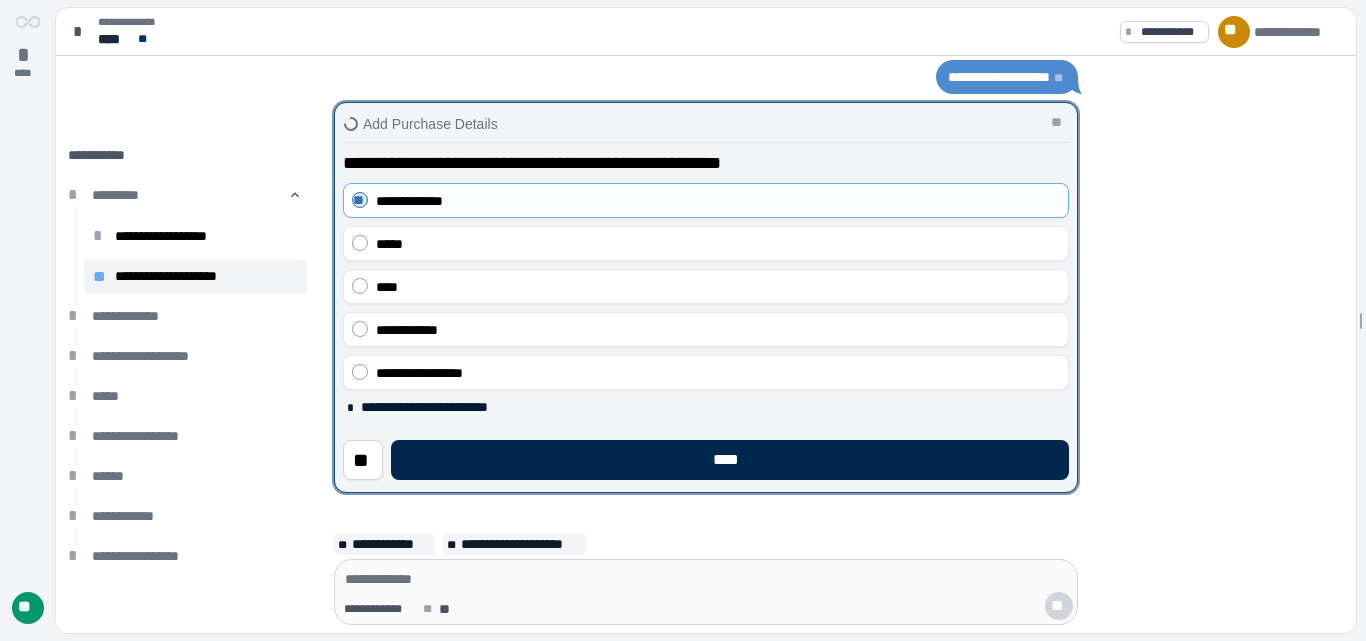click on "****" at bounding box center [730, 460] 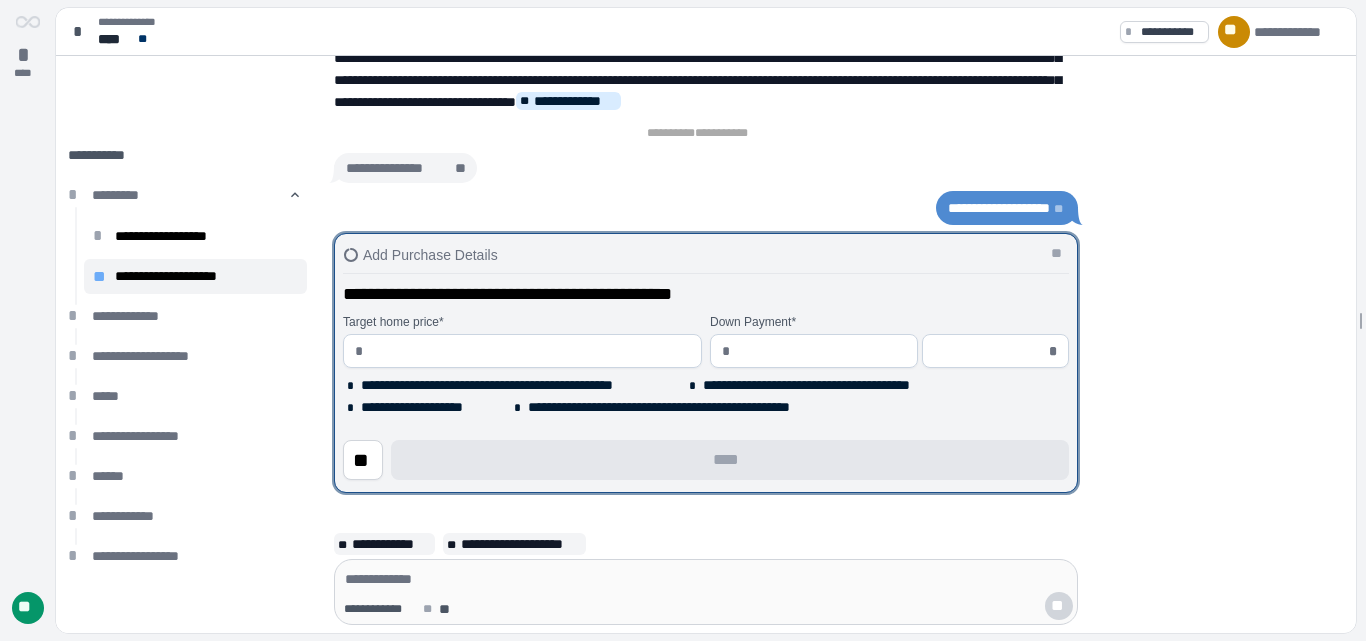 click at bounding box center (530, 351) 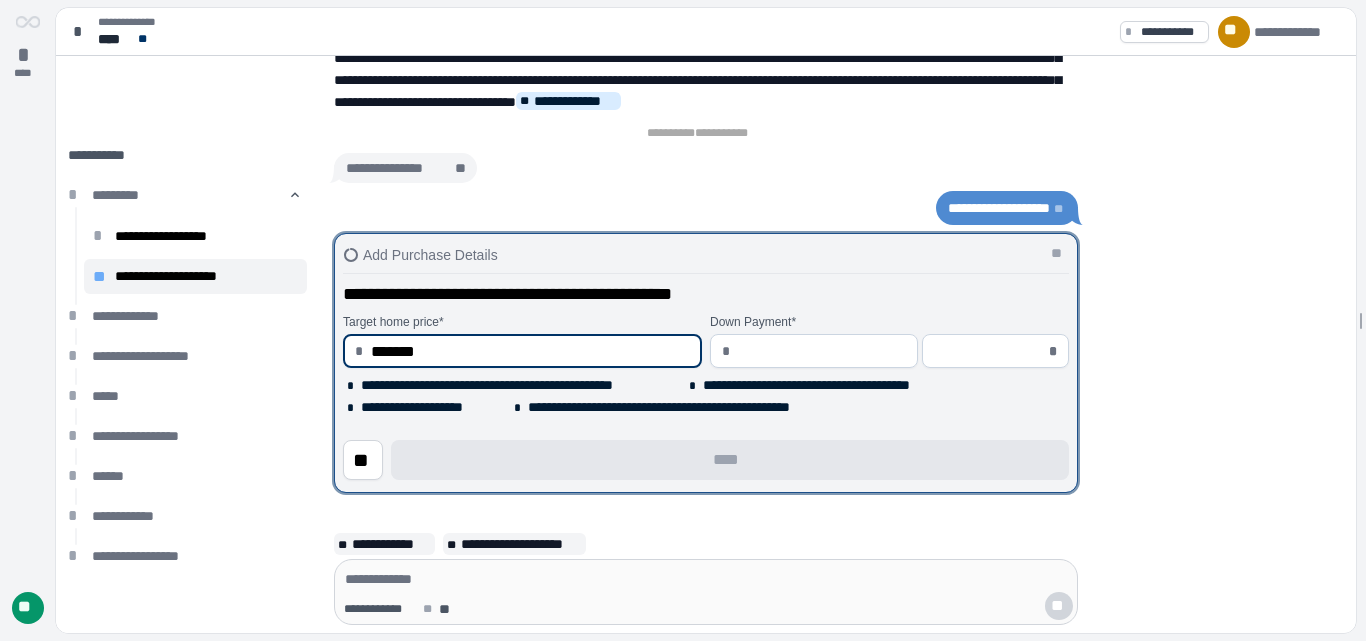 type on "**********" 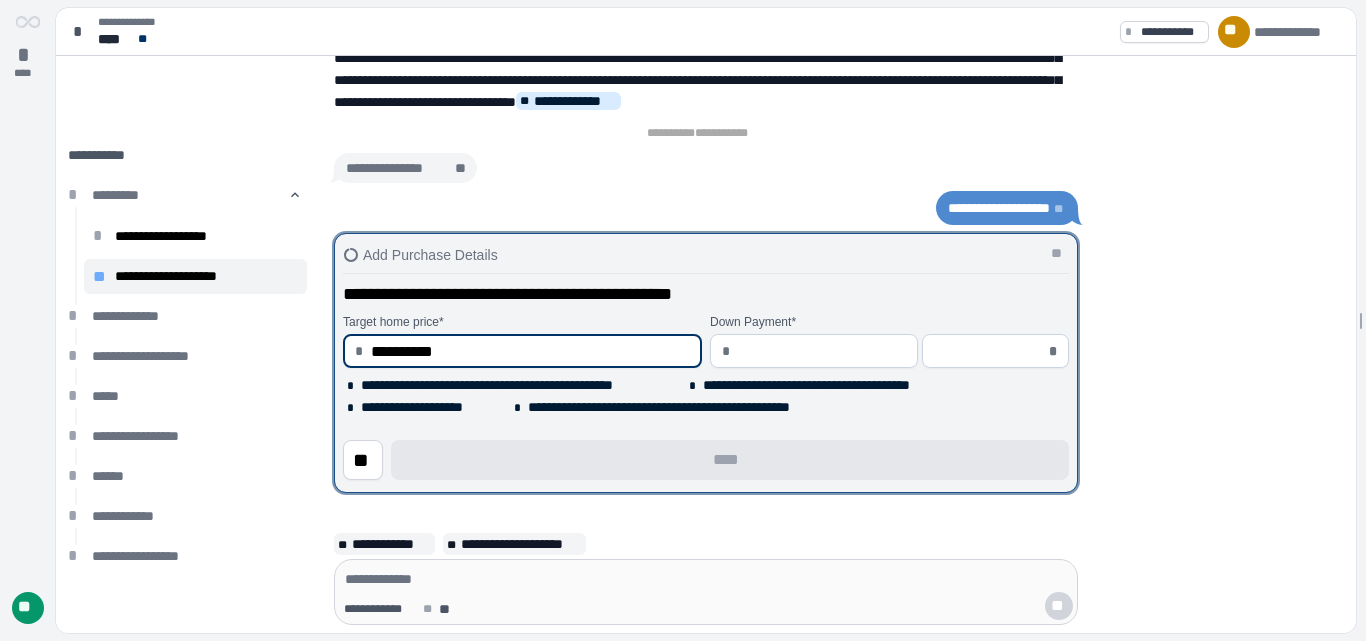 click at bounding box center (822, 351) 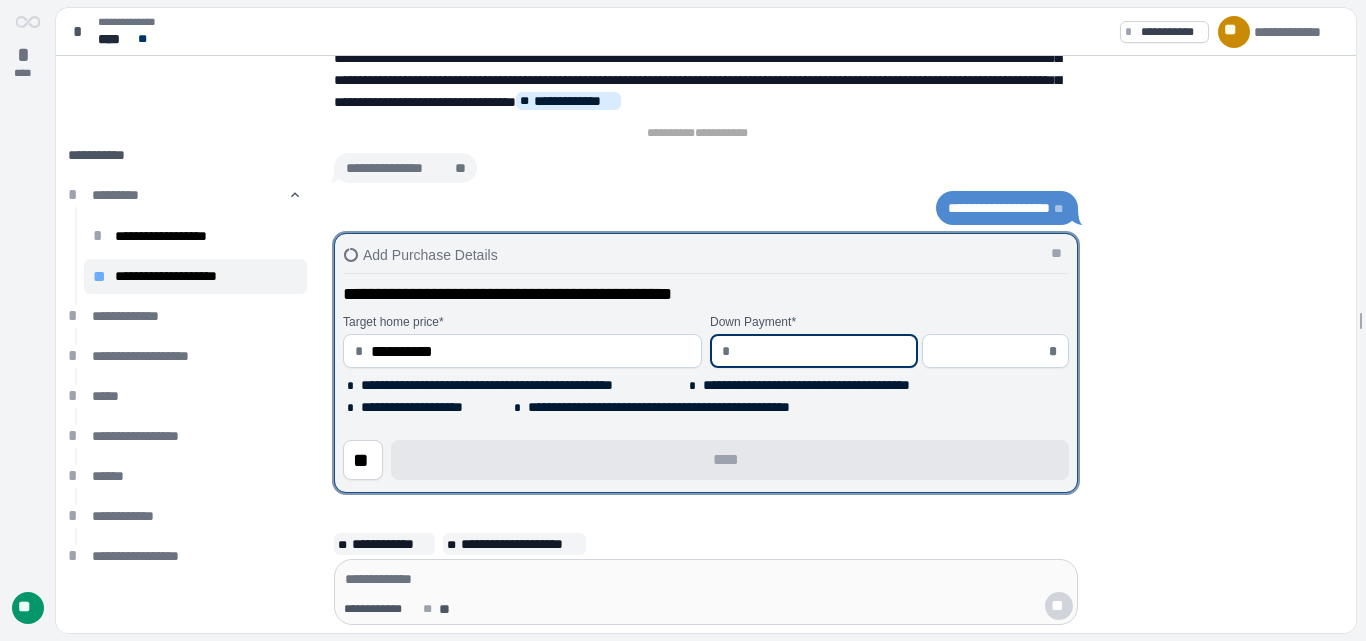 type on "*" 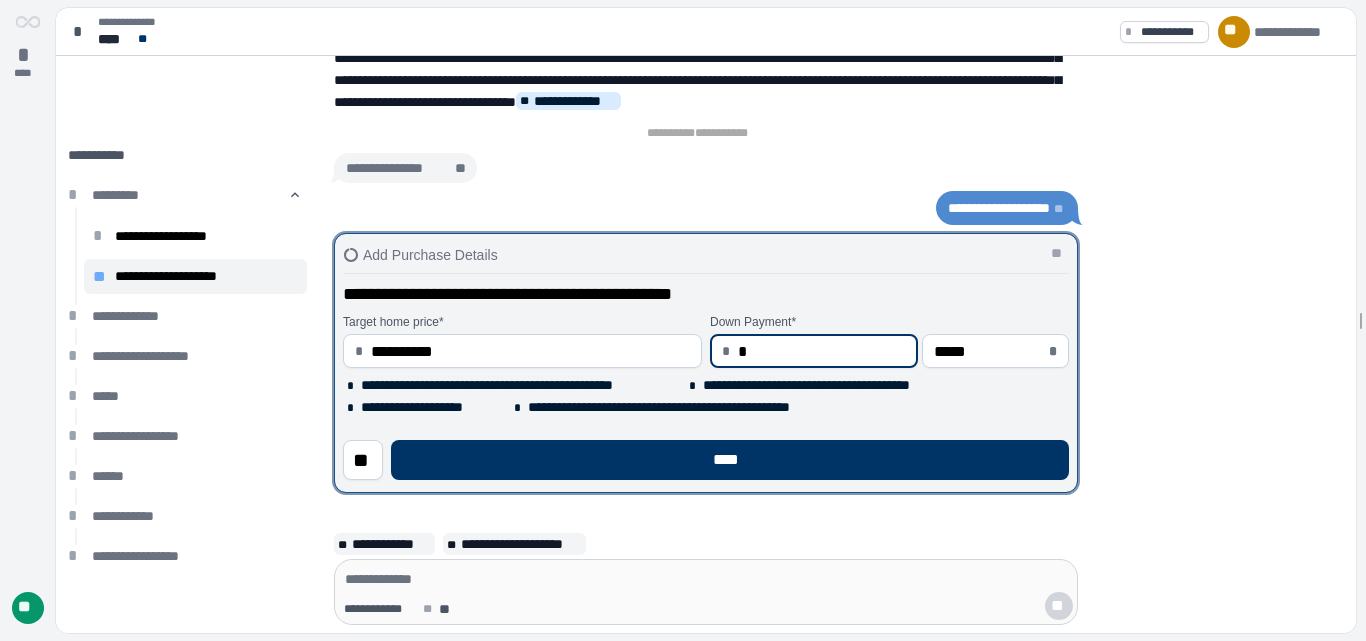type on "**" 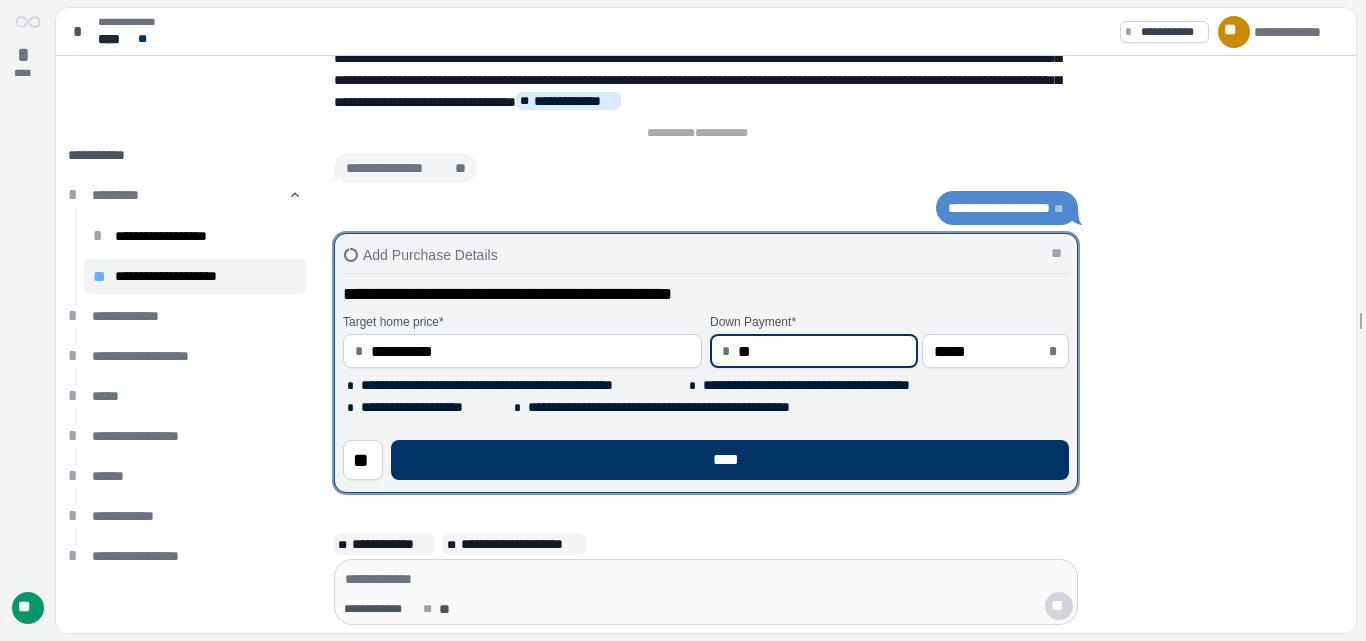 type on "***" 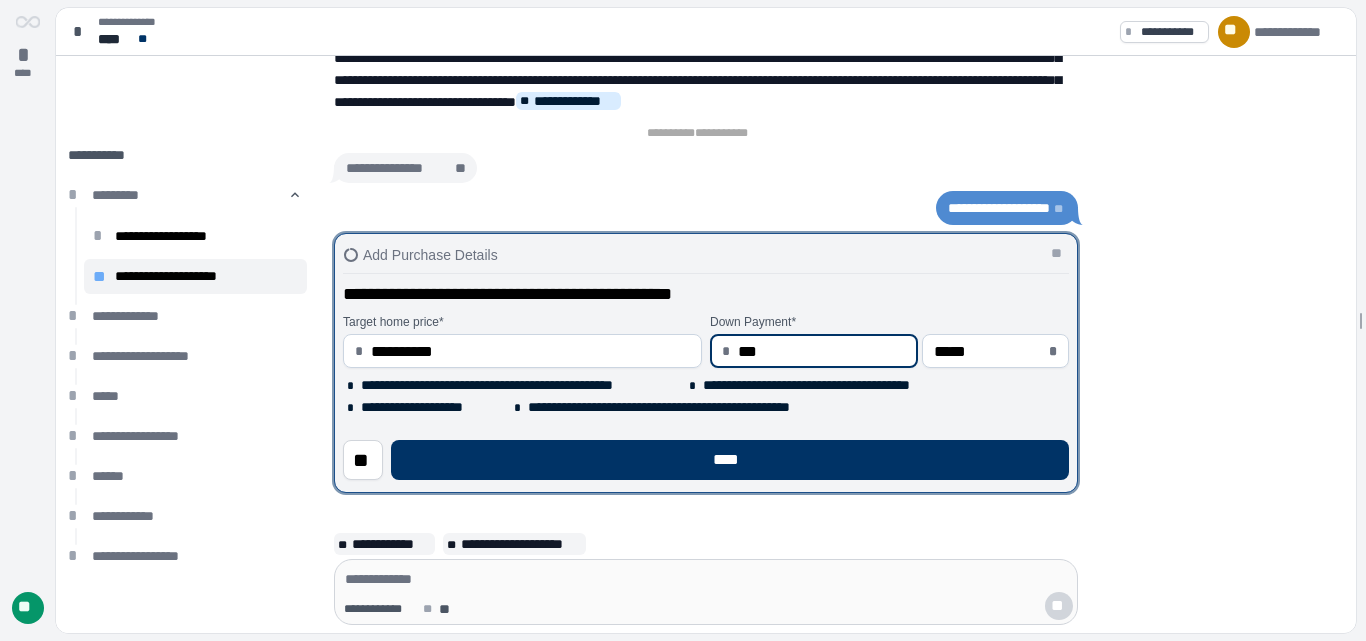 type on "*****" 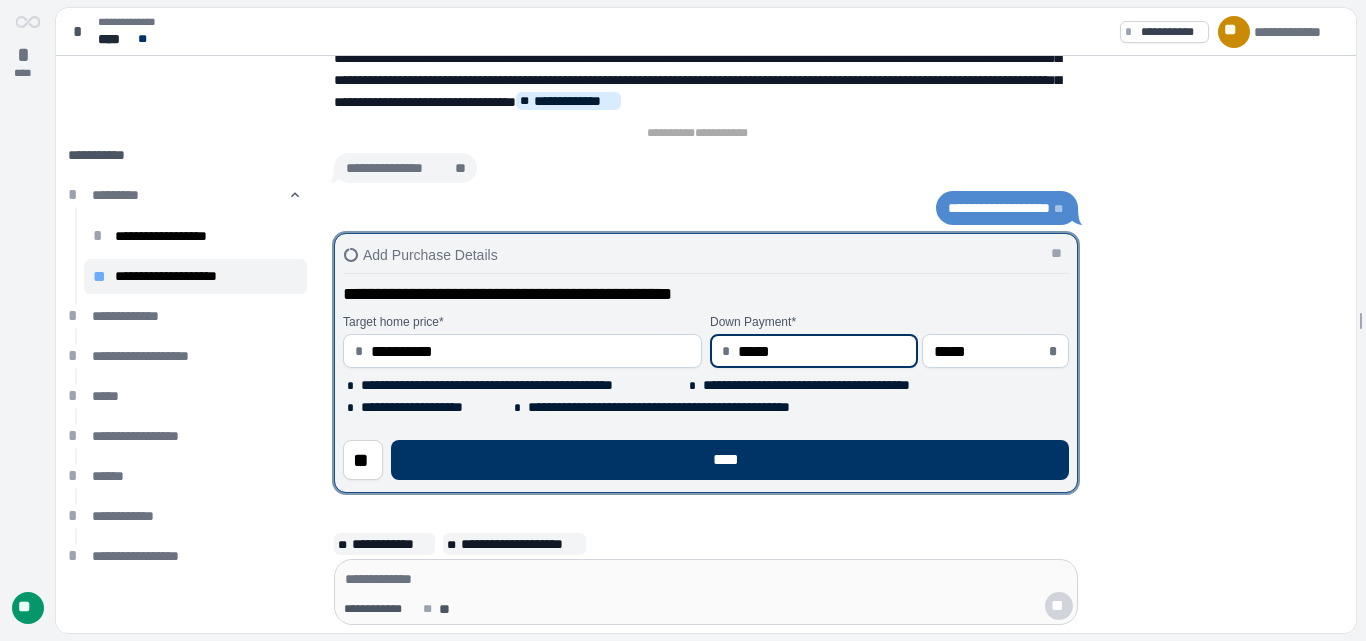 type on "******" 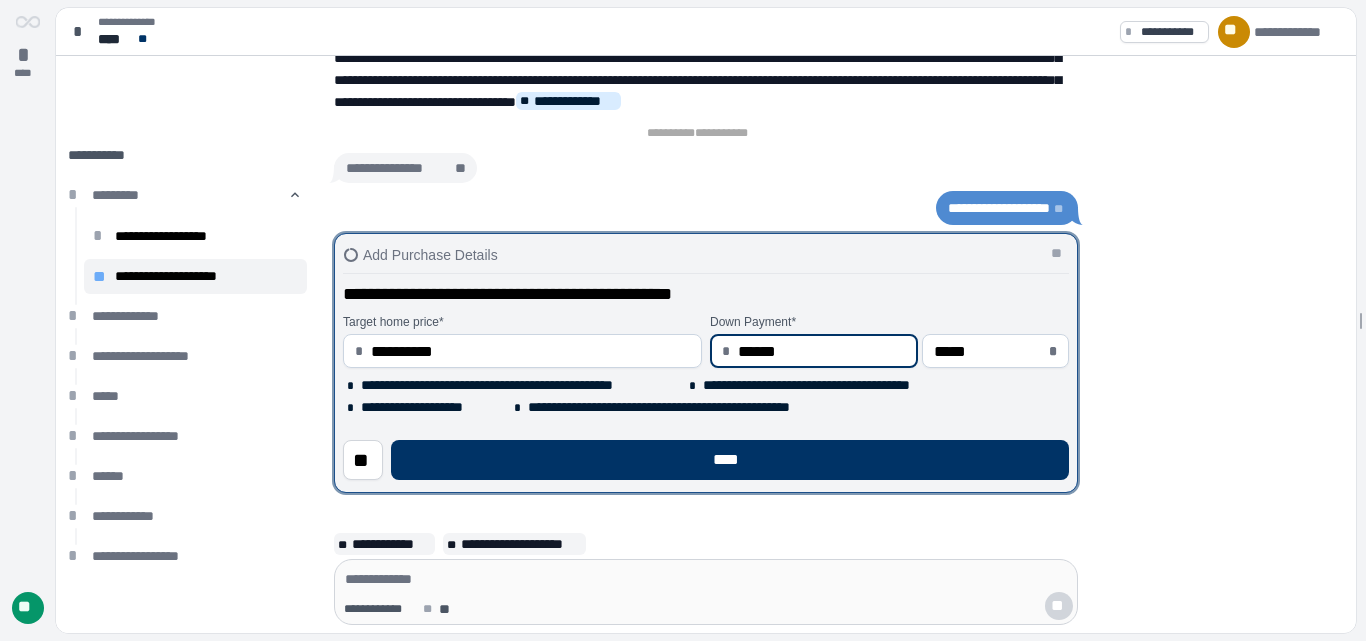 type on "*****" 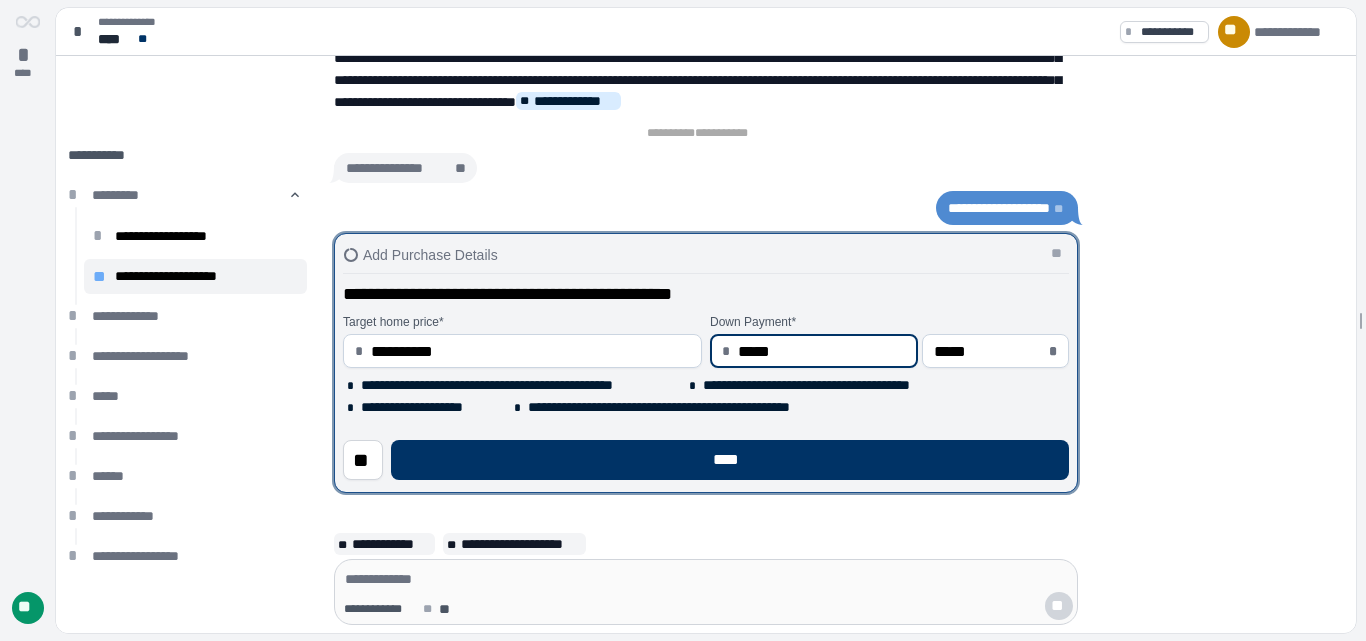 type on "***" 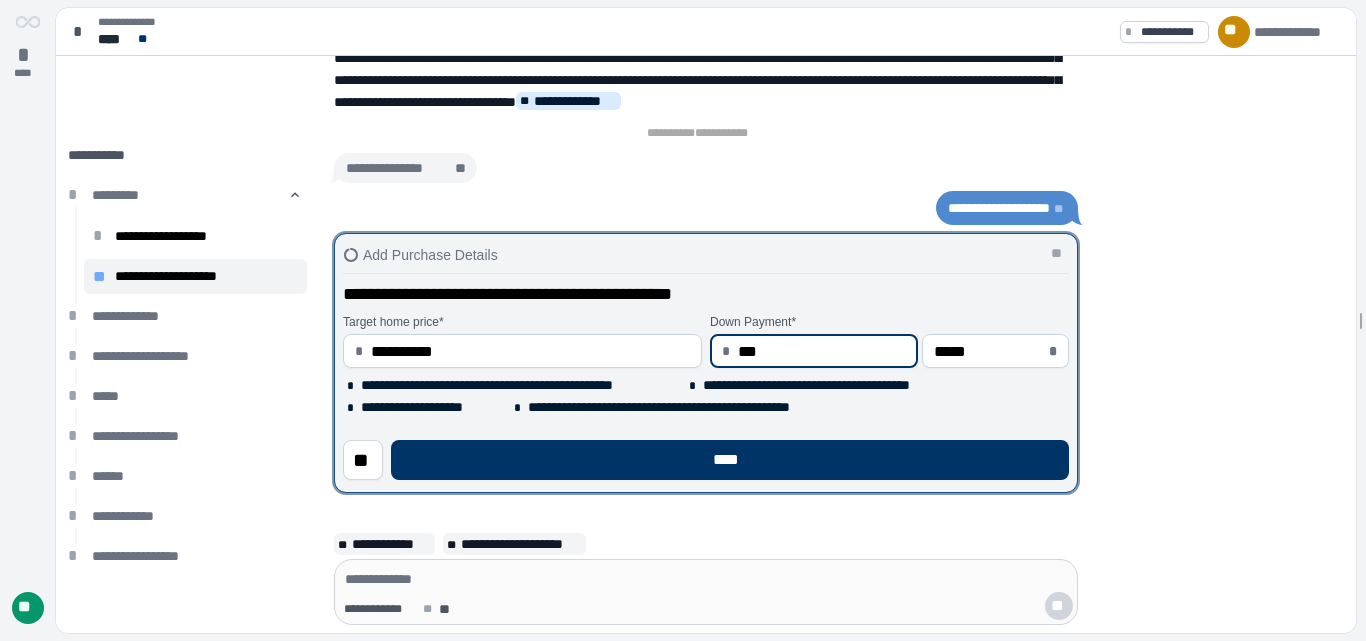 type on "**" 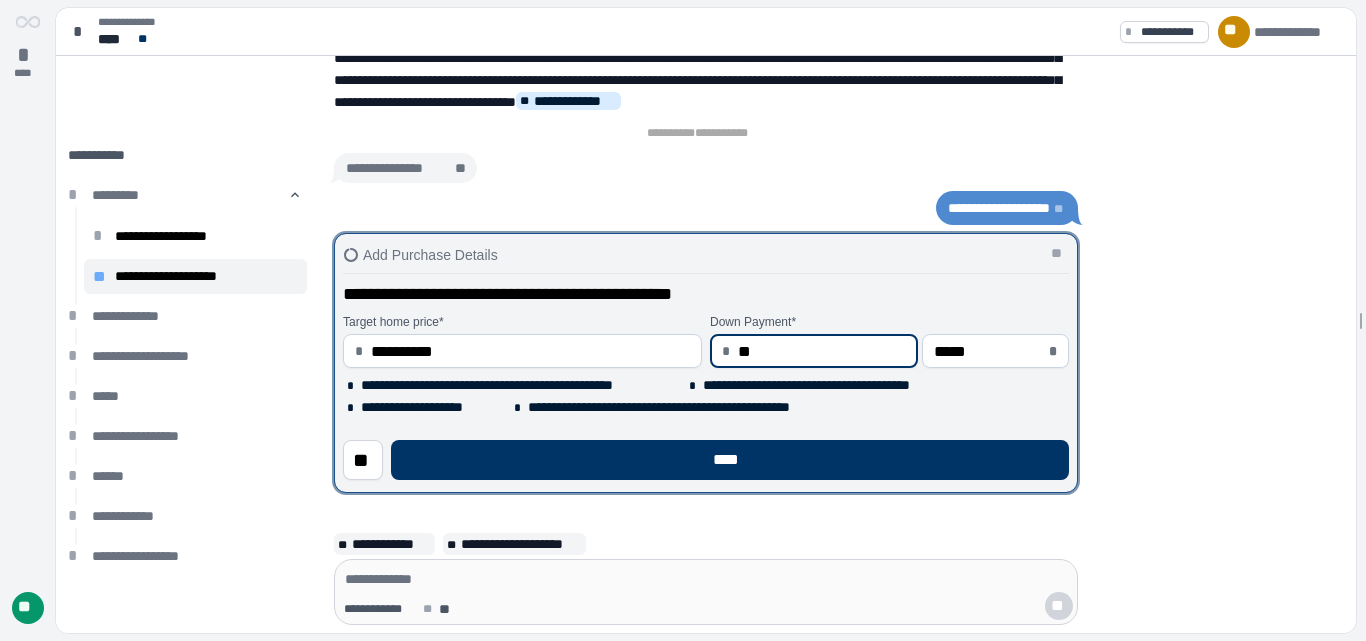 type on "*" 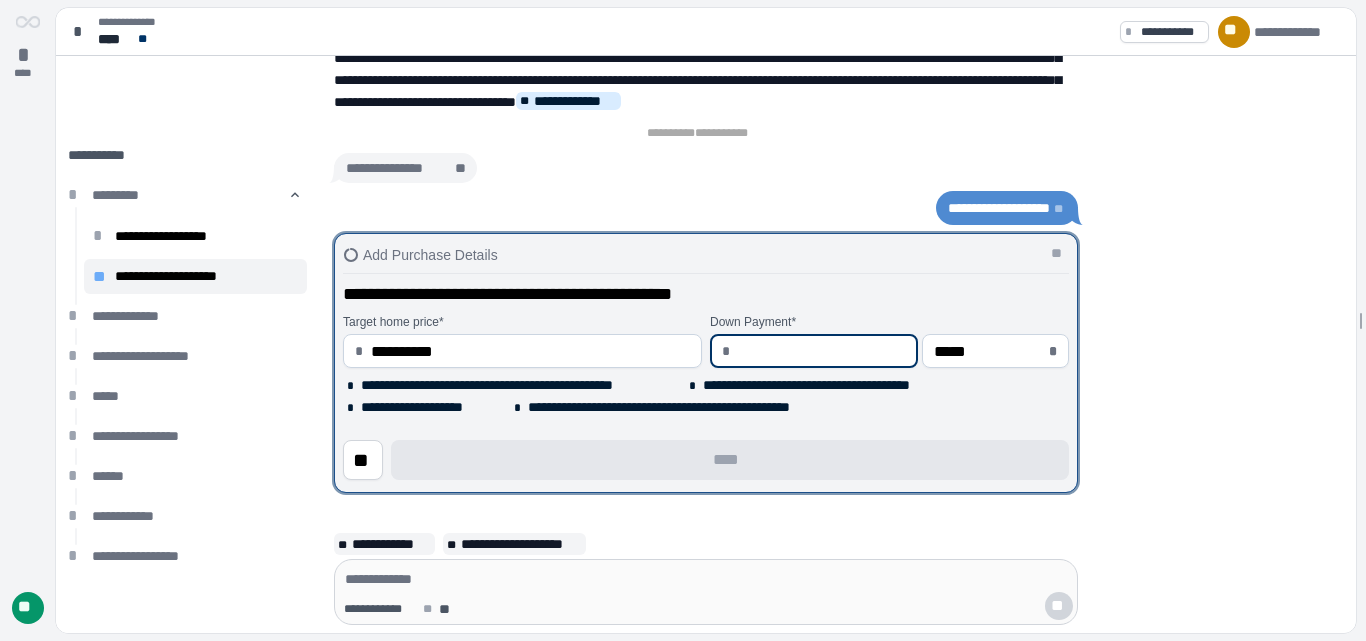 type on "*" 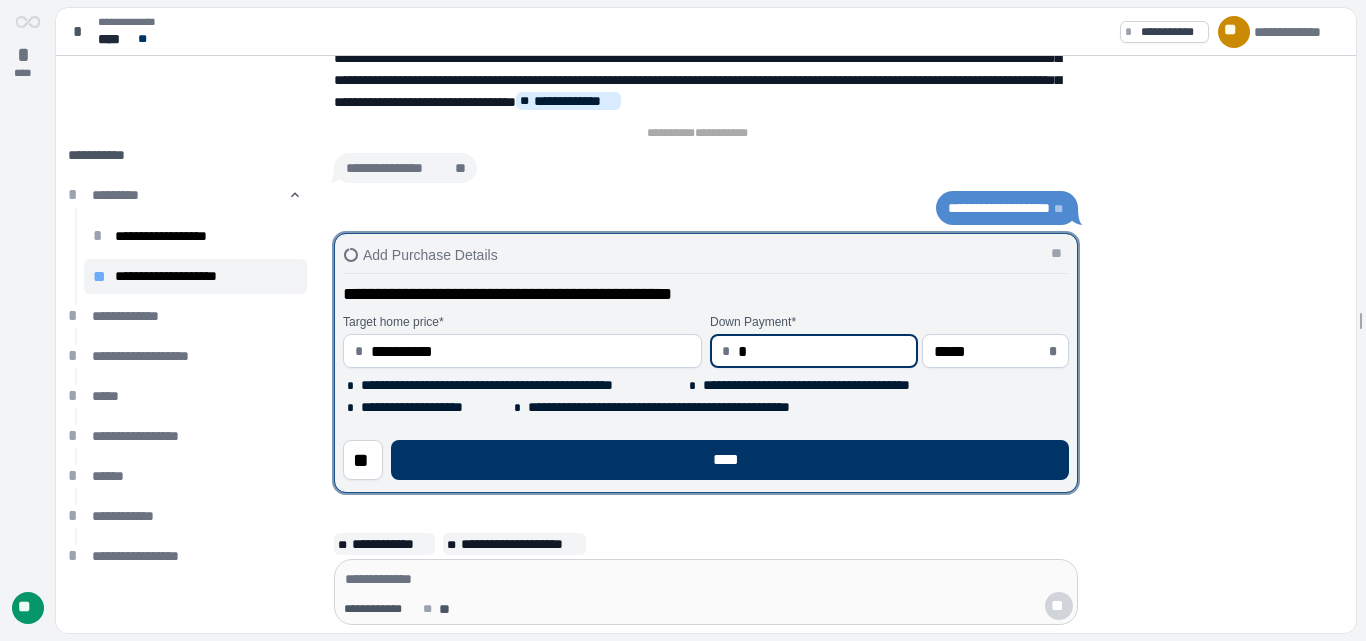 type on "**" 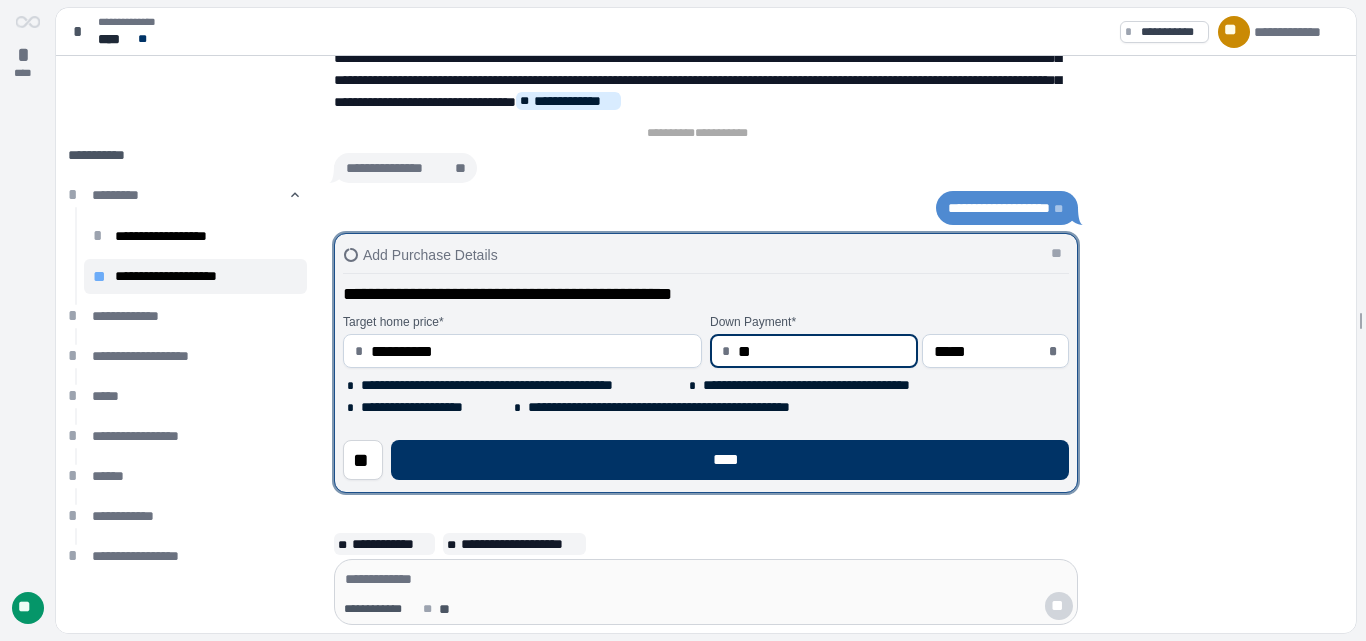 type on "***" 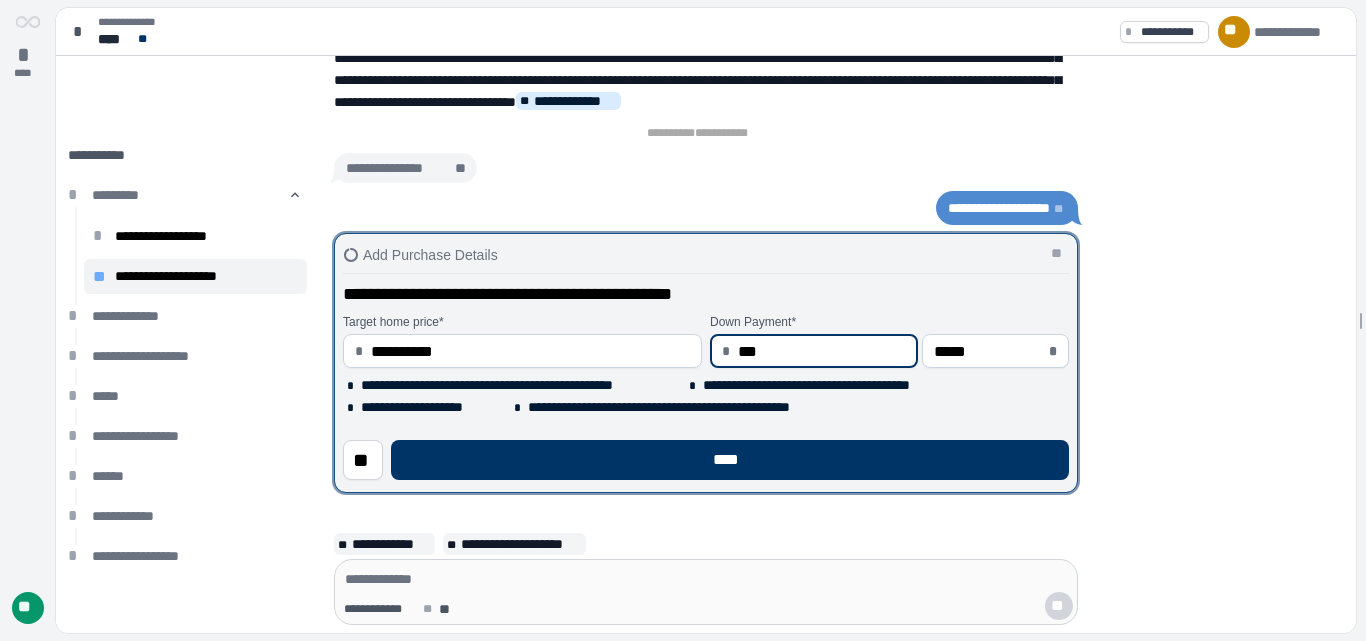 type on "*****" 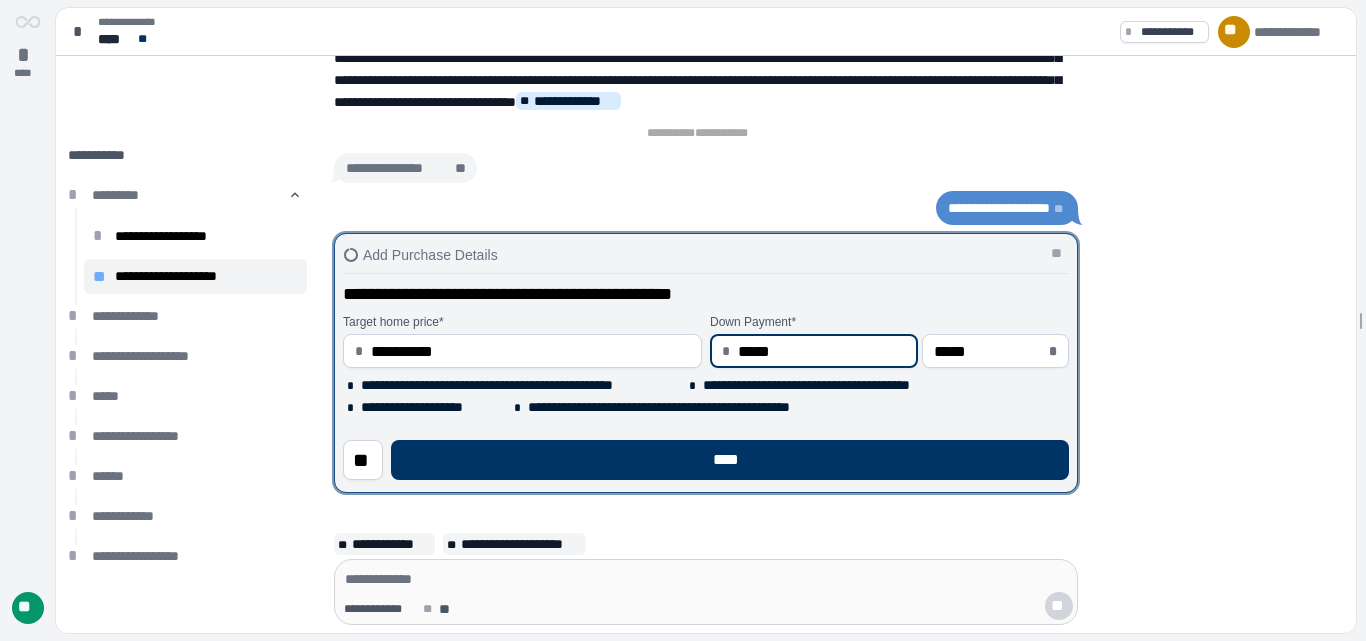 type on "***" 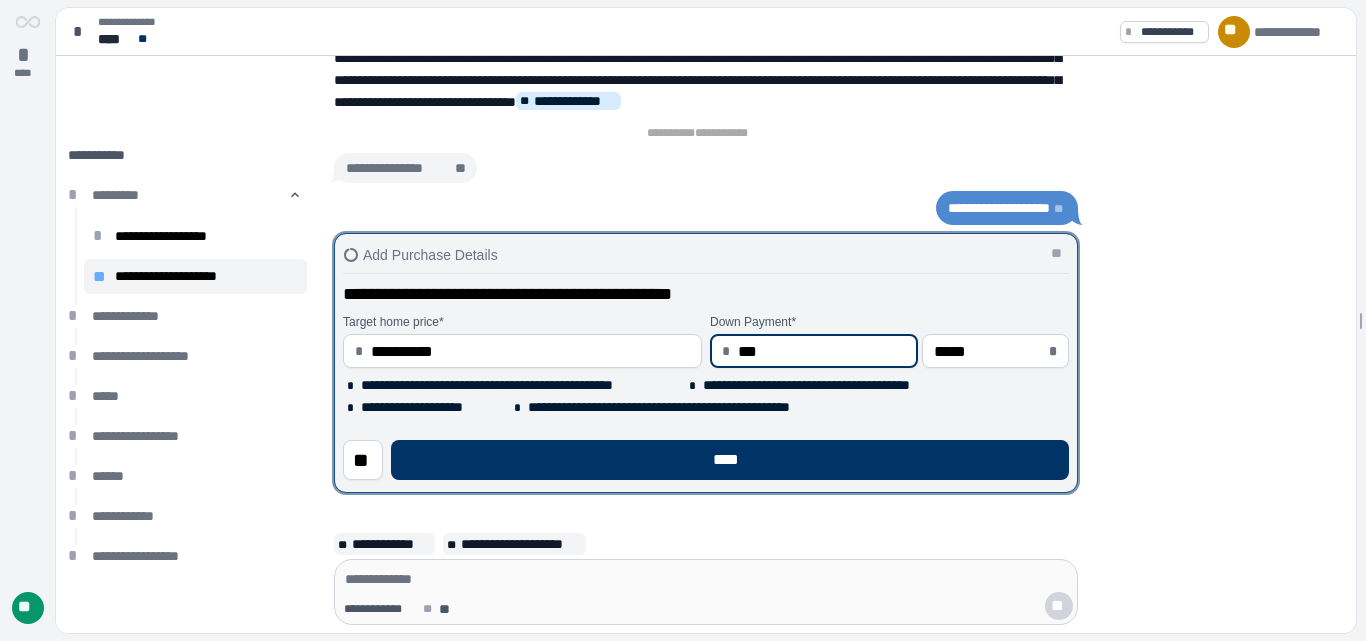 type on "**" 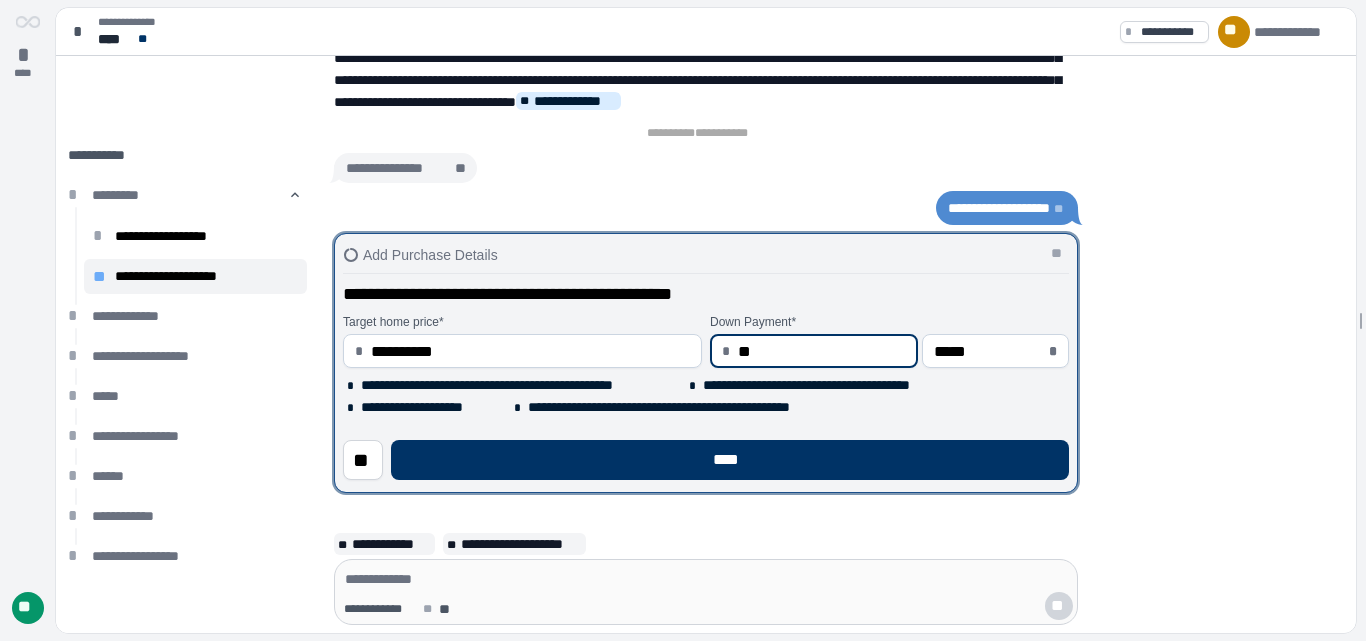 type on "*" 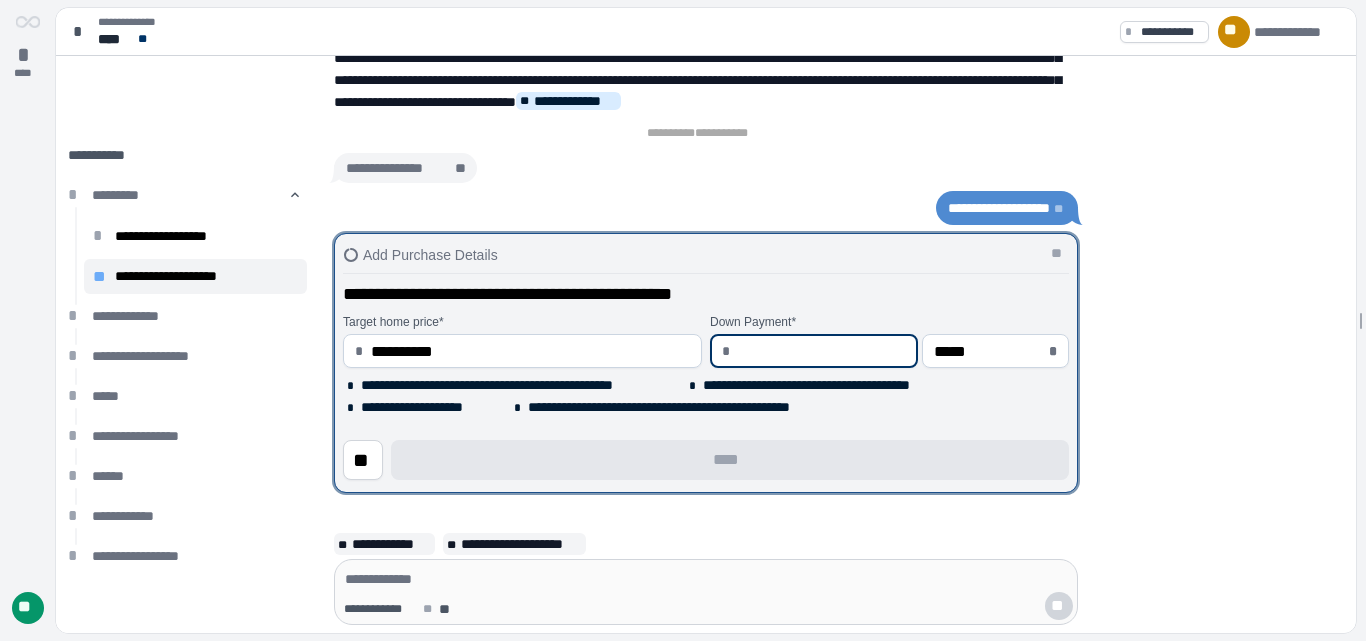 type on "*" 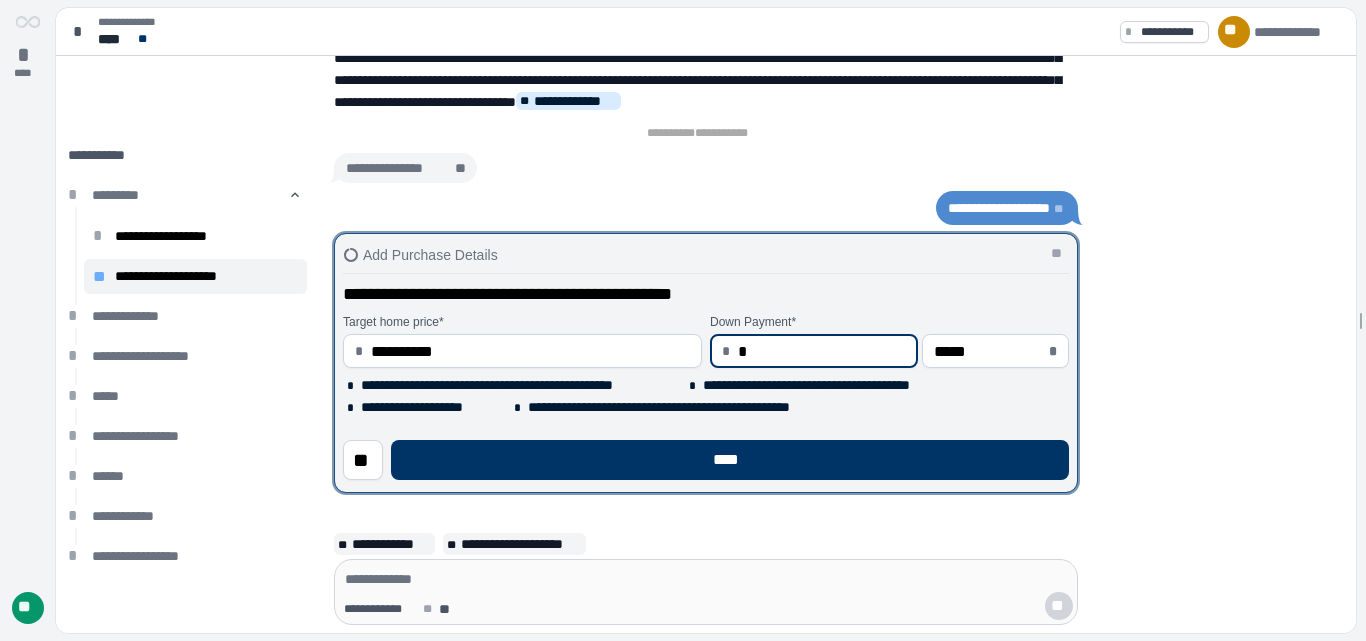 type on "**" 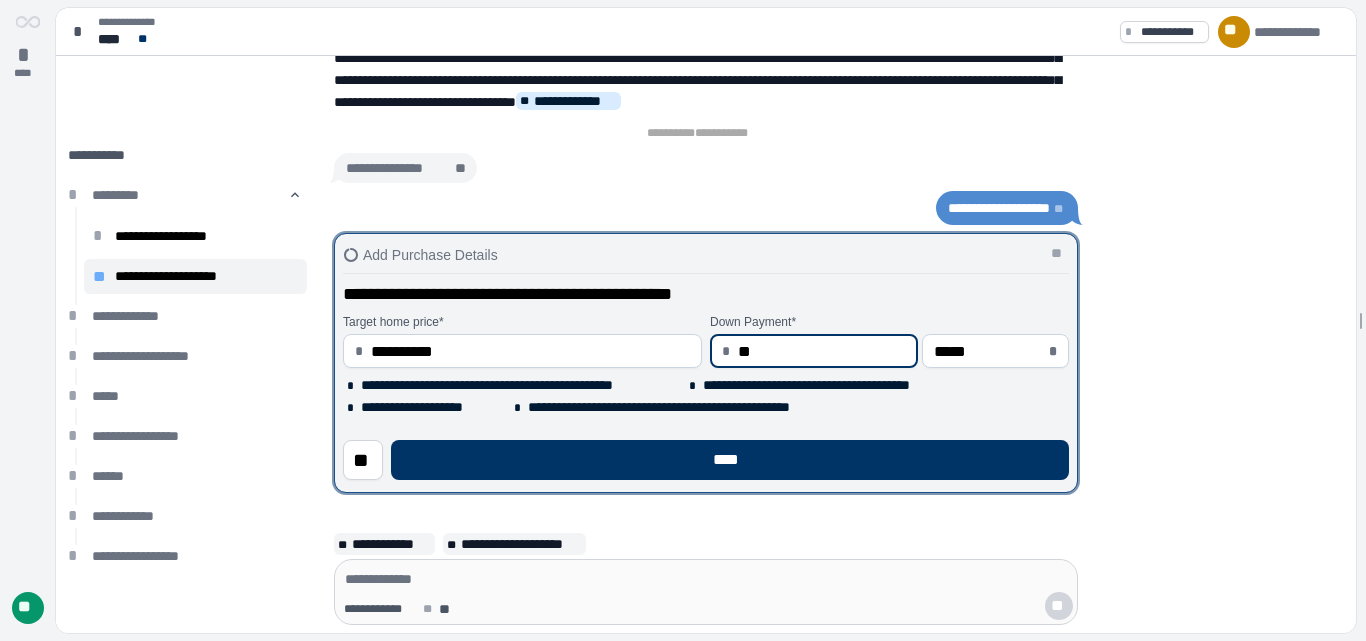 type on "***" 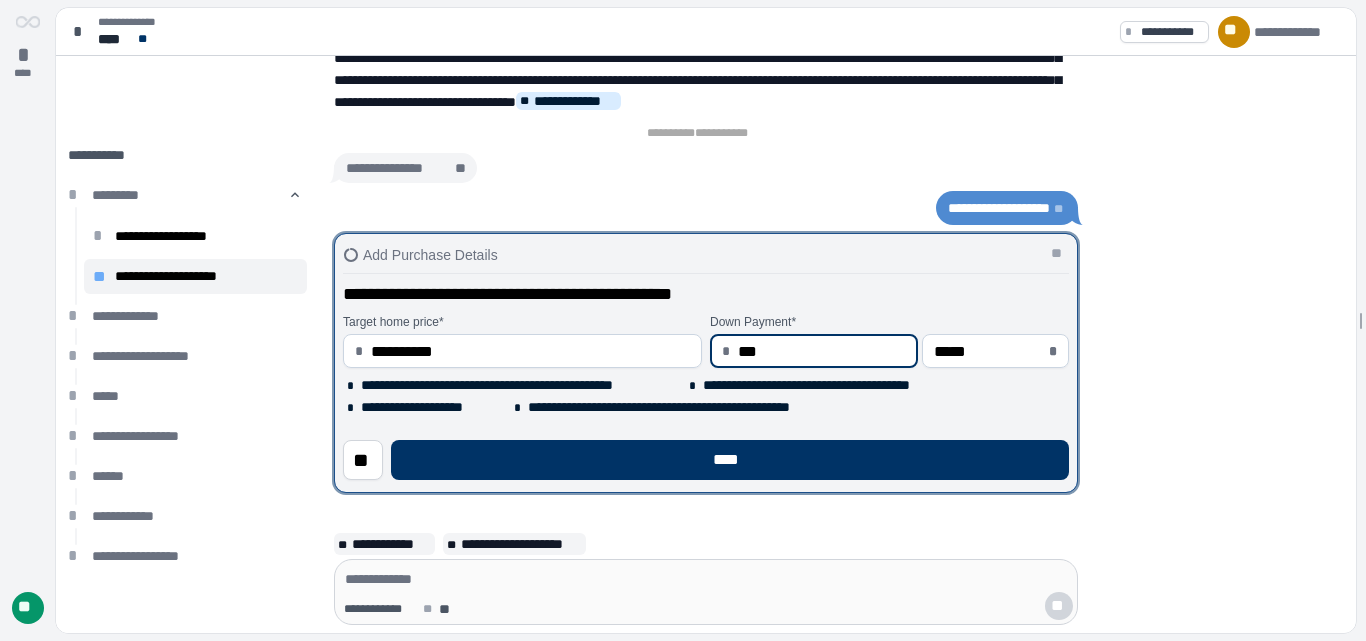 type on "*****" 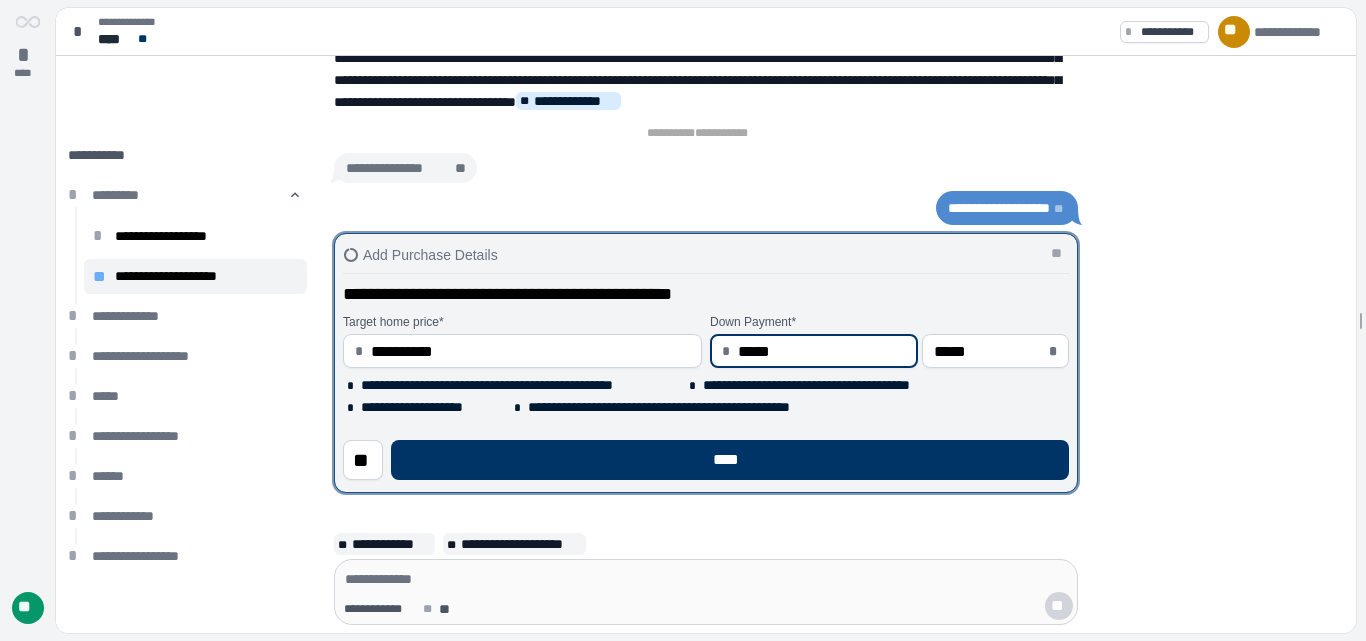 type on "***" 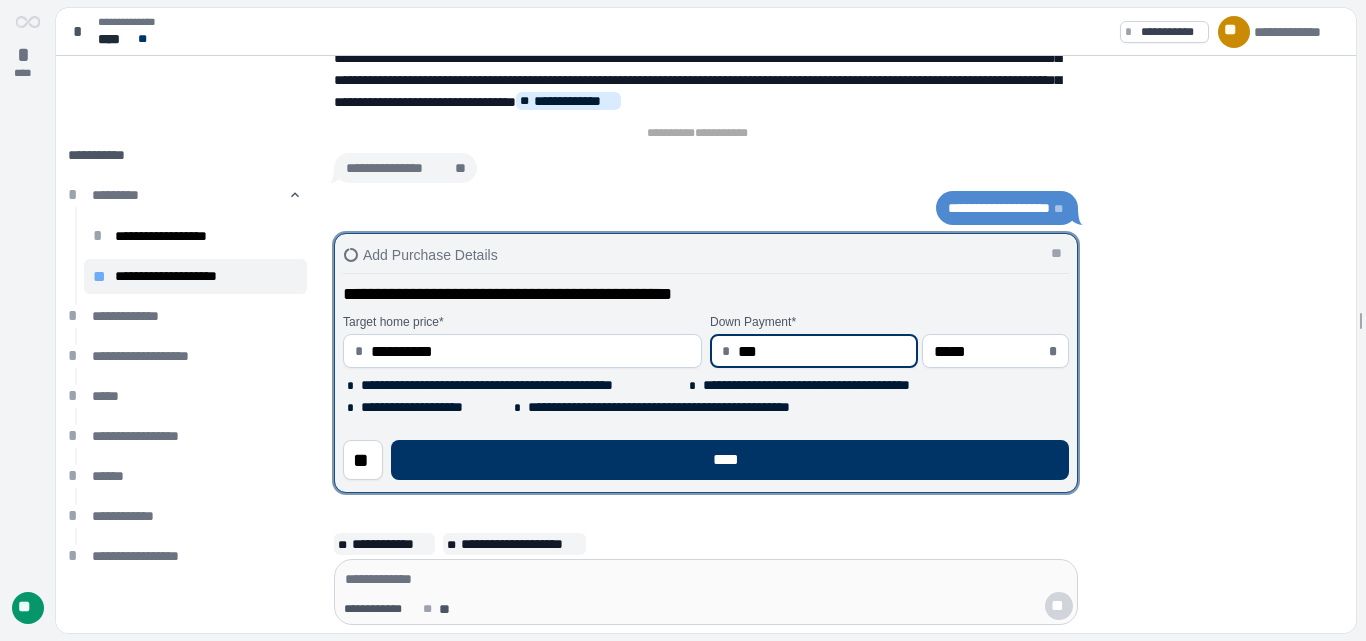 type on "**" 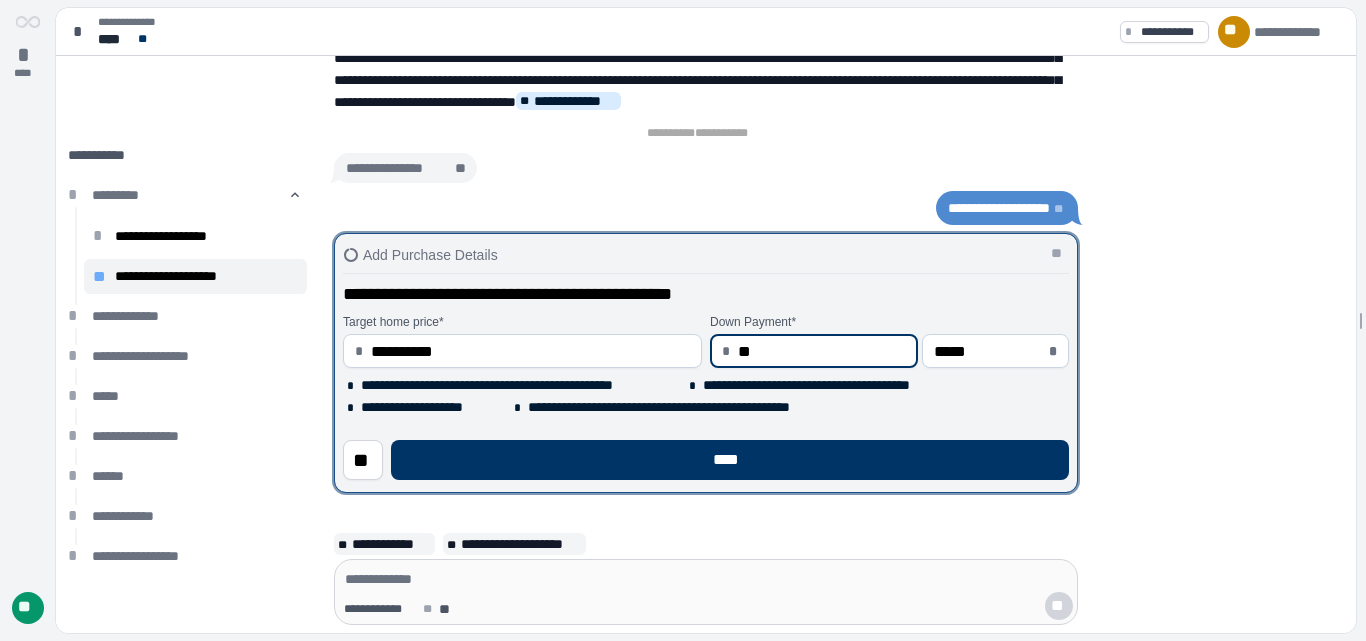 type on "*" 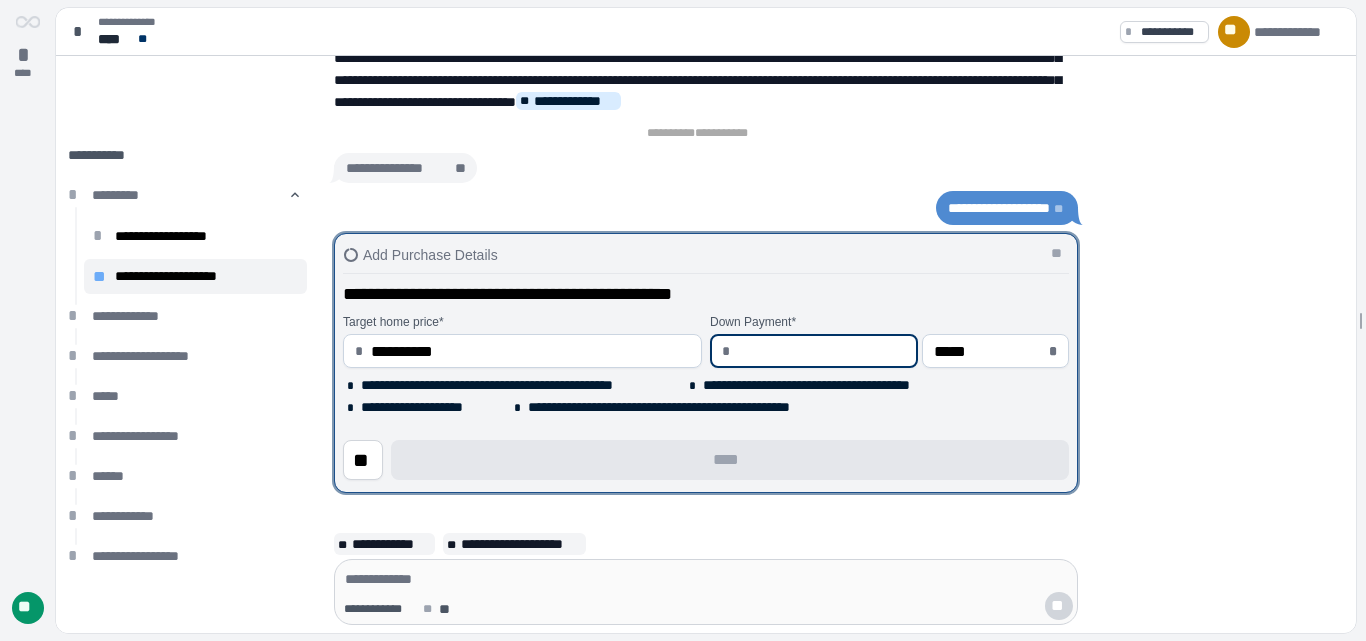 type on "*" 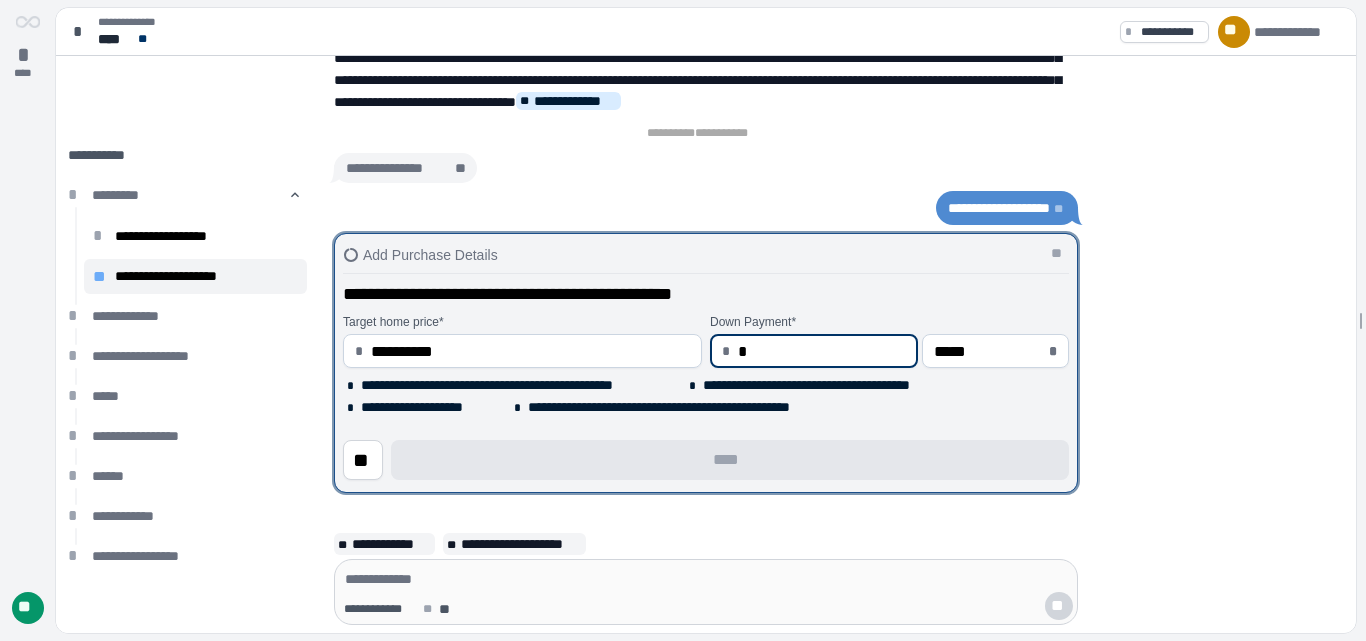 type on "**" 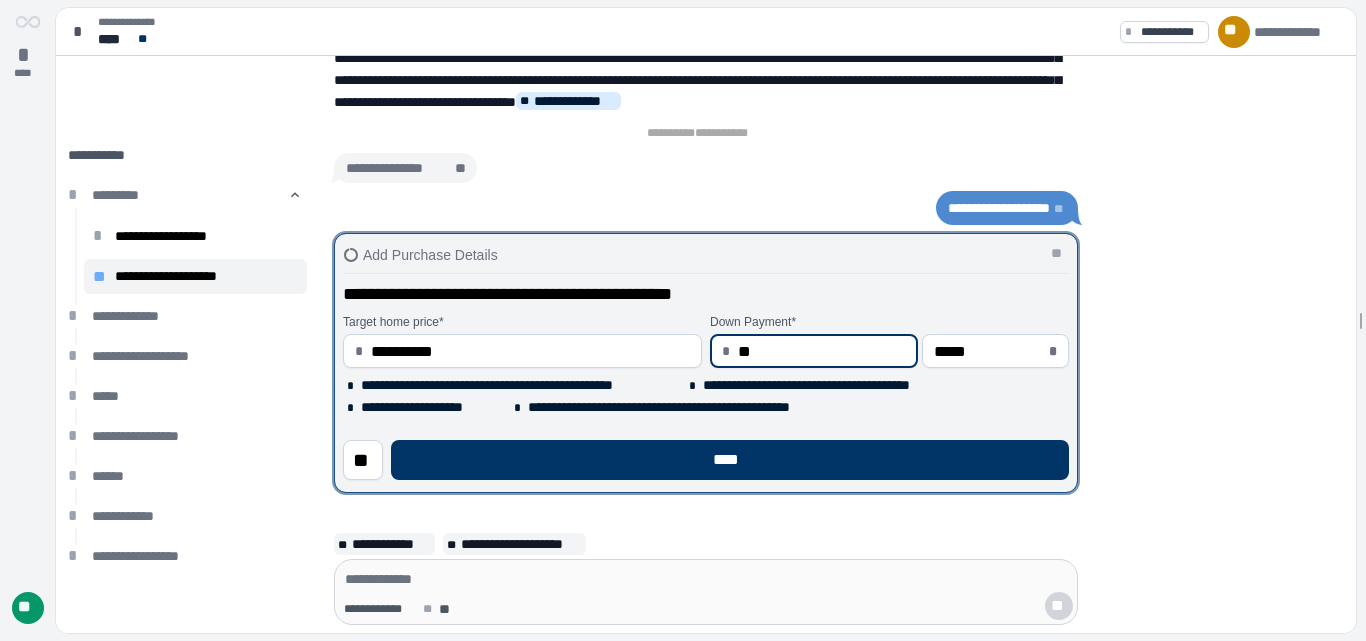 type on "***" 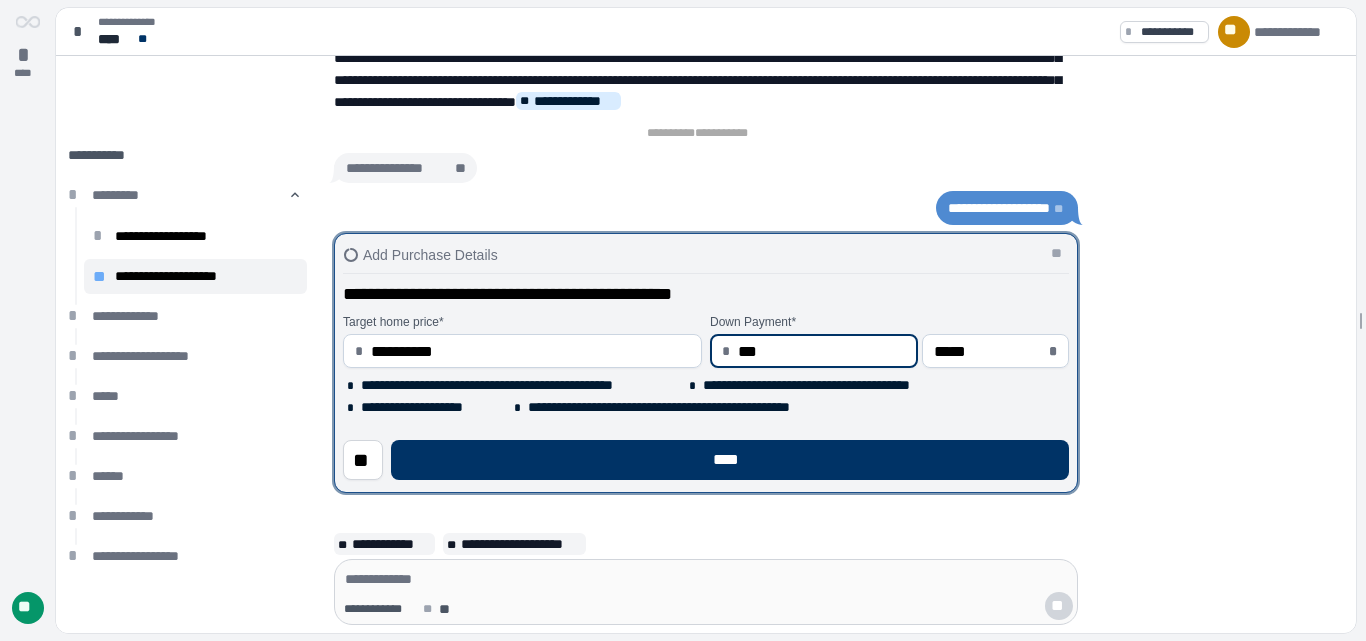 type on "*****" 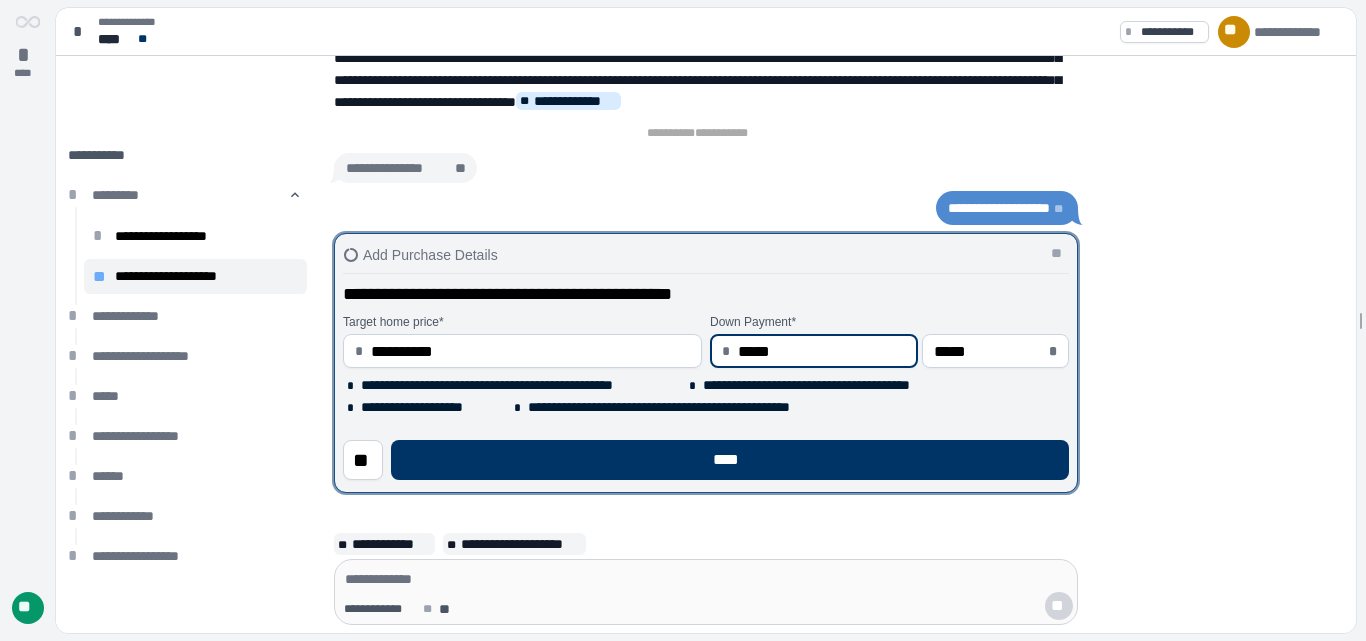 type on "******" 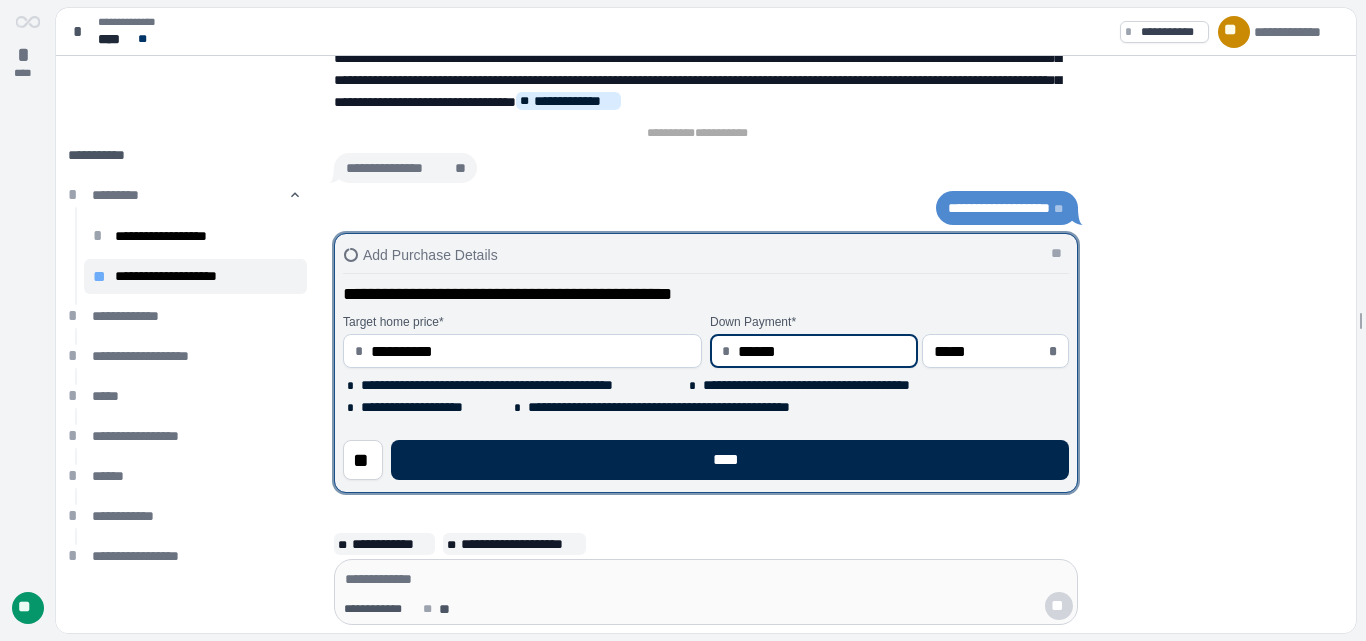 type on "*********" 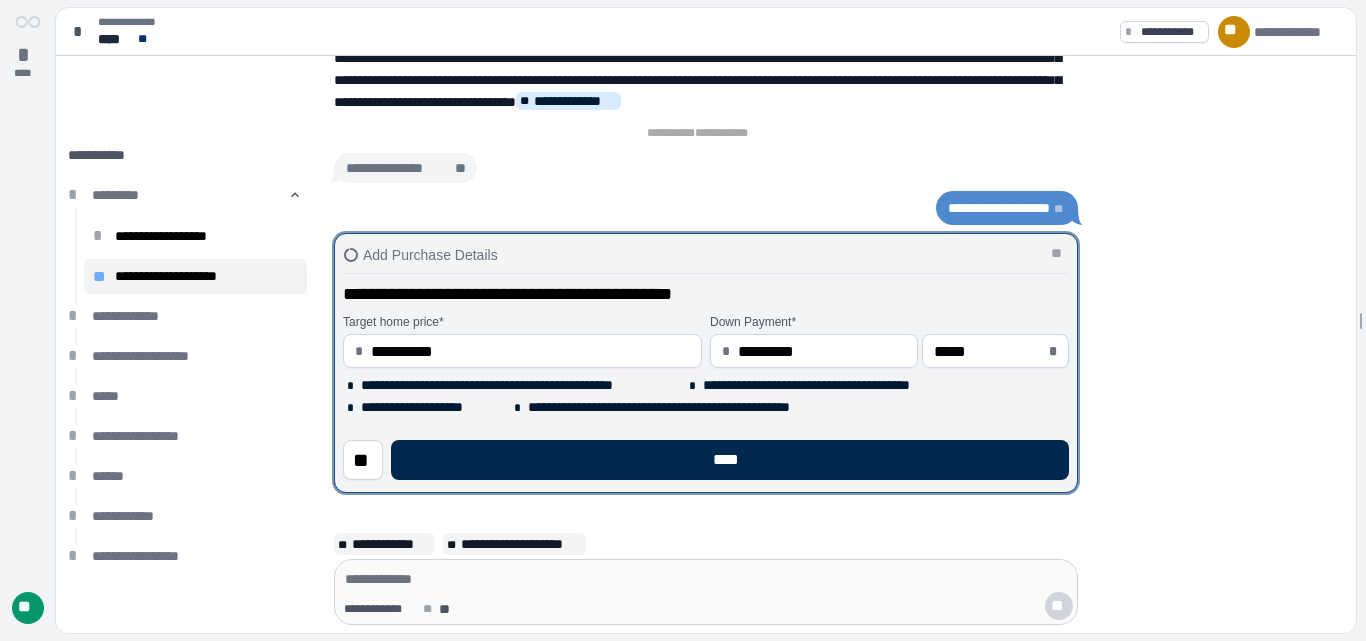 click on "****" at bounding box center [730, 460] 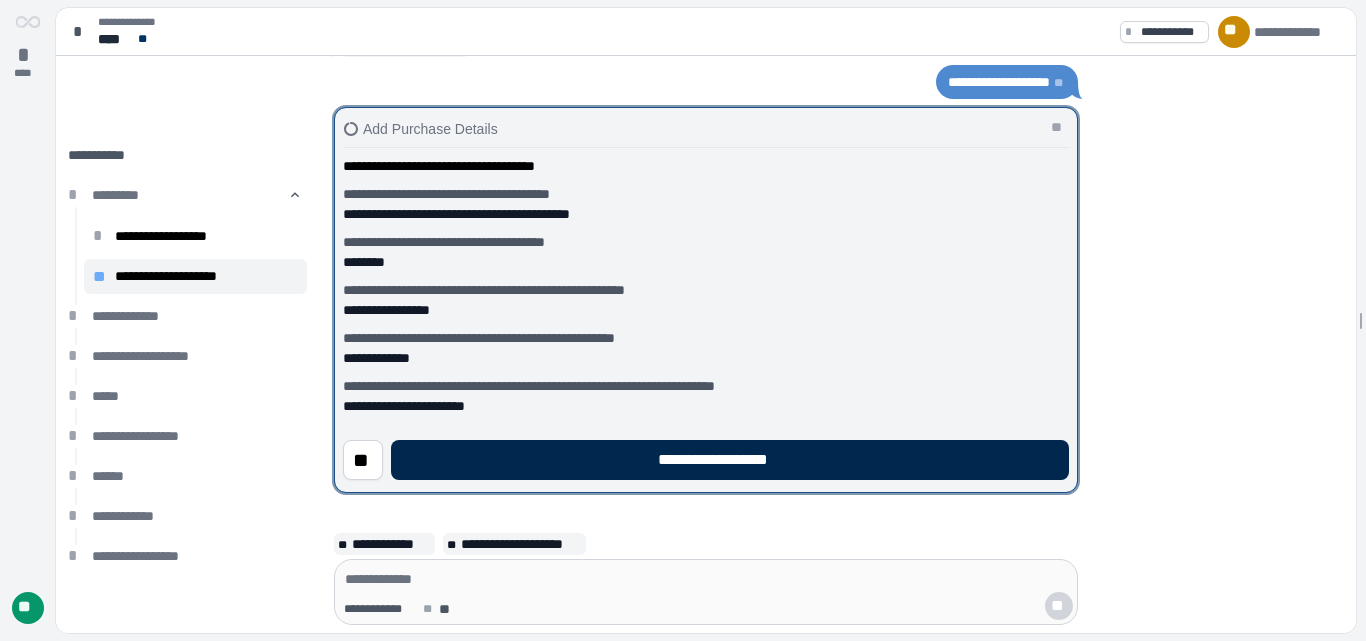 click on "**********" at bounding box center (730, 460) 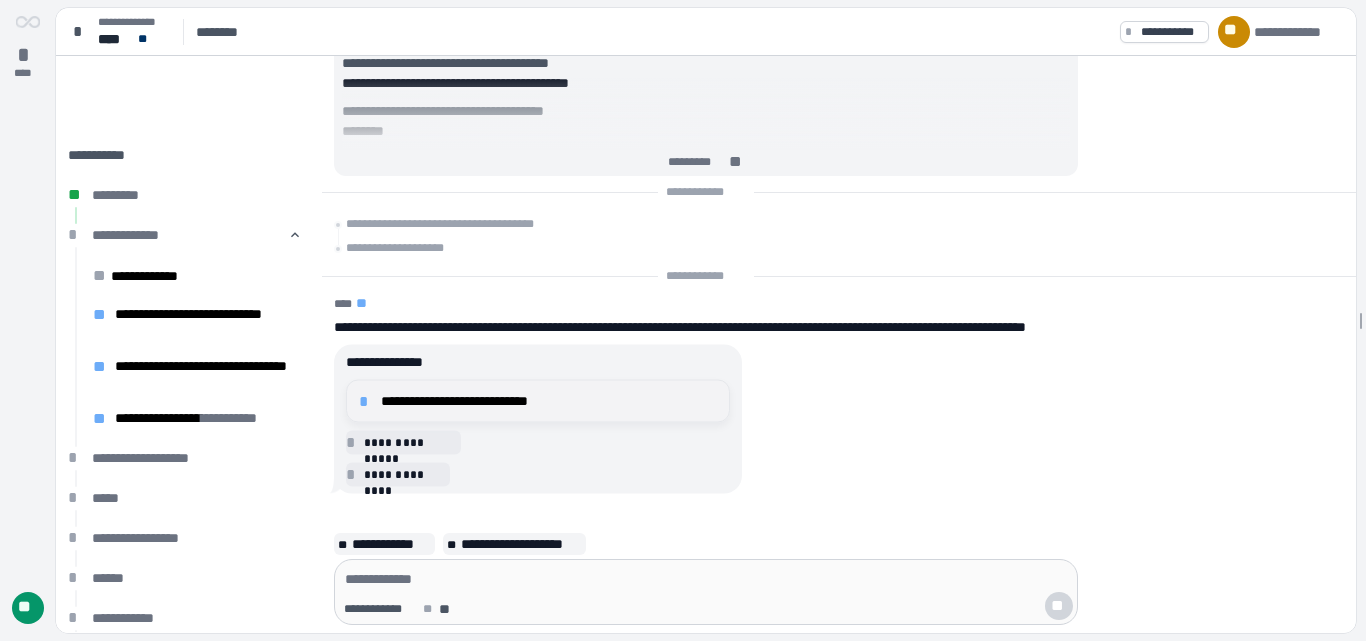 click on "**********" at bounding box center (549, 401) 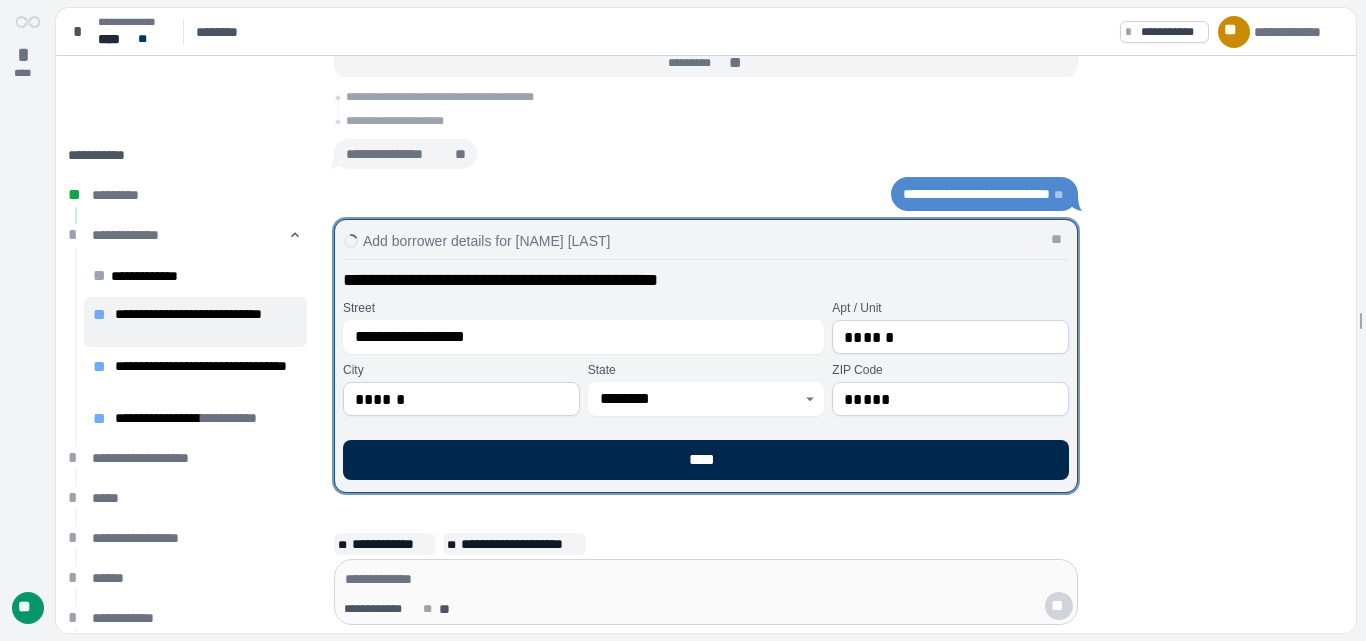 click on "****" at bounding box center (706, 460) 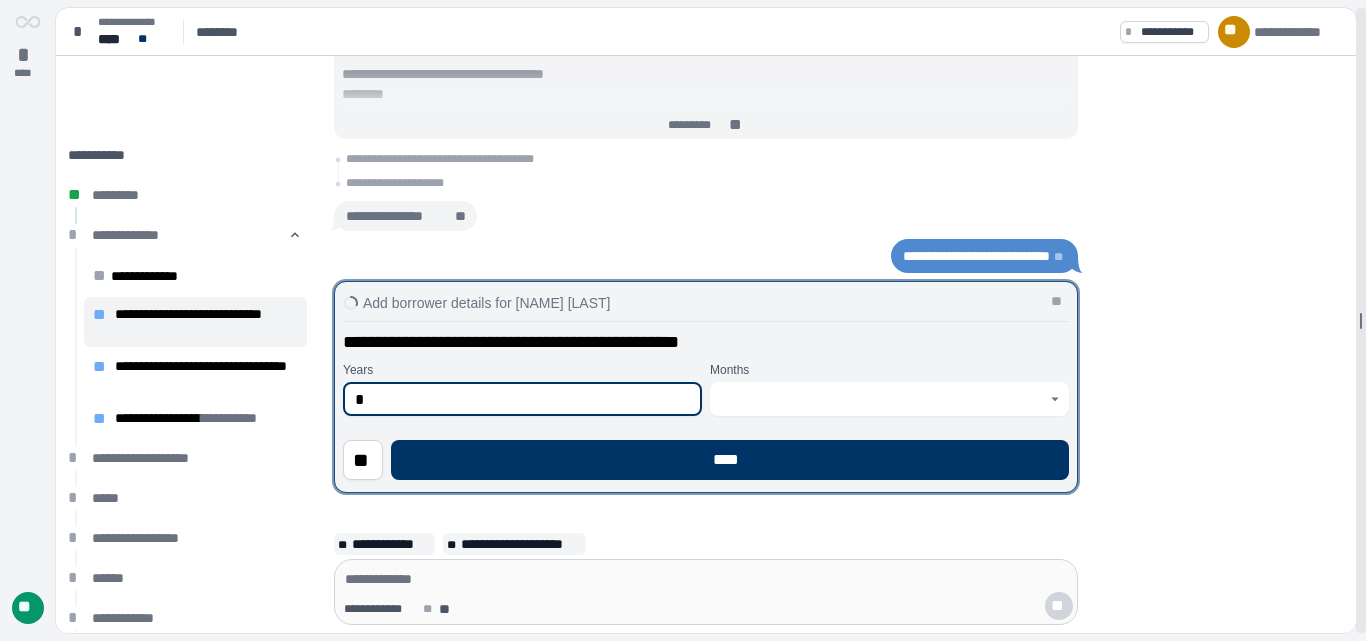 type on "*" 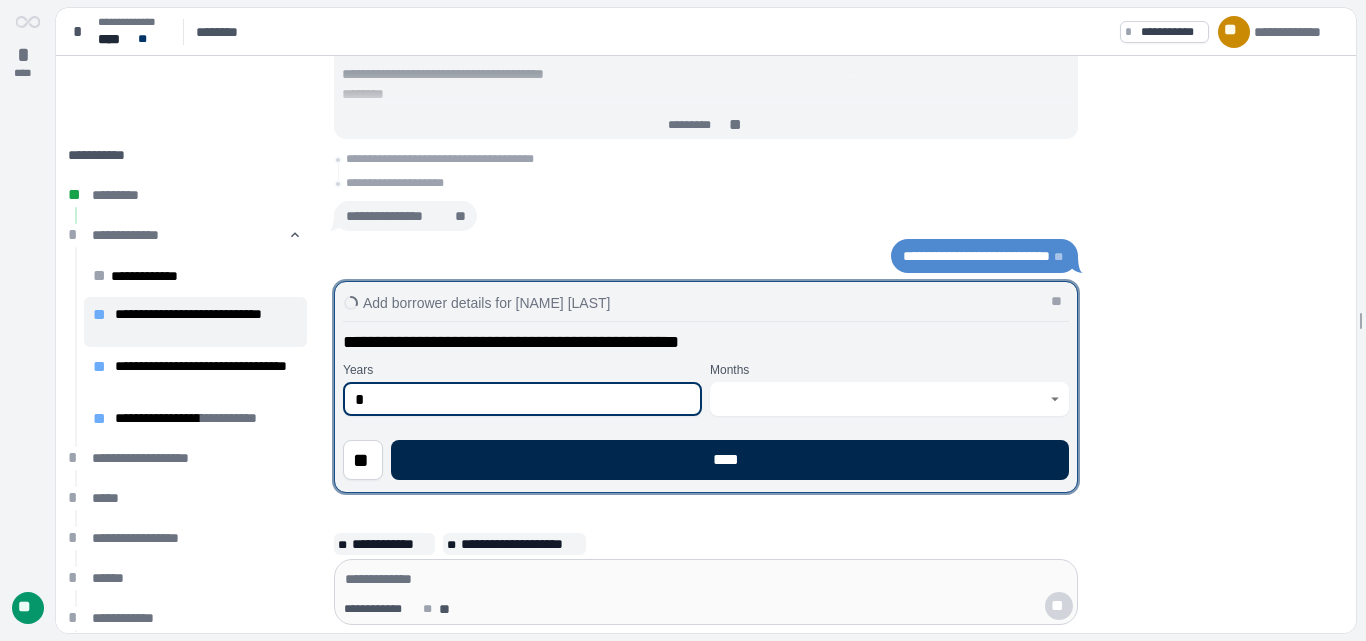 type on "*" 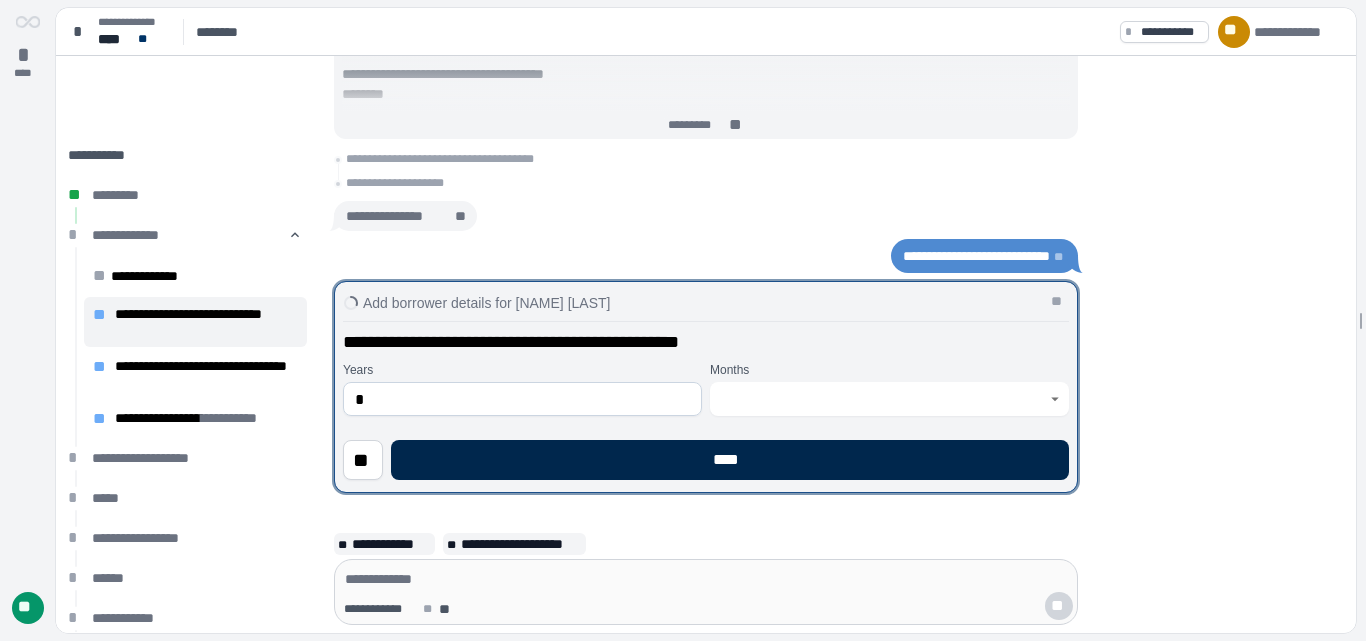 click on "****" at bounding box center [730, 460] 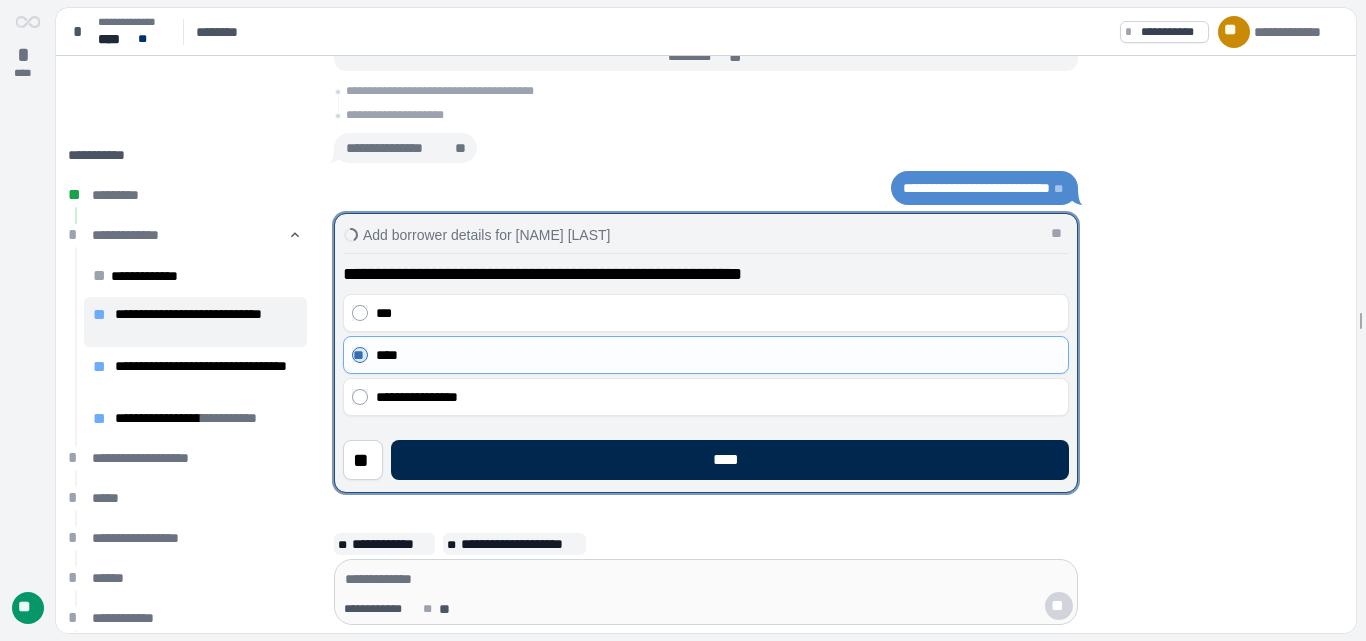 click on "****" at bounding box center [730, 460] 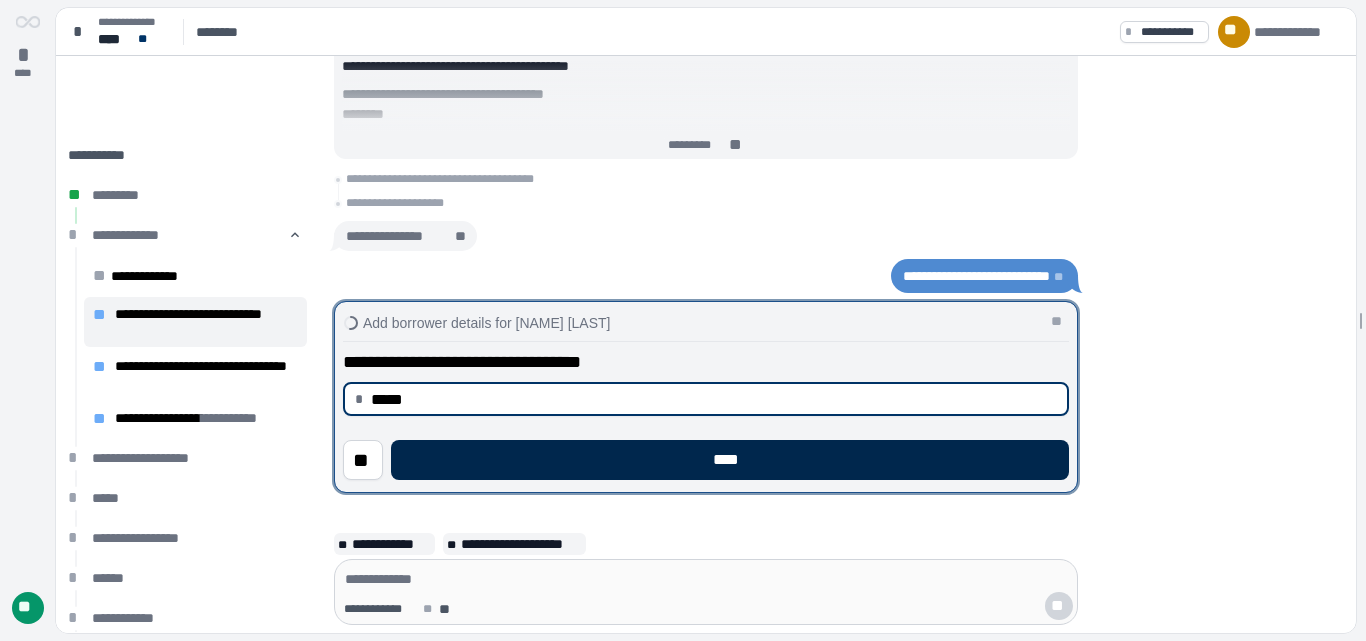 type on "********" 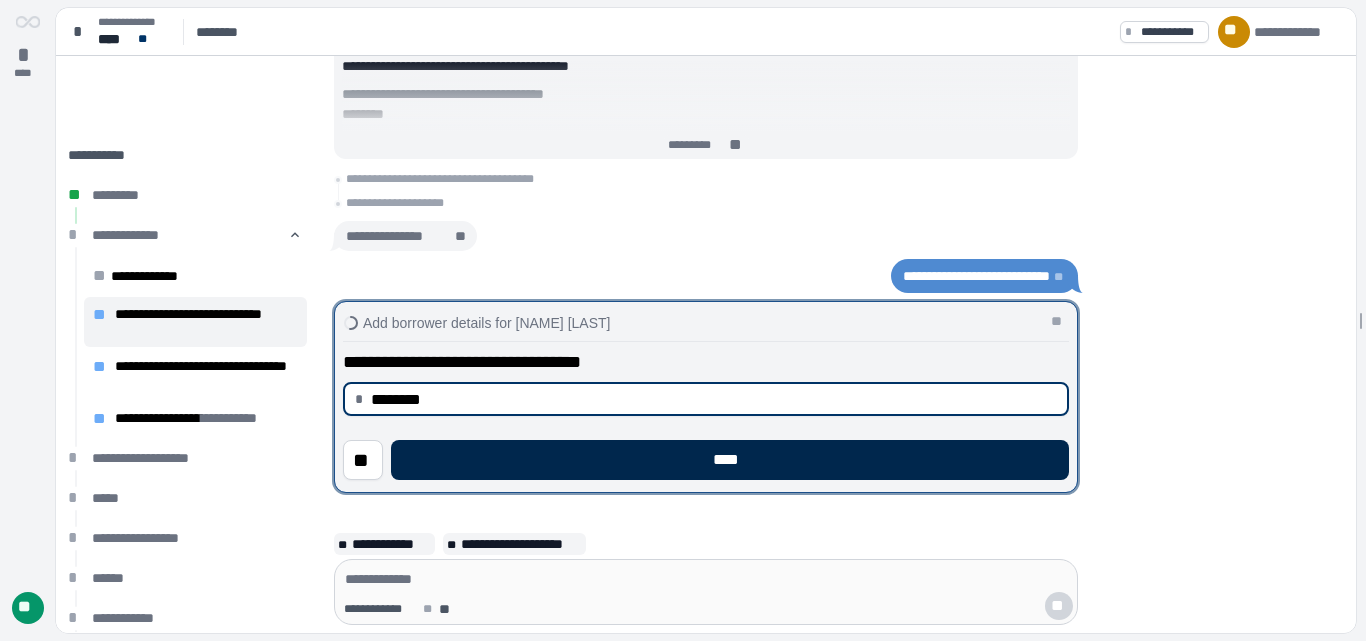 click on "****" at bounding box center (730, 460) 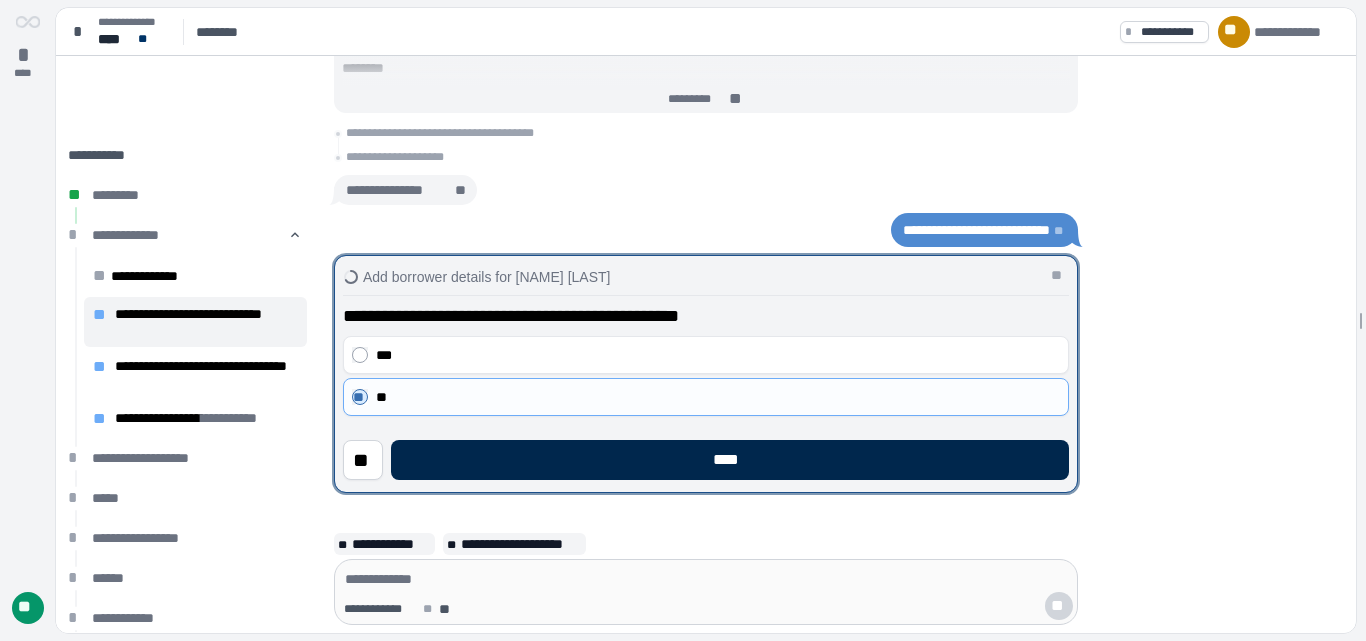 click on "****" at bounding box center [730, 460] 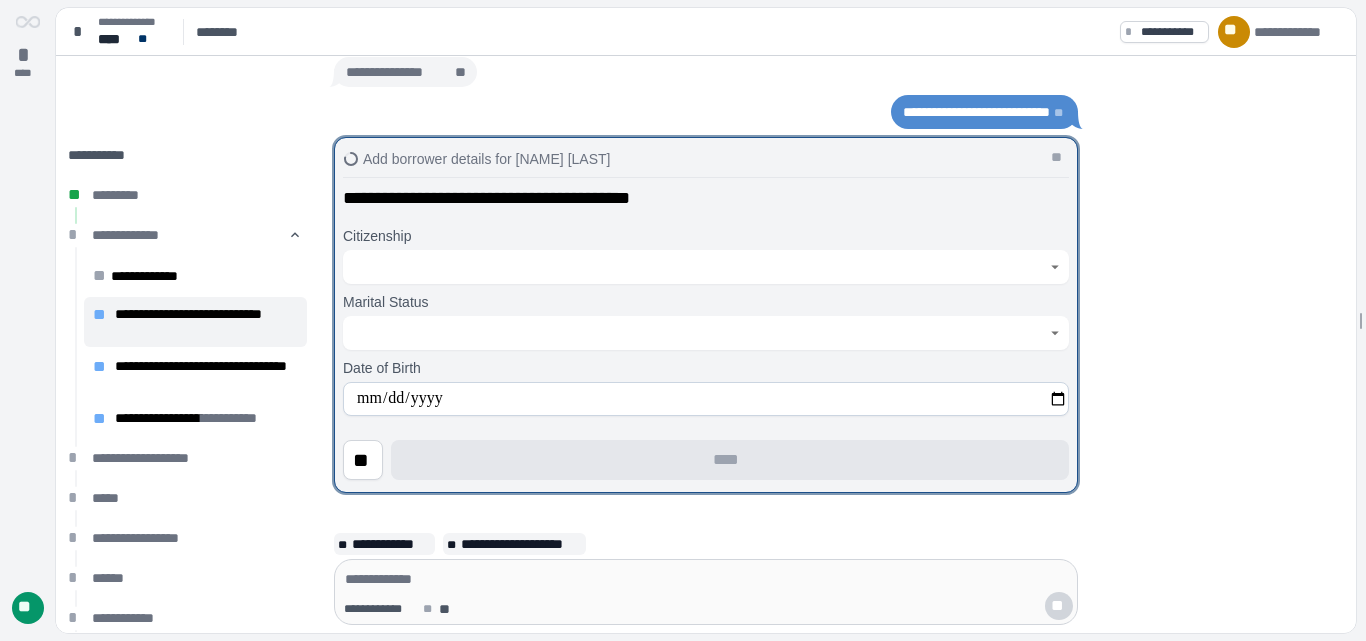 click 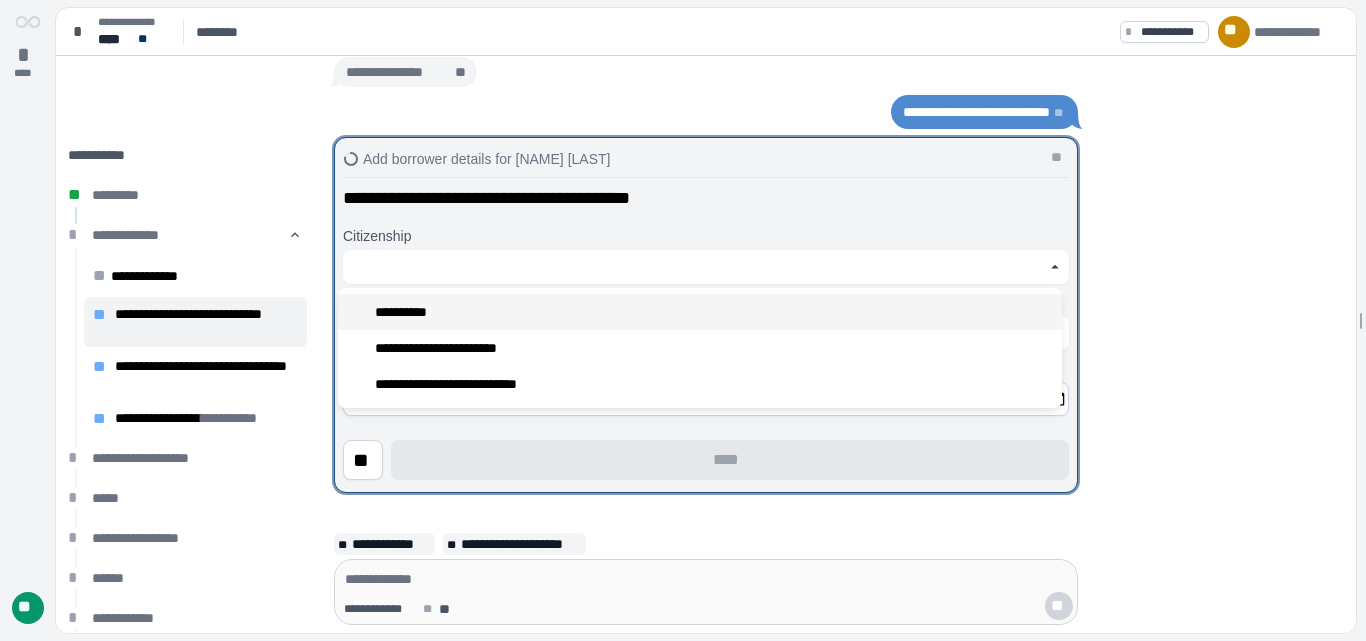 click on "**********" at bounding box center (700, 312) 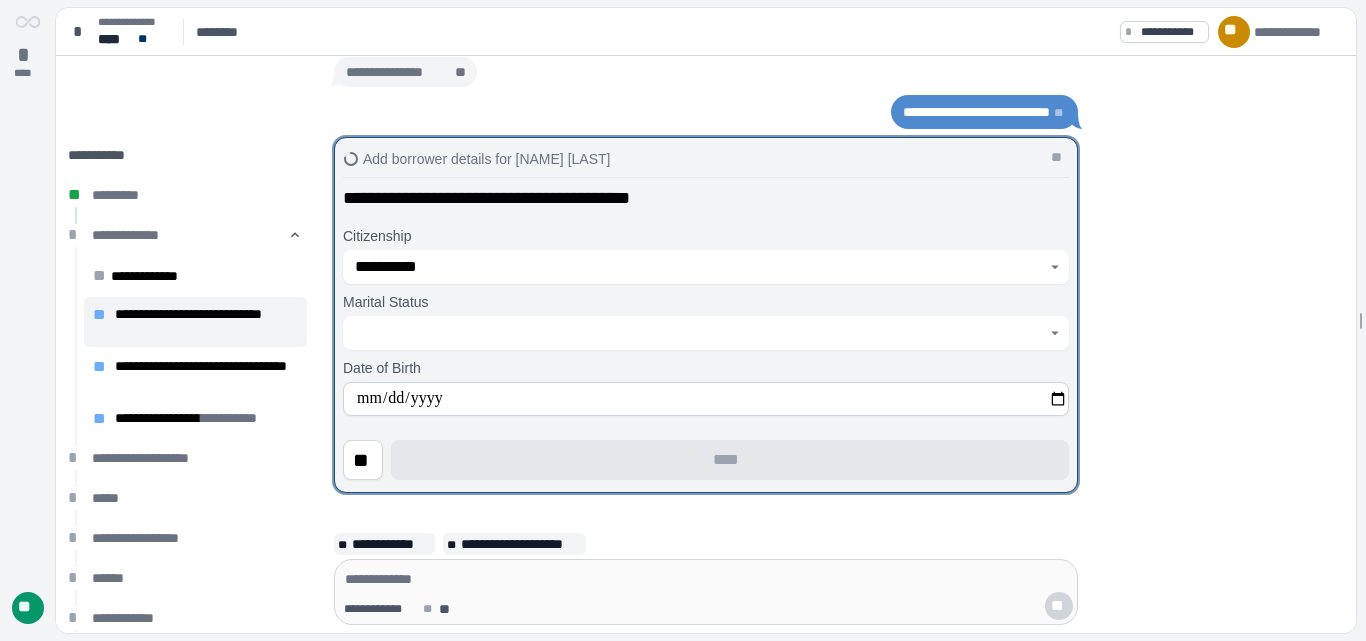 click 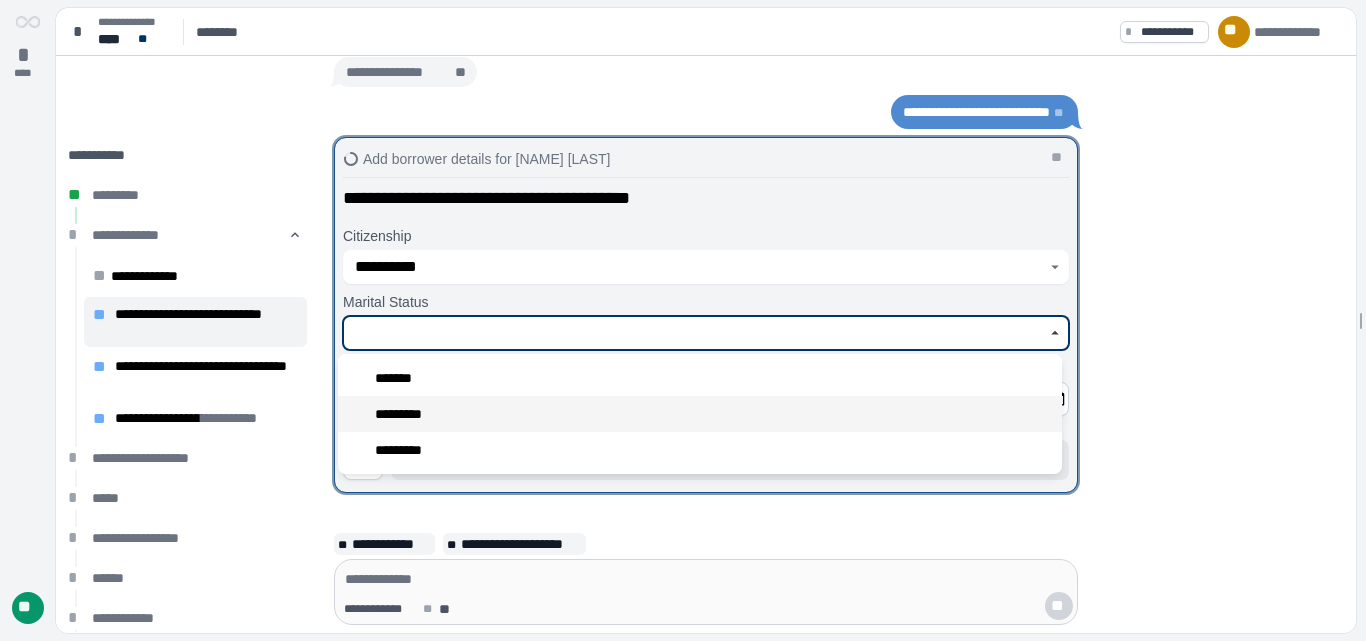 click on "*********" at bounding box center (700, 414) 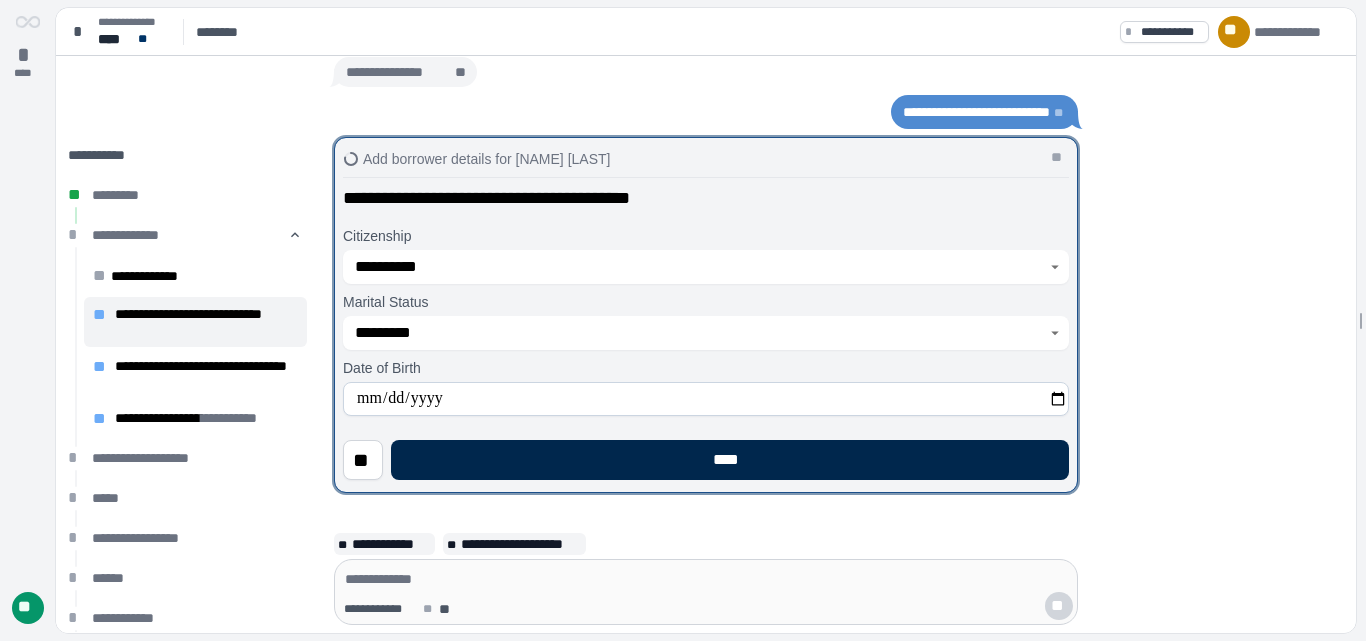 click on "****" at bounding box center (730, 460) 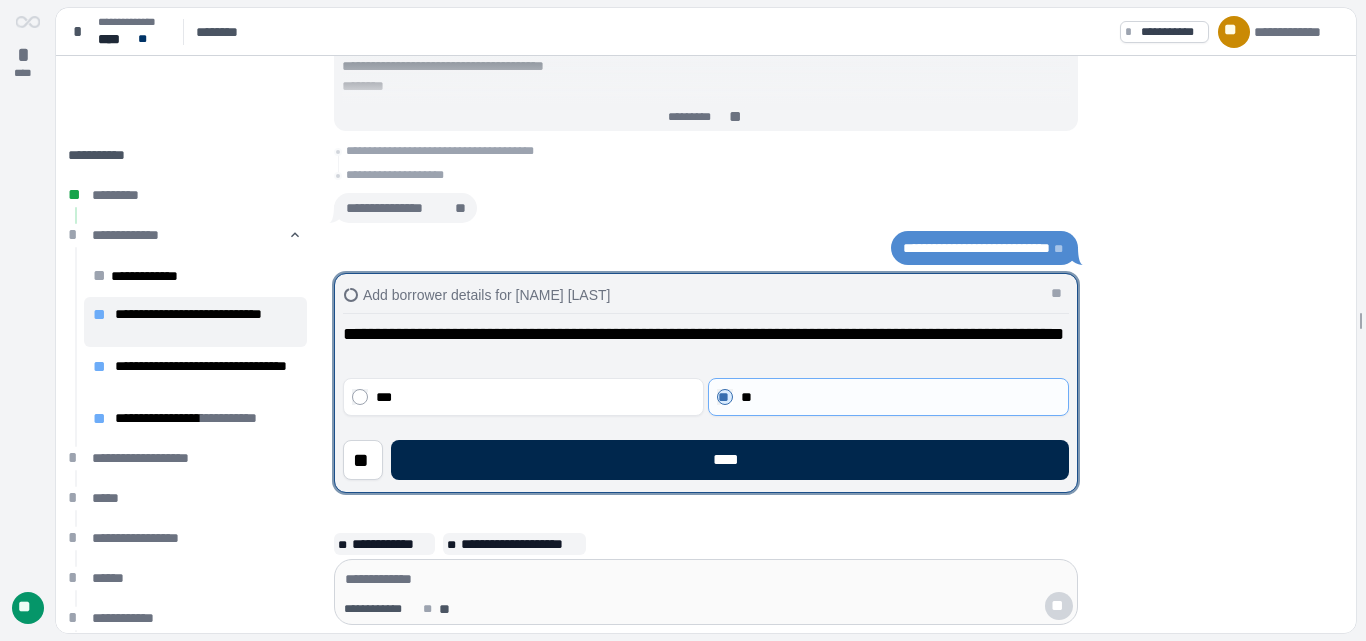 click on "****" at bounding box center (730, 460) 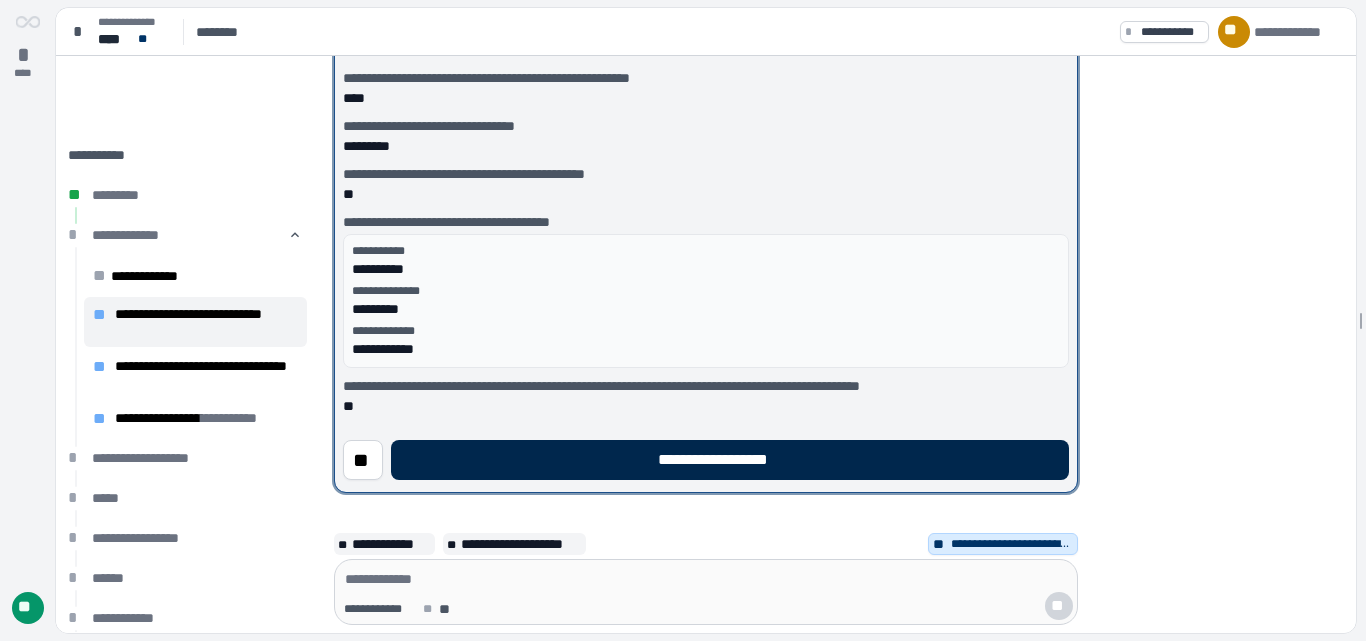 click on "**********" at bounding box center [730, 460] 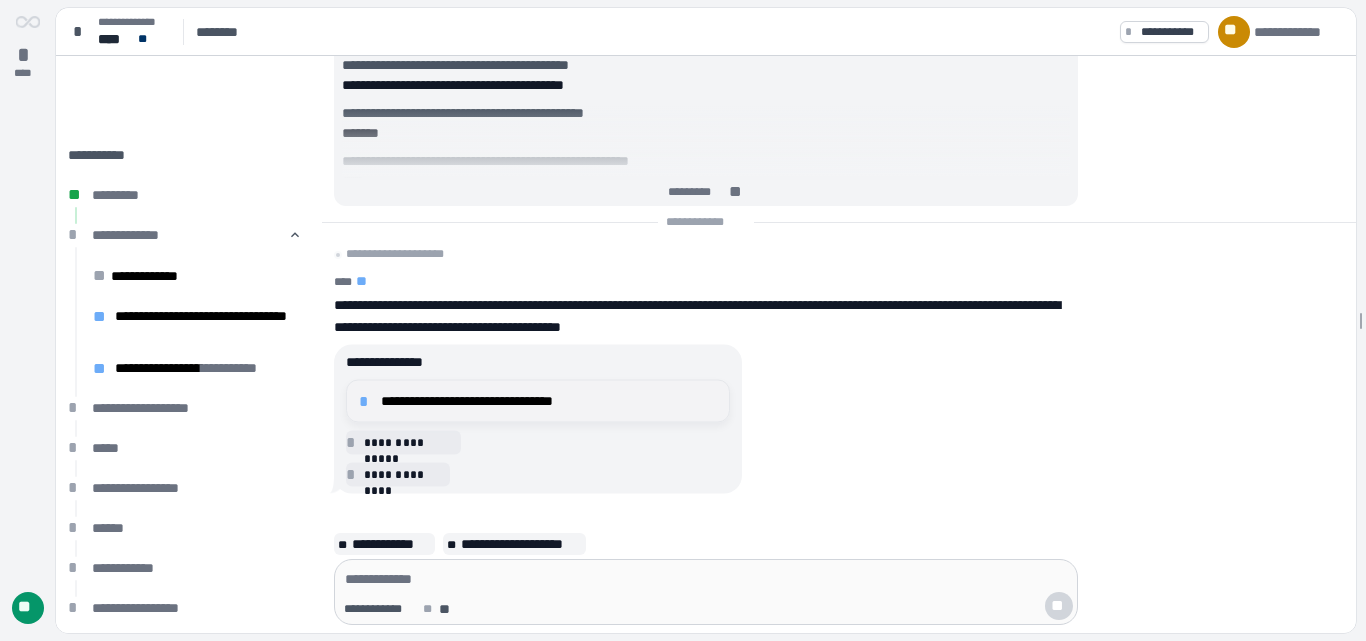 click on "**********" at bounding box center [549, 401] 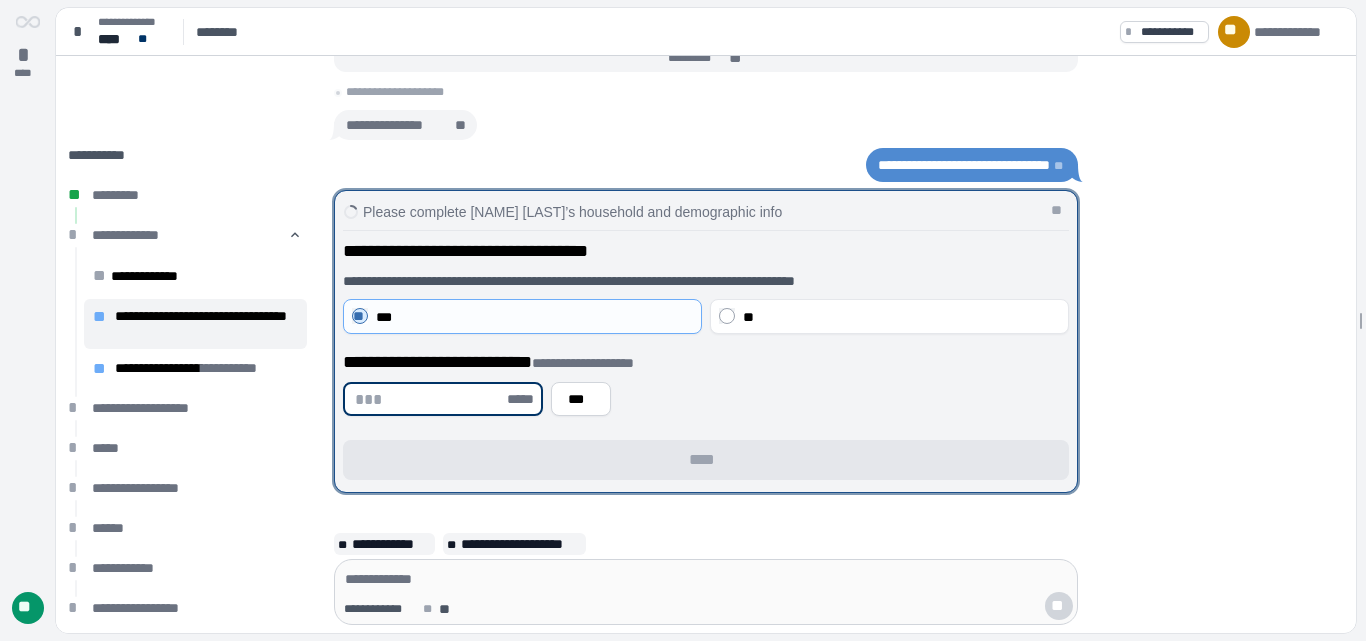 click at bounding box center [429, 399] 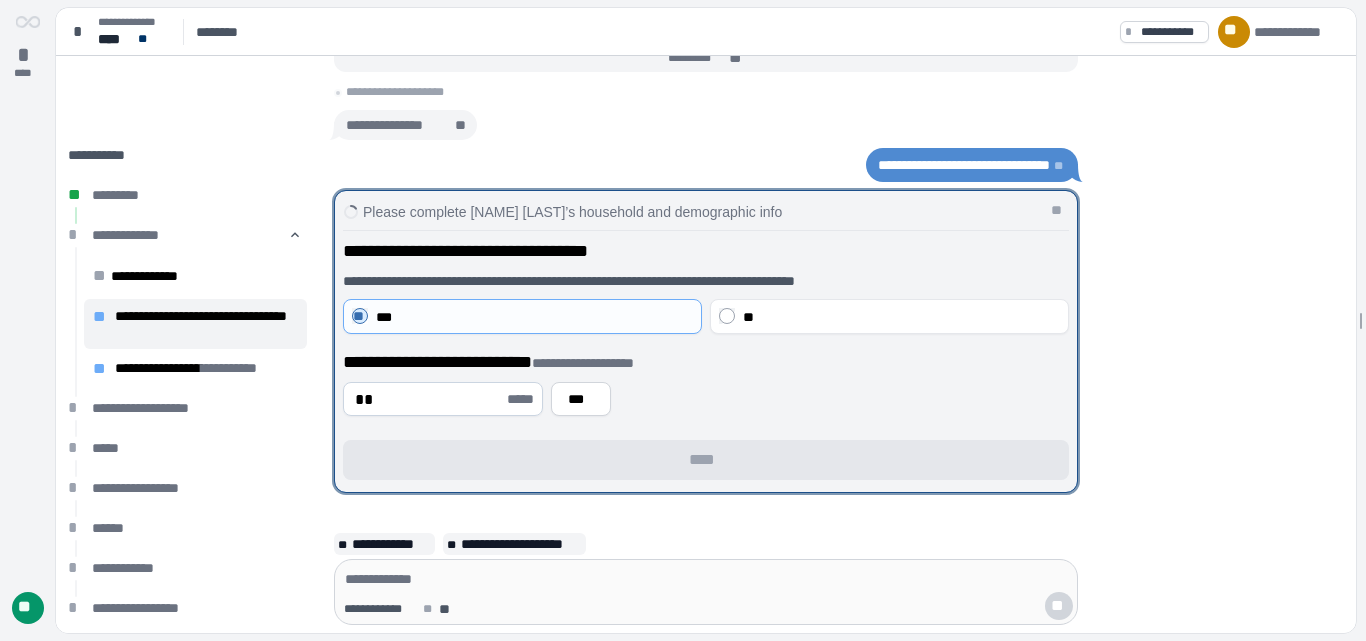 click on "*****" at bounding box center [523, 399] 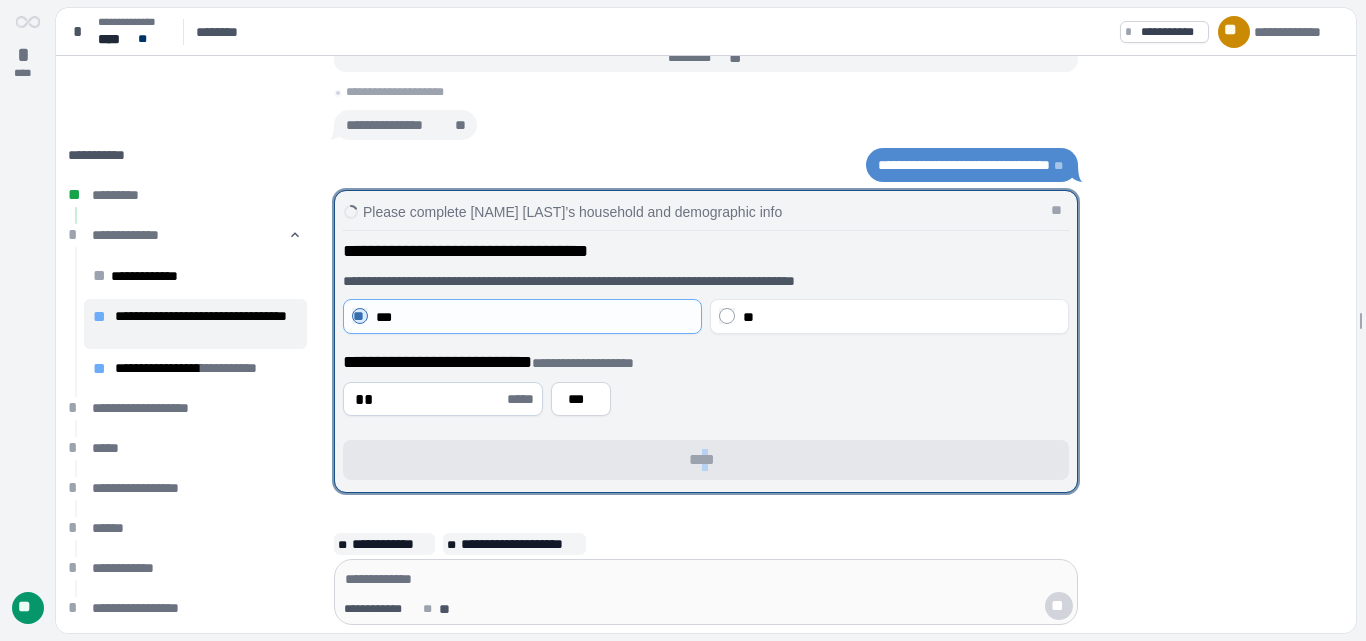 click on "****" at bounding box center (706, 460) 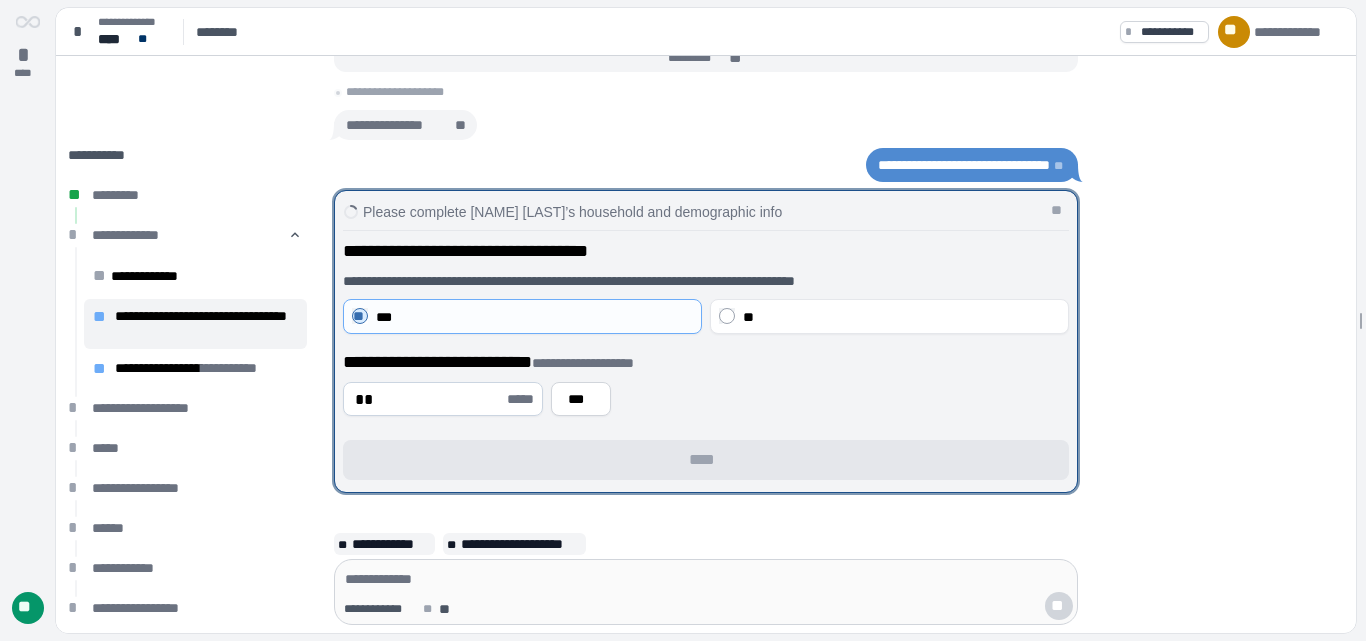 click on "**" at bounding box center [429, 399] 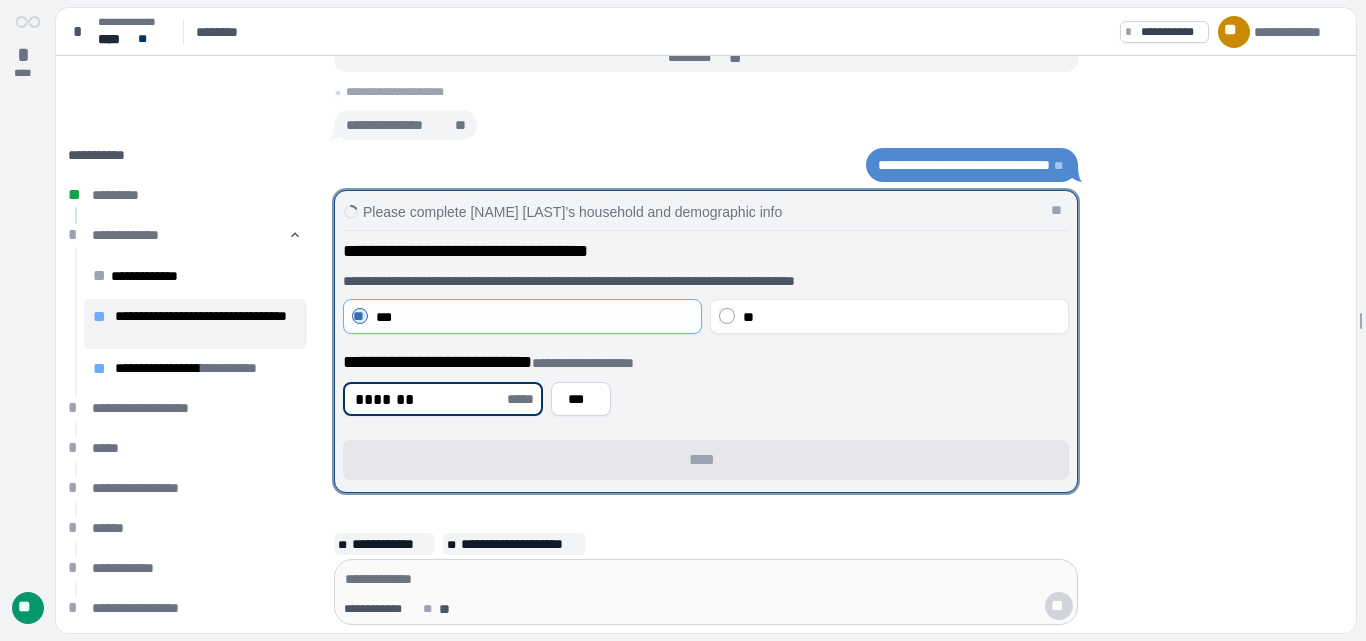 click on "**********" at bounding box center [706, 383] 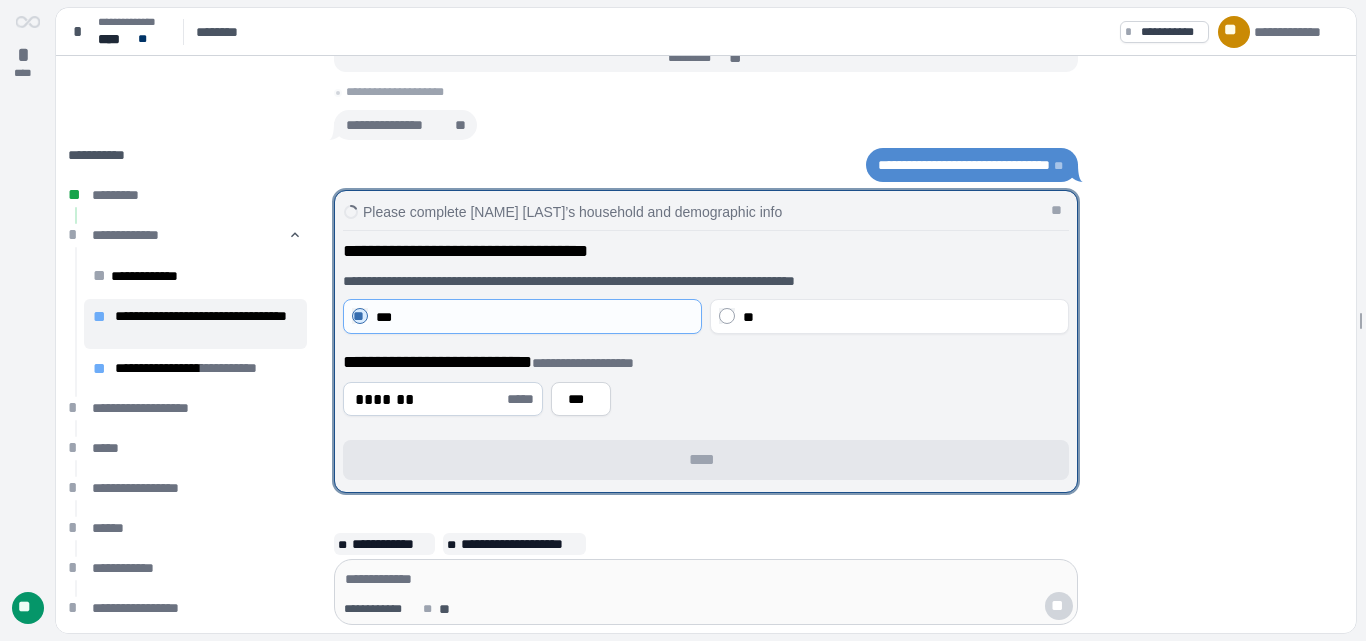 click on "*******" at bounding box center [429, 399] 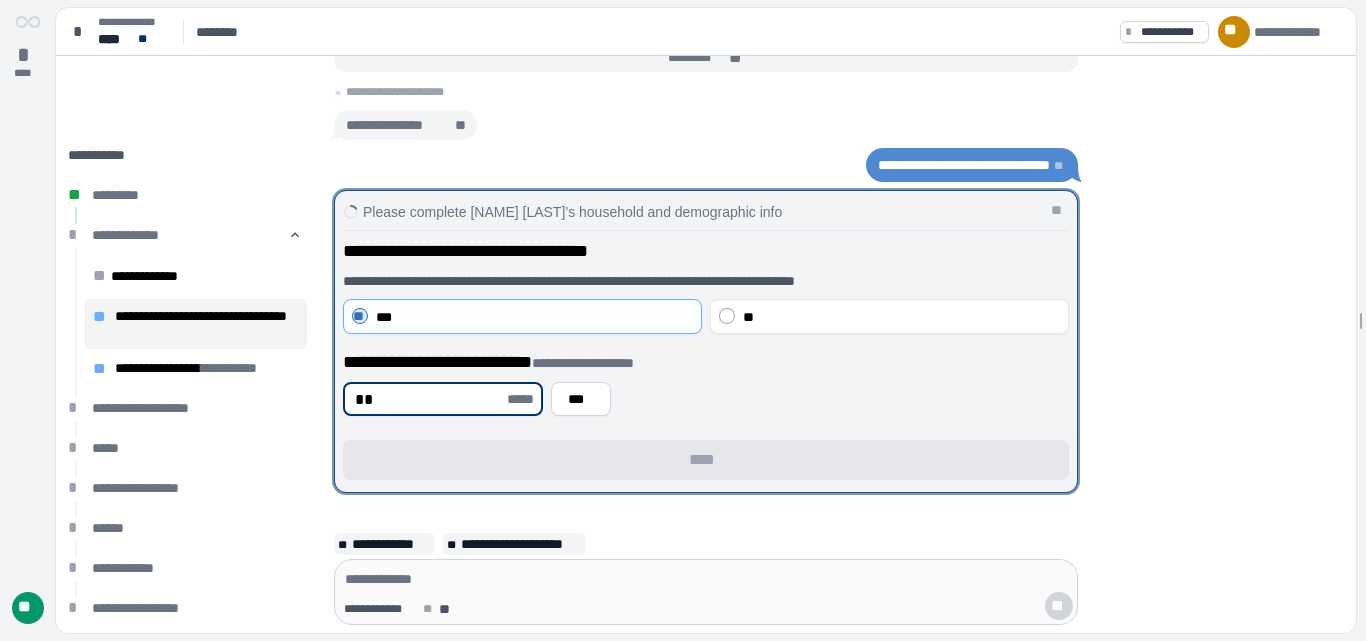 type on "*" 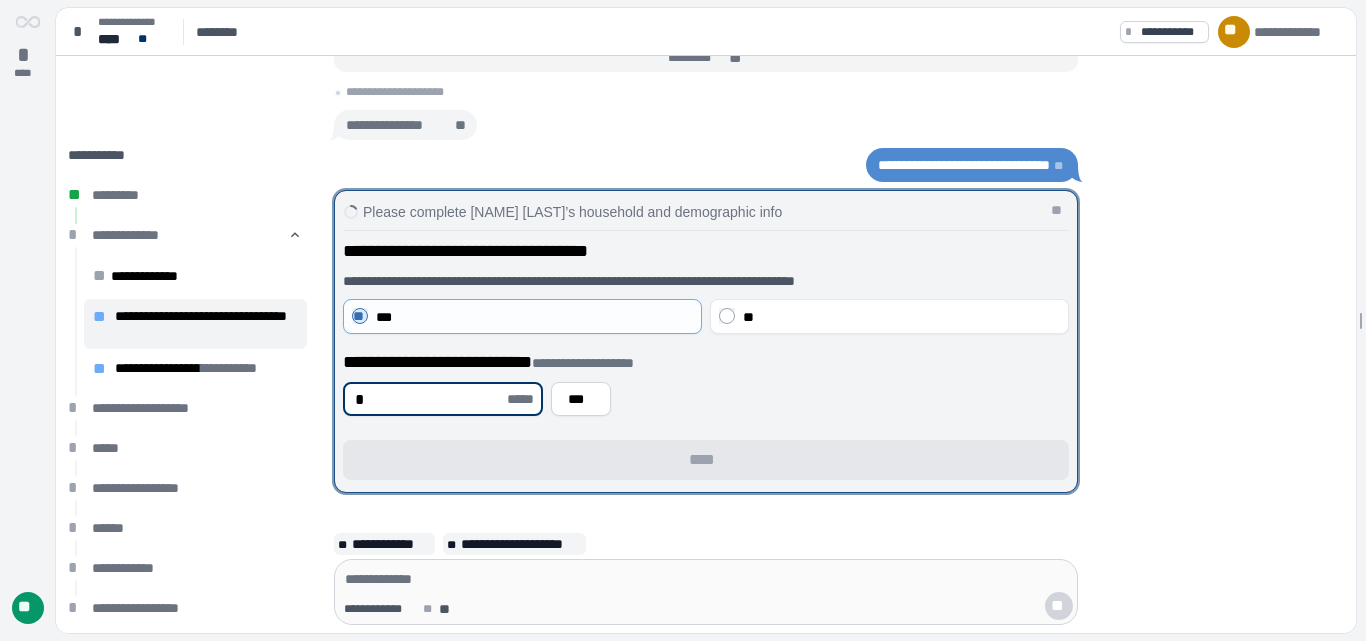 click on "*" at bounding box center (429, 399) 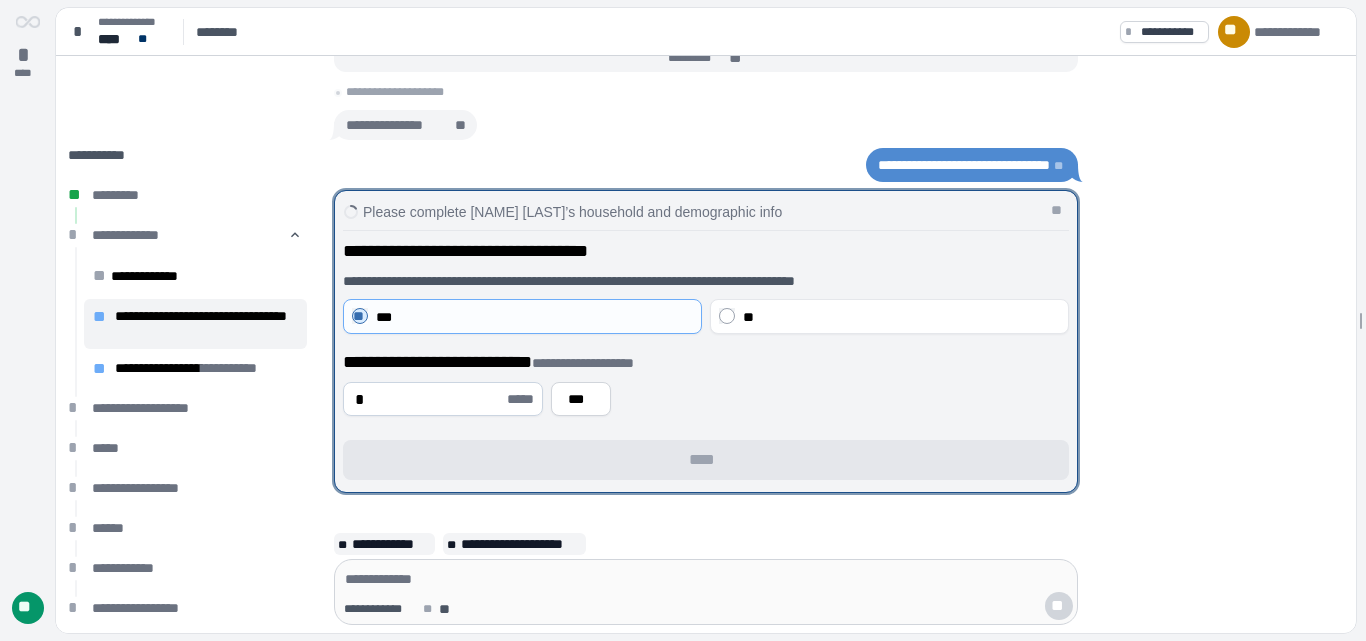 click on "*****" at bounding box center [523, 399] 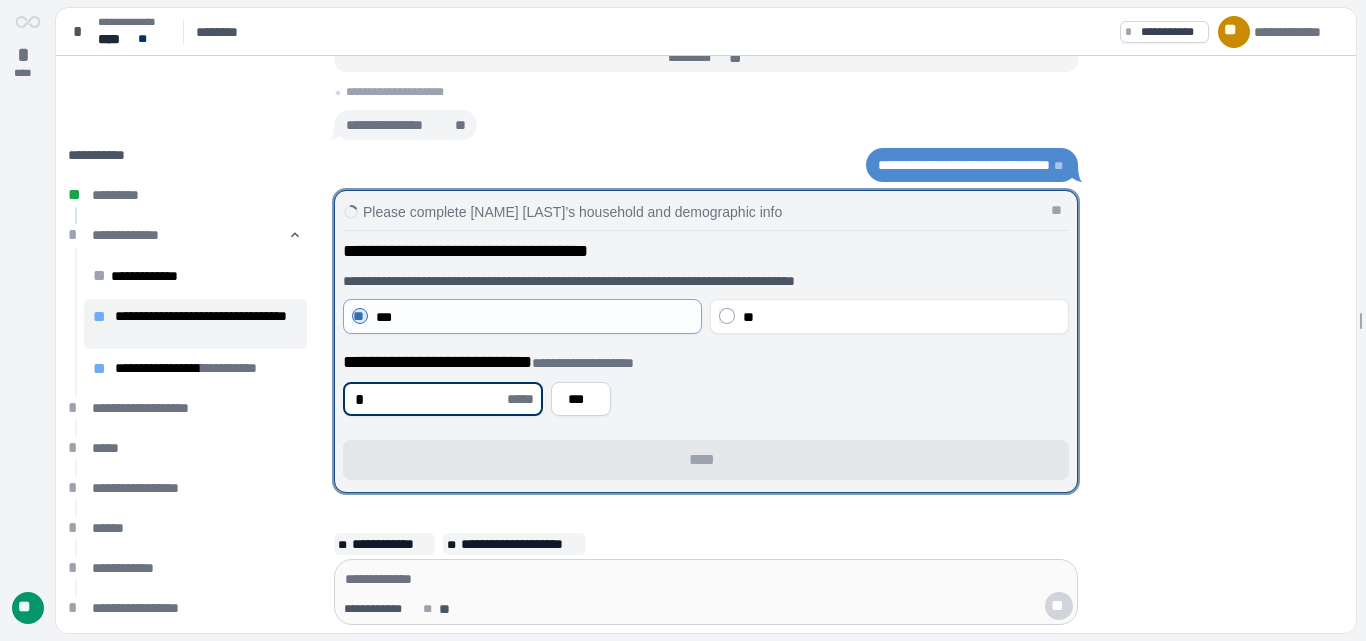 click on "*" at bounding box center [429, 399] 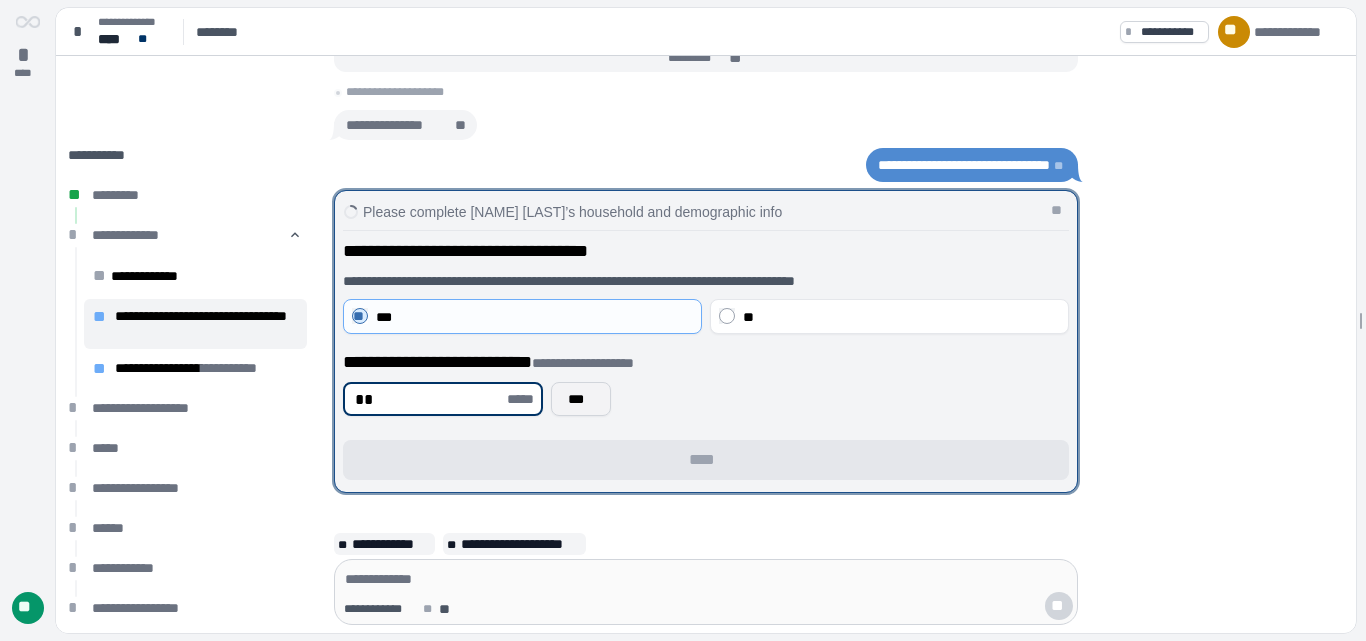type on "**" 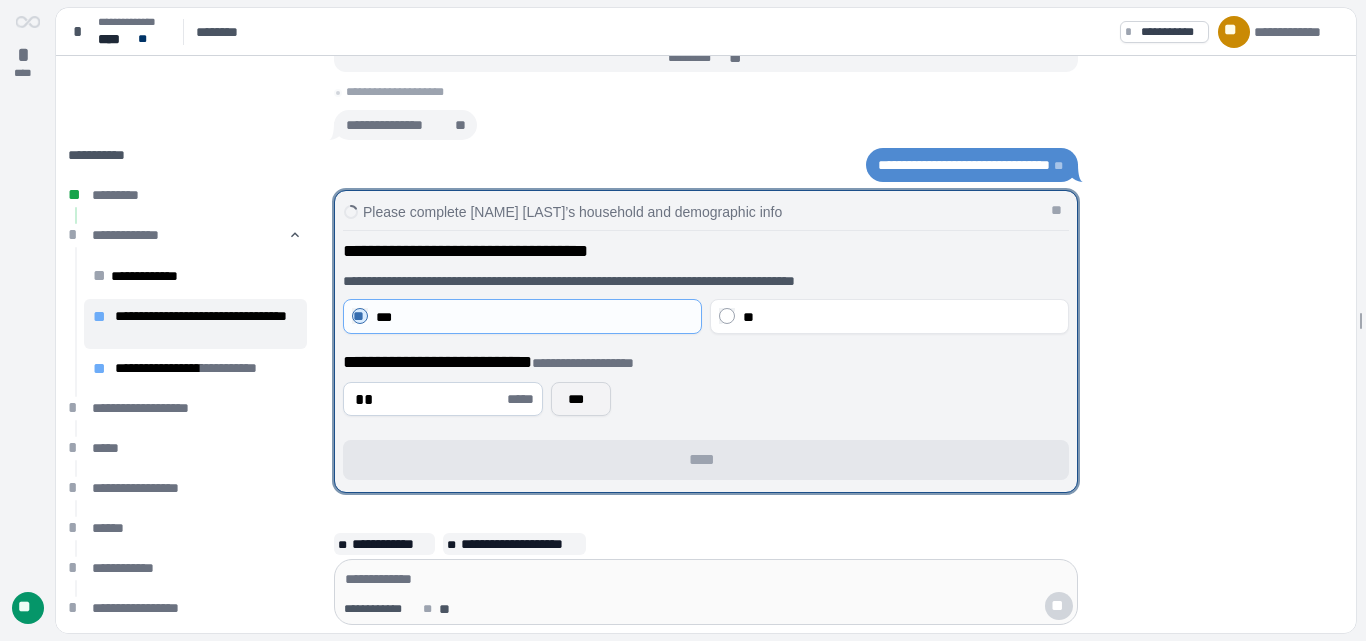 click on "***" at bounding box center (581, 399) 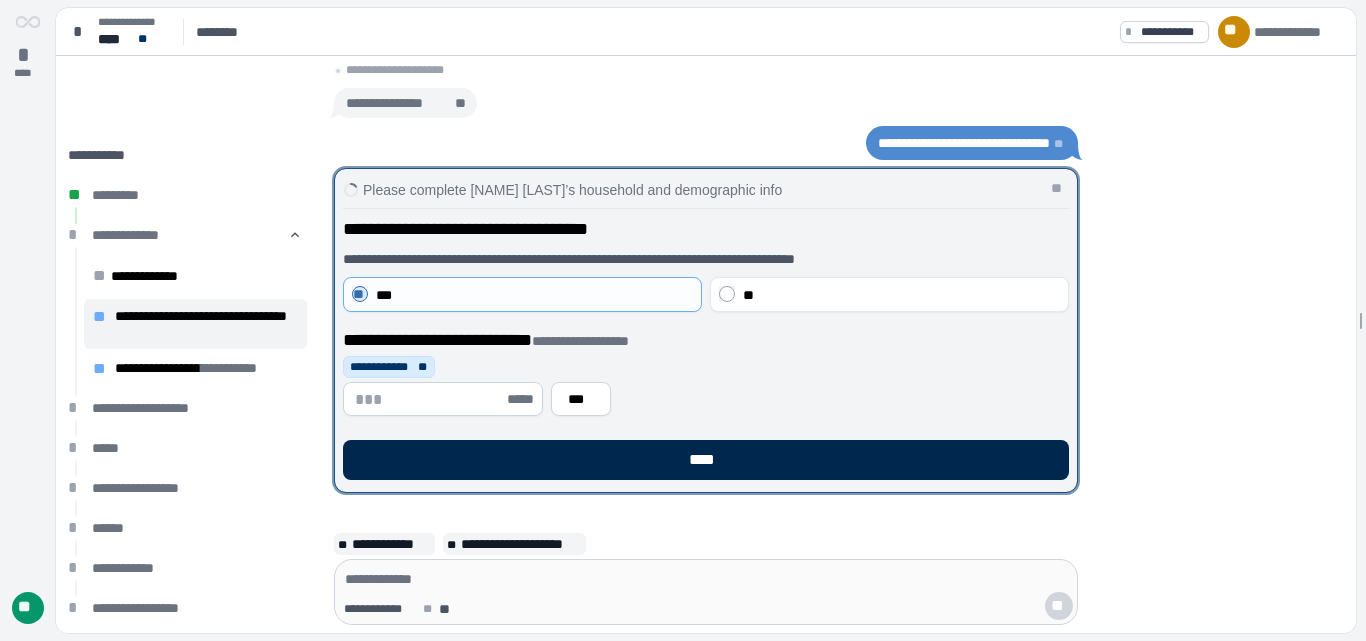 click on "****" at bounding box center (706, 460) 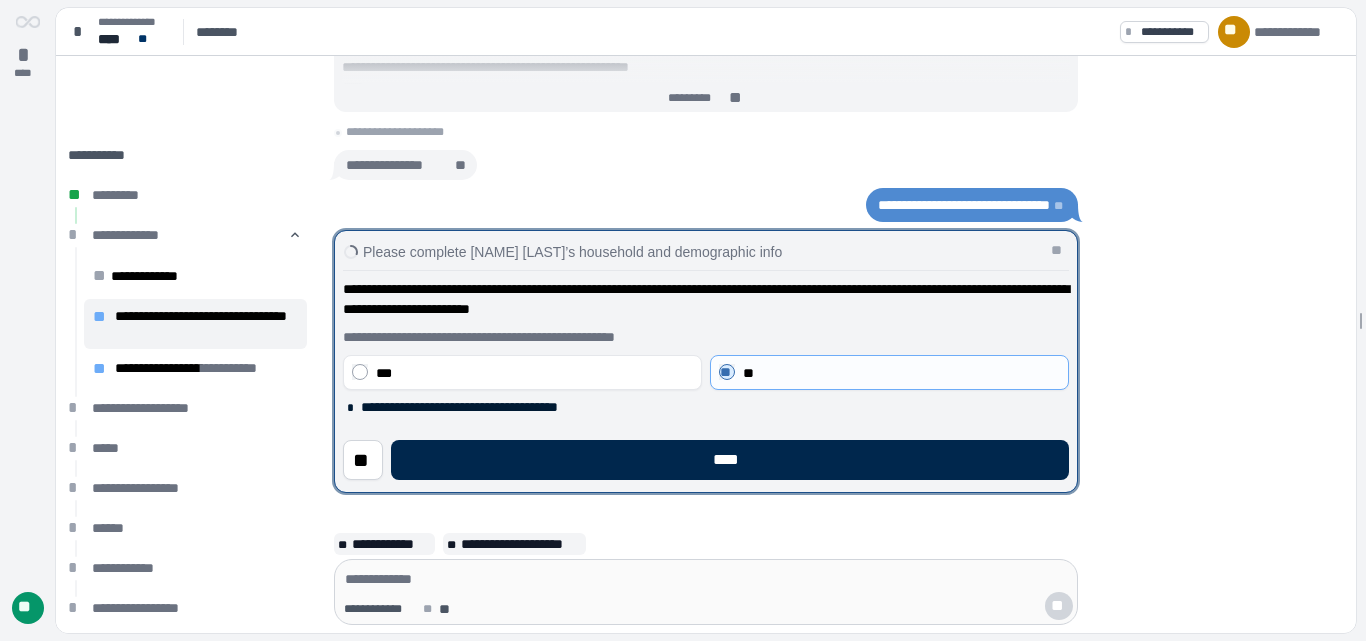 click on "****" at bounding box center (730, 460) 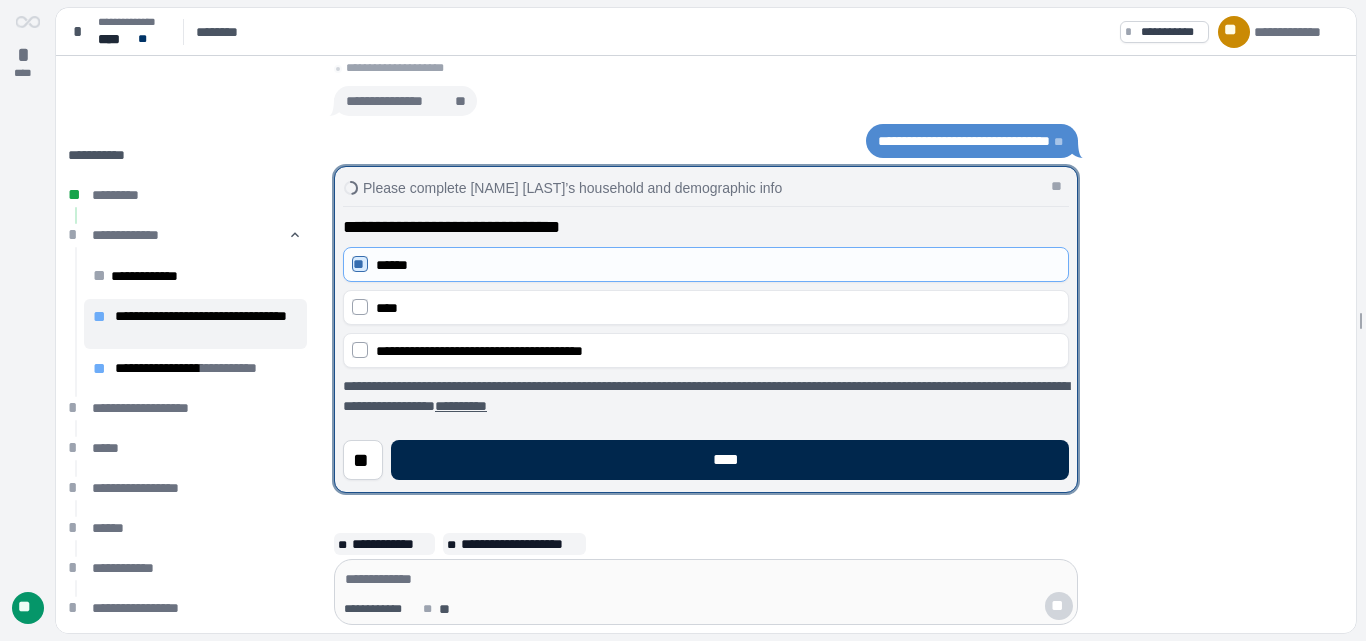 click on "****" at bounding box center [730, 460] 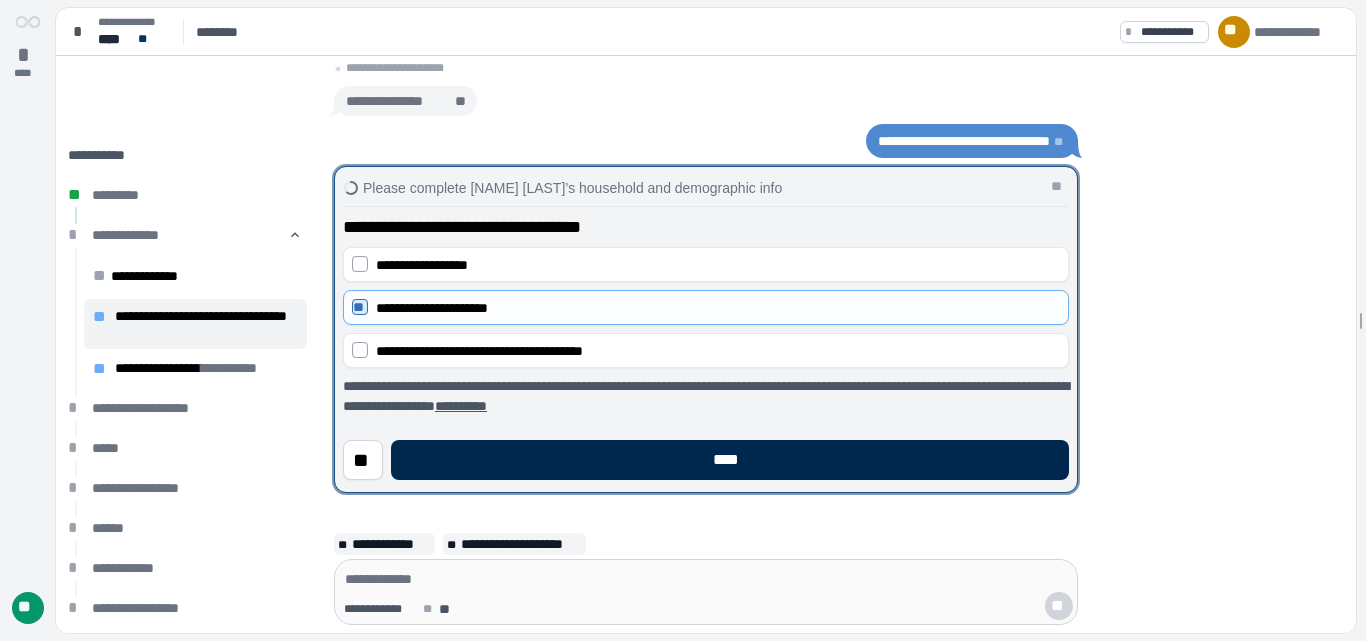 click on "****" at bounding box center (730, 460) 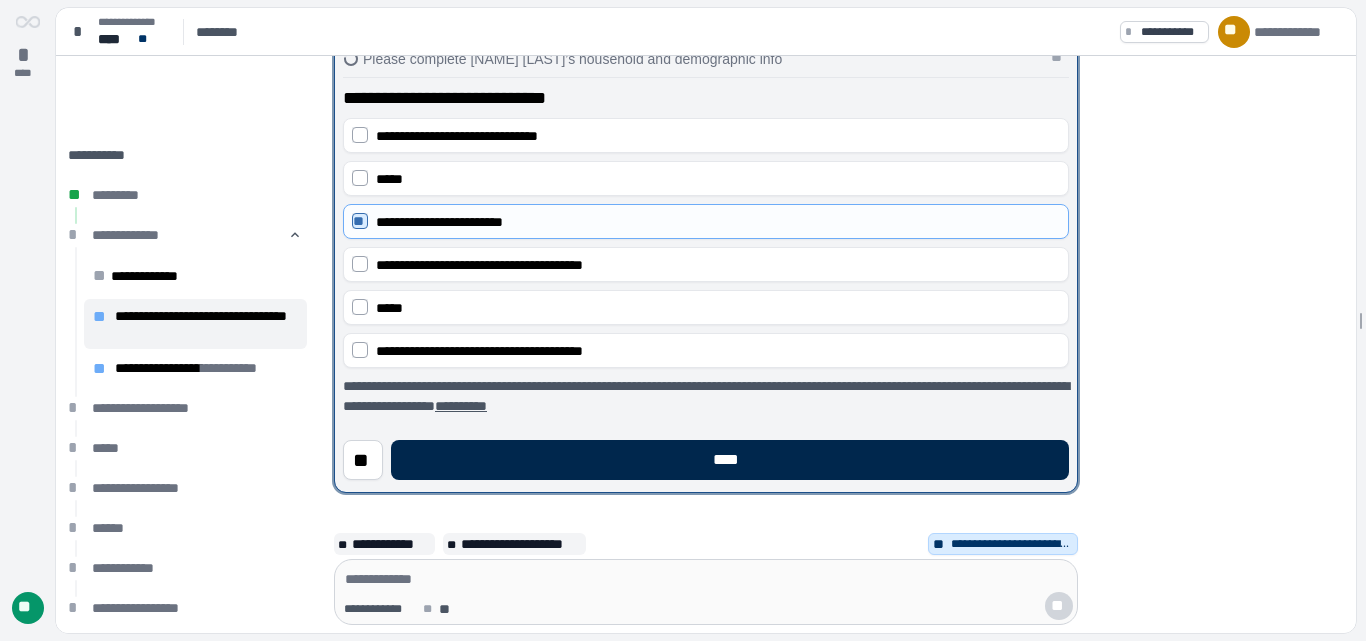 click on "****" at bounding box center [730, 460] 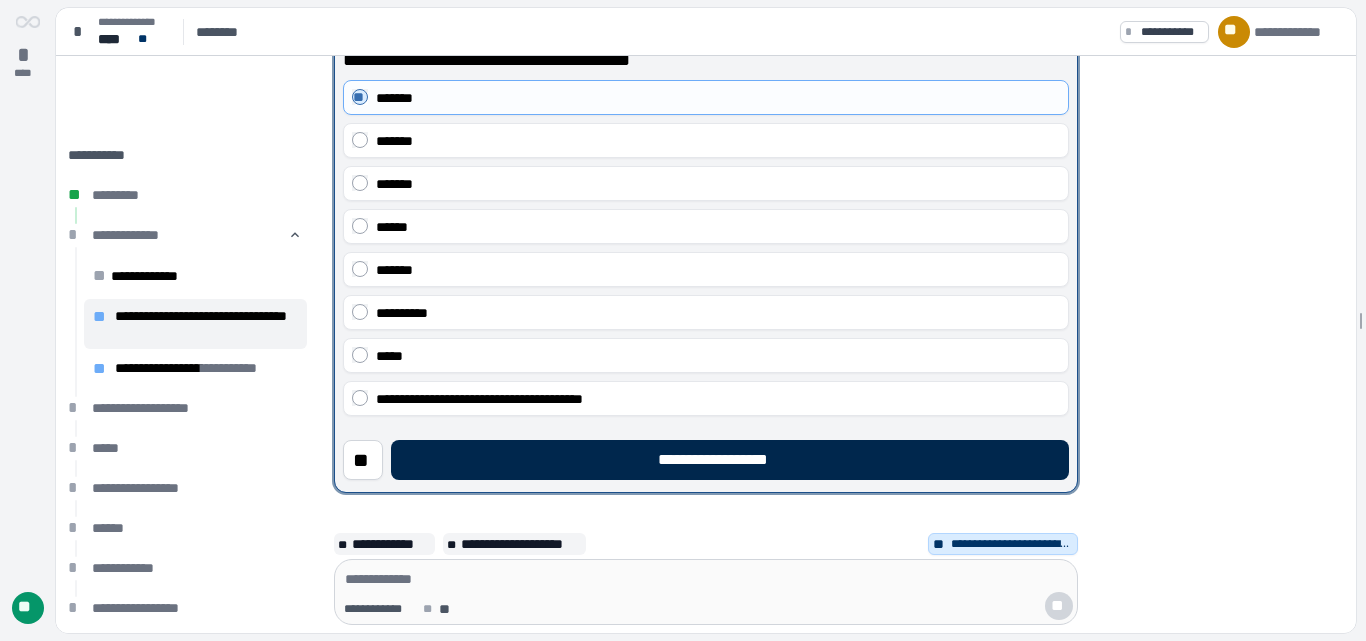click on "**********" at bounding box center (730, 460) 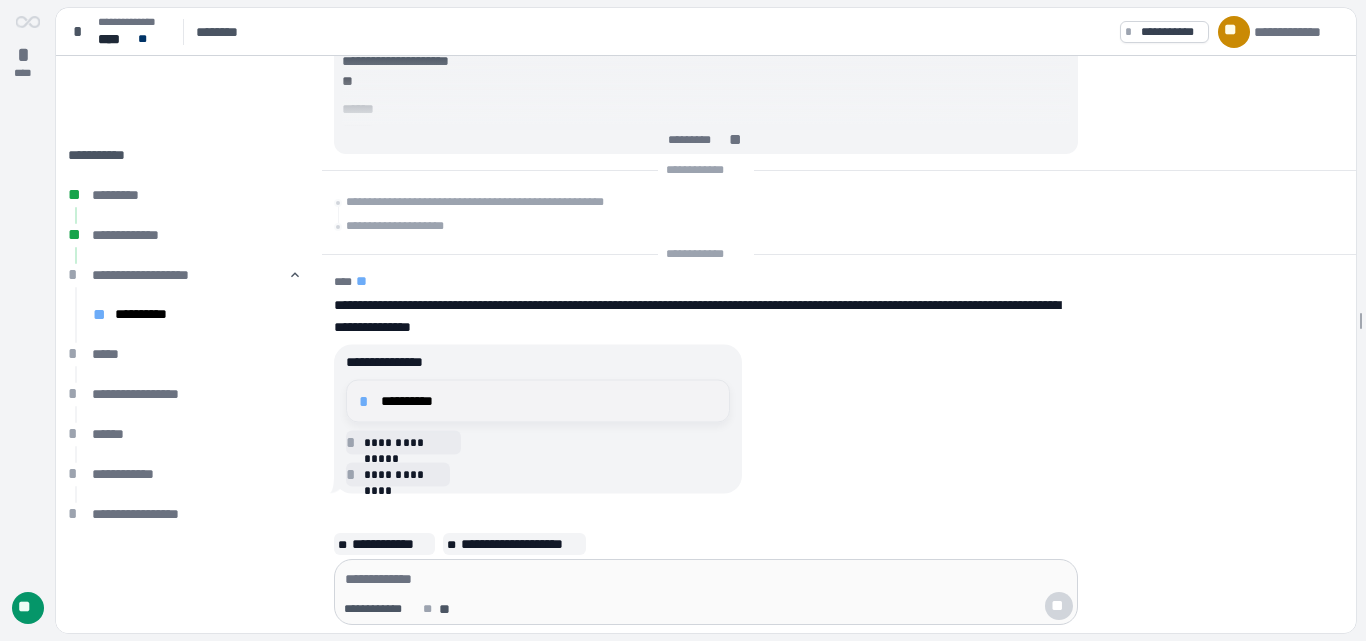 click on "**********" at bounding box center (549, 401) 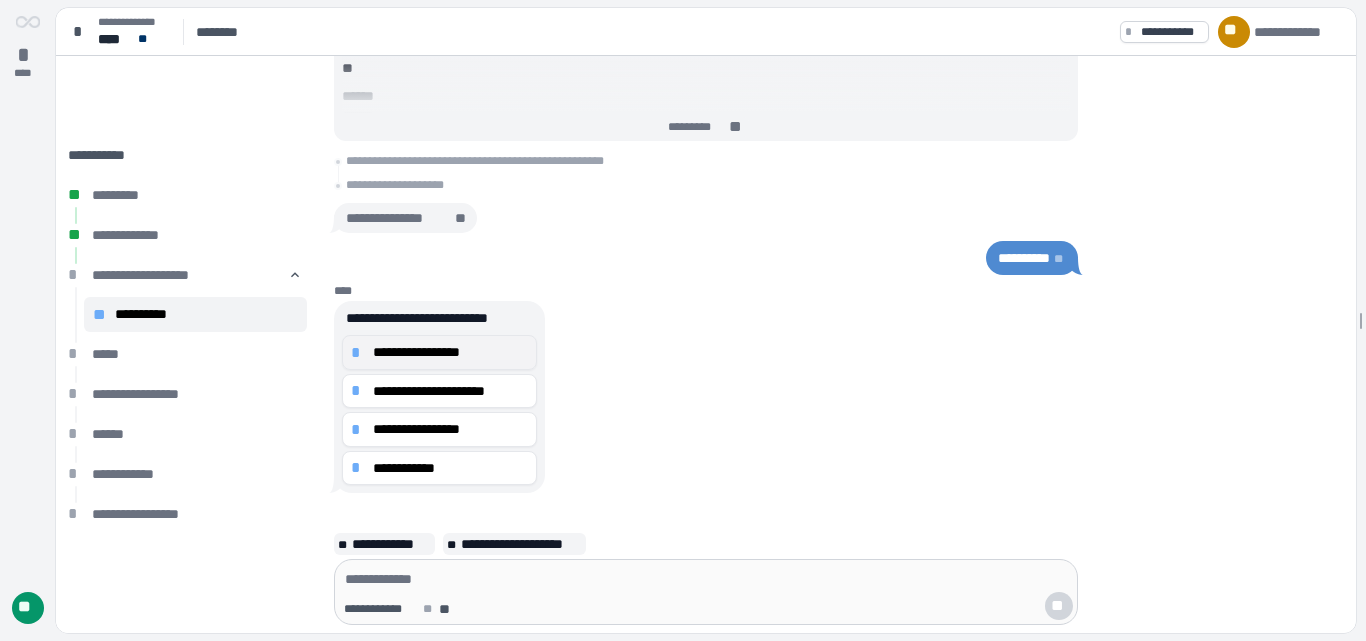 click on "**********" at bounding box center (450, 352) 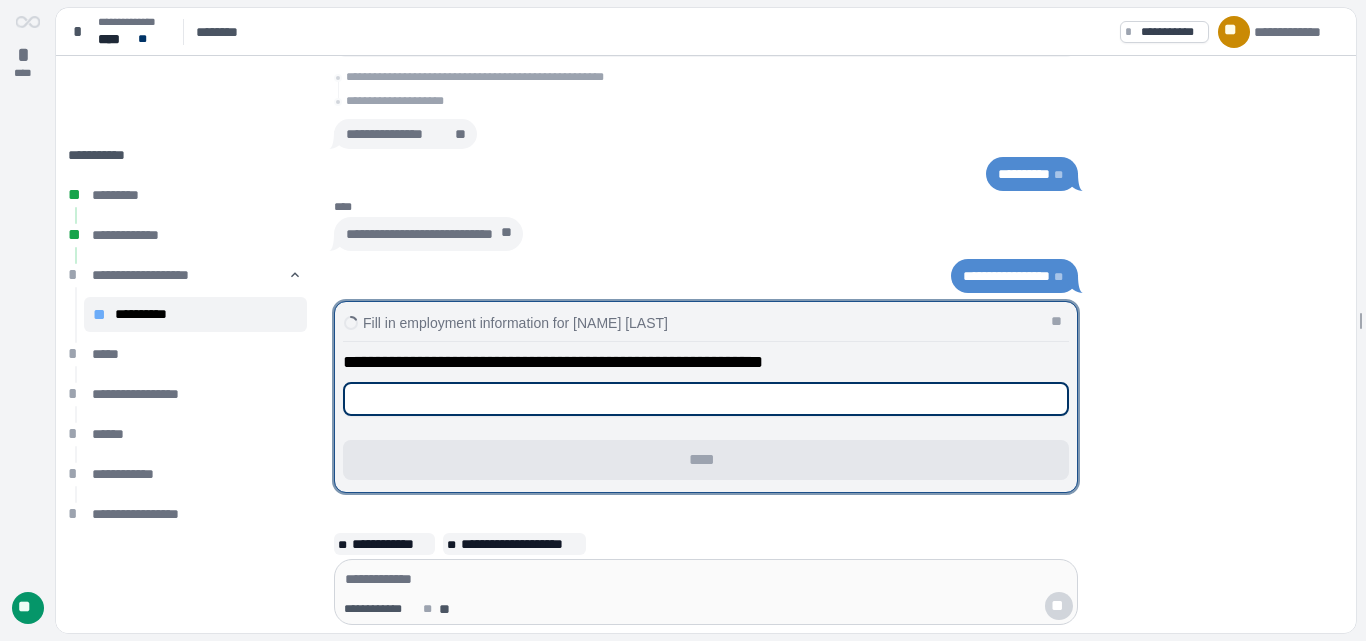 click at bounding box center [706, 399] 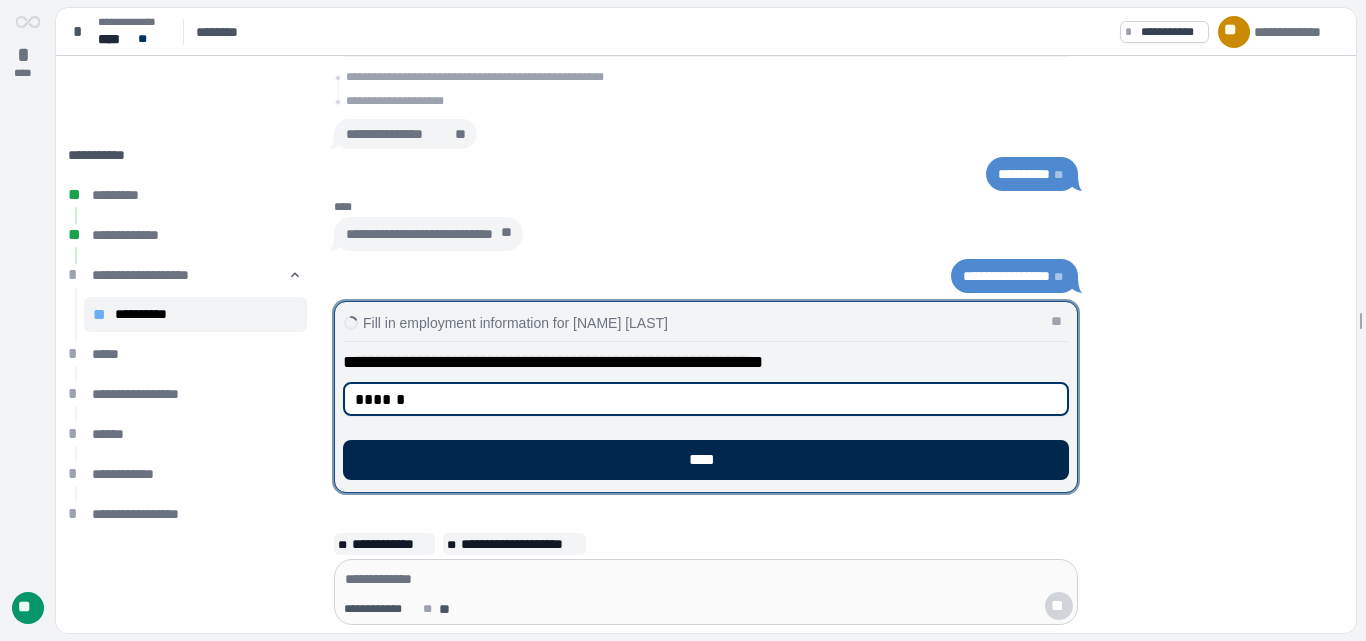 type on "******" 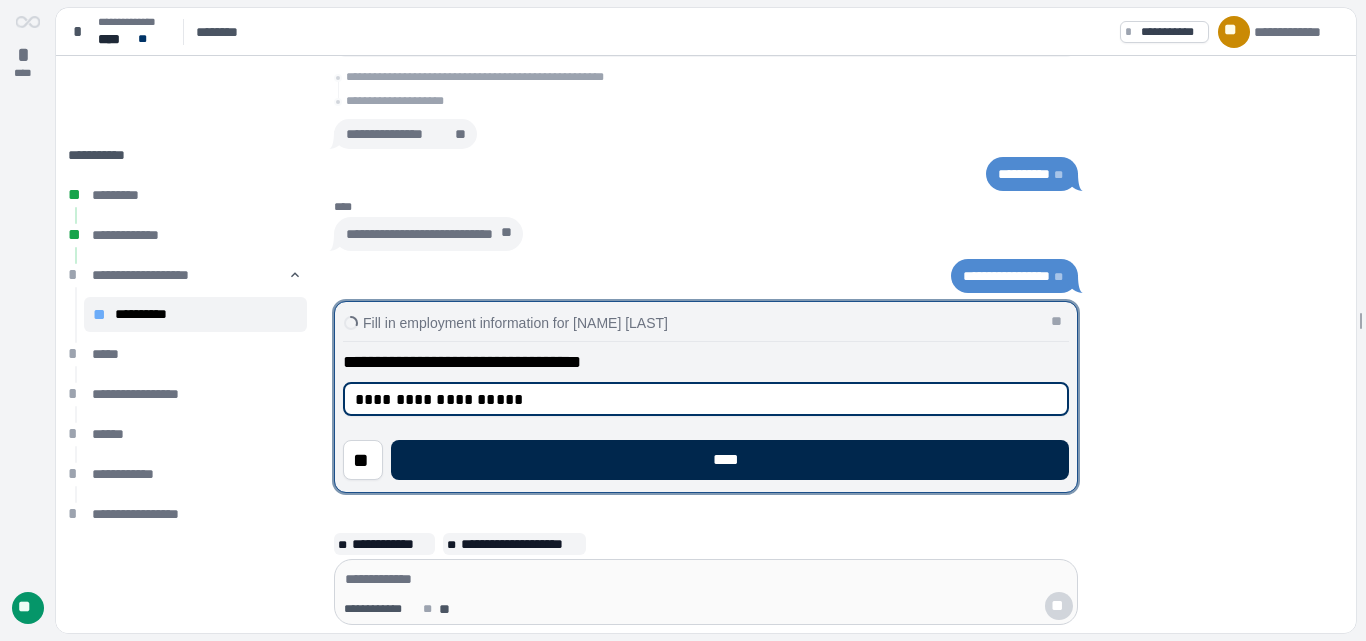 type on "**********" 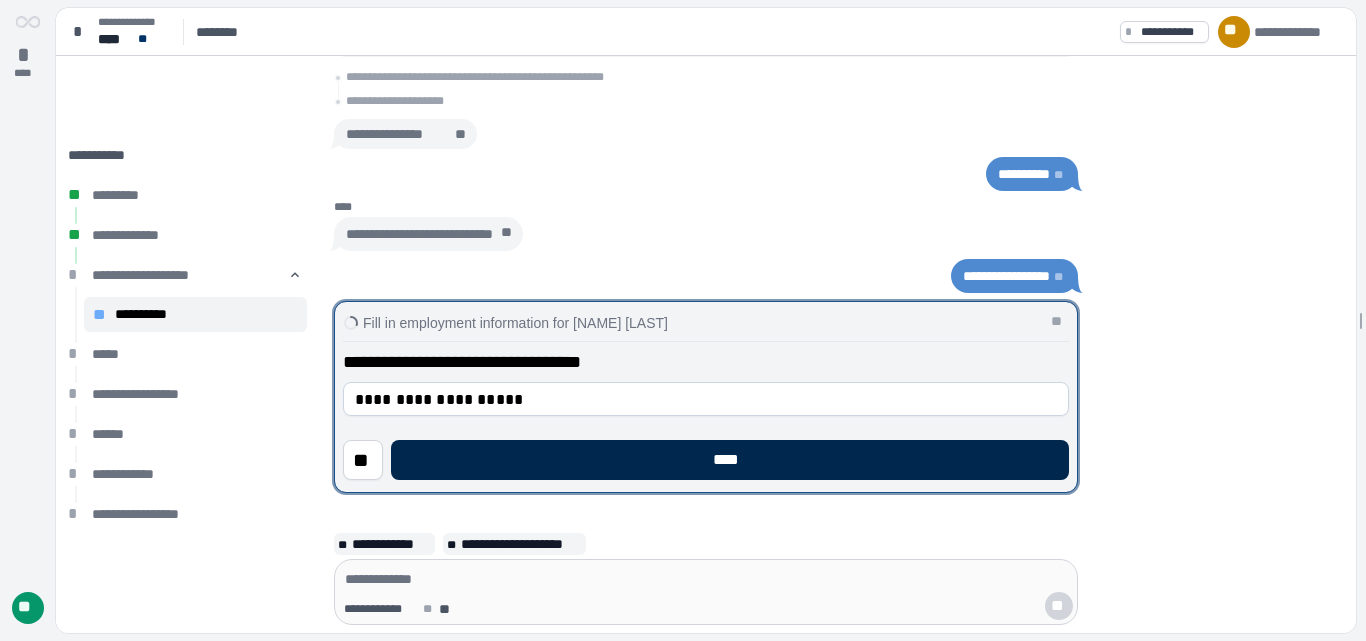 click on "****" at bounding box center [730, 460] 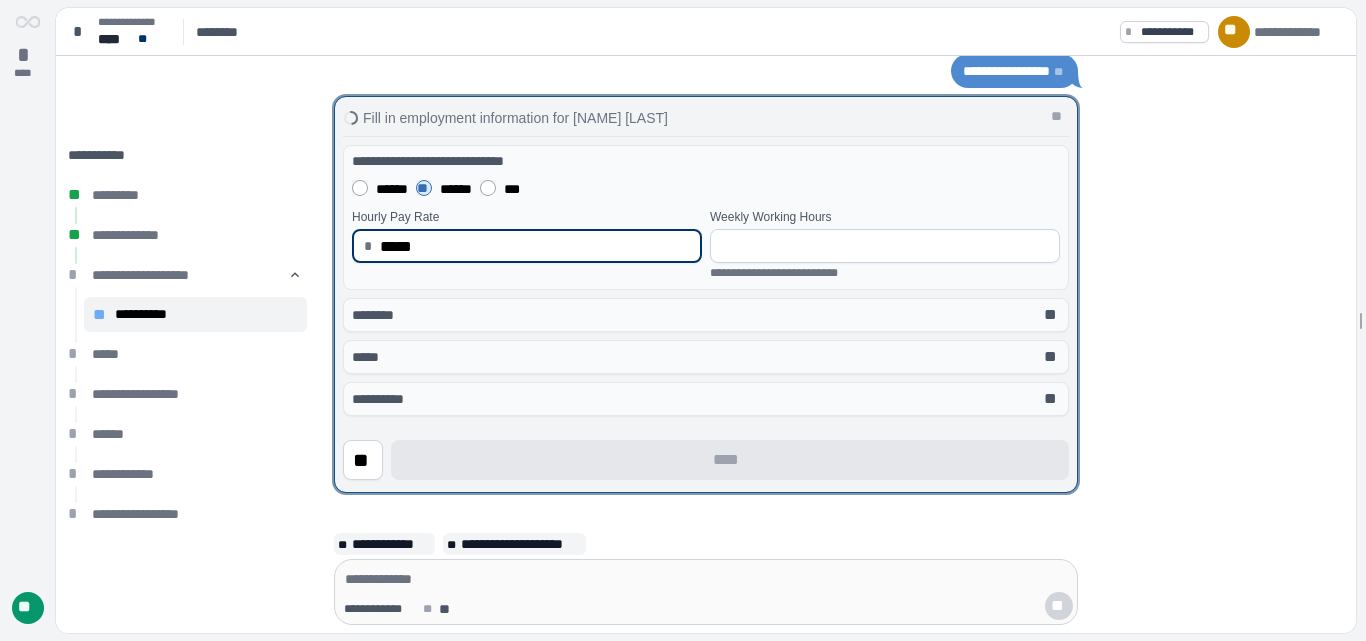 type on "*****" 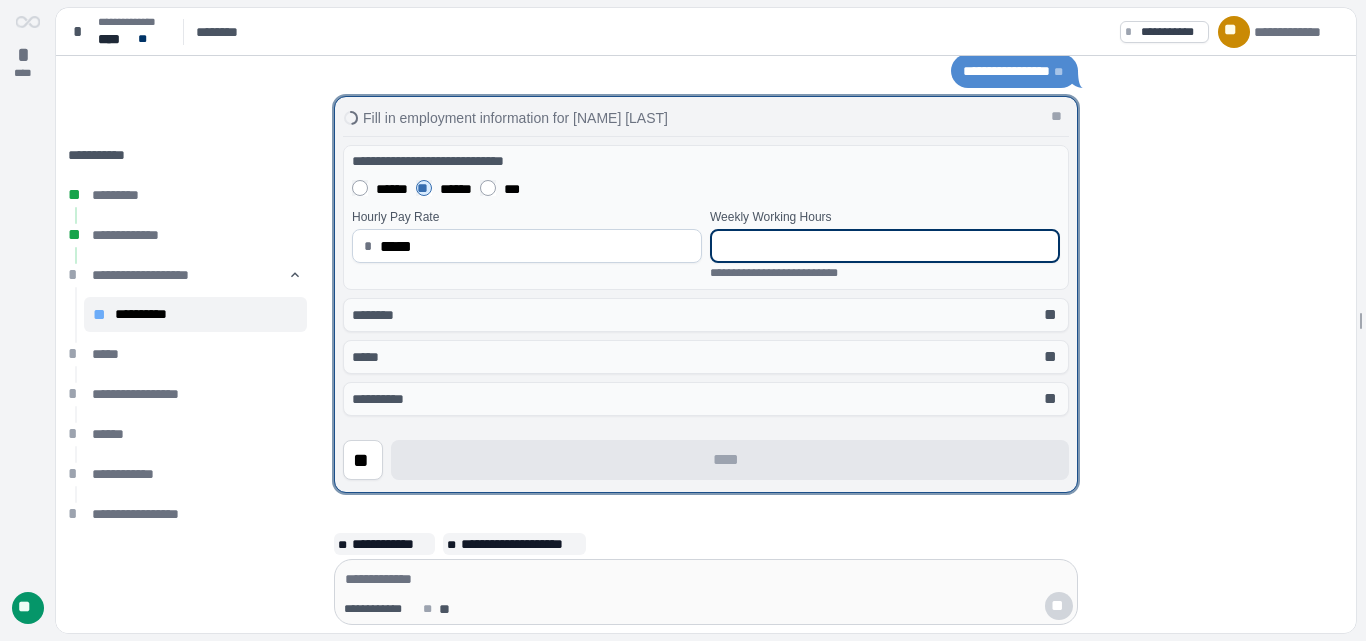 click at bounding box center (885, 246) 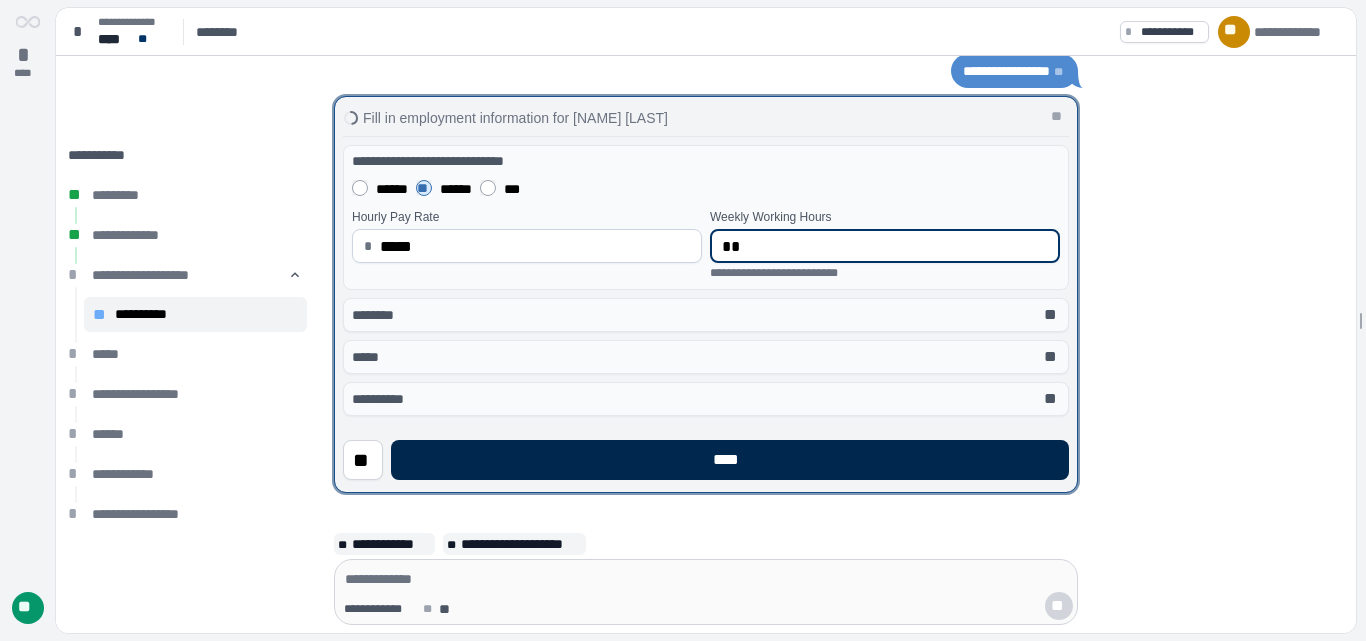 type on "**" 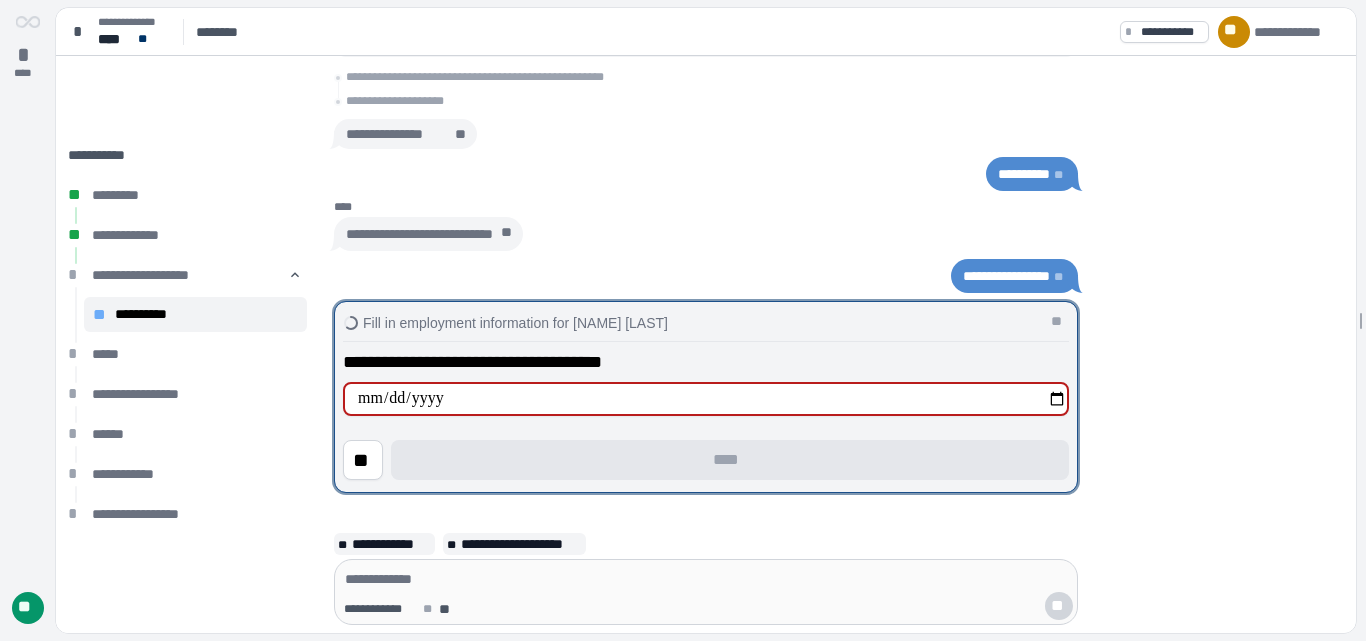 type on "**********" 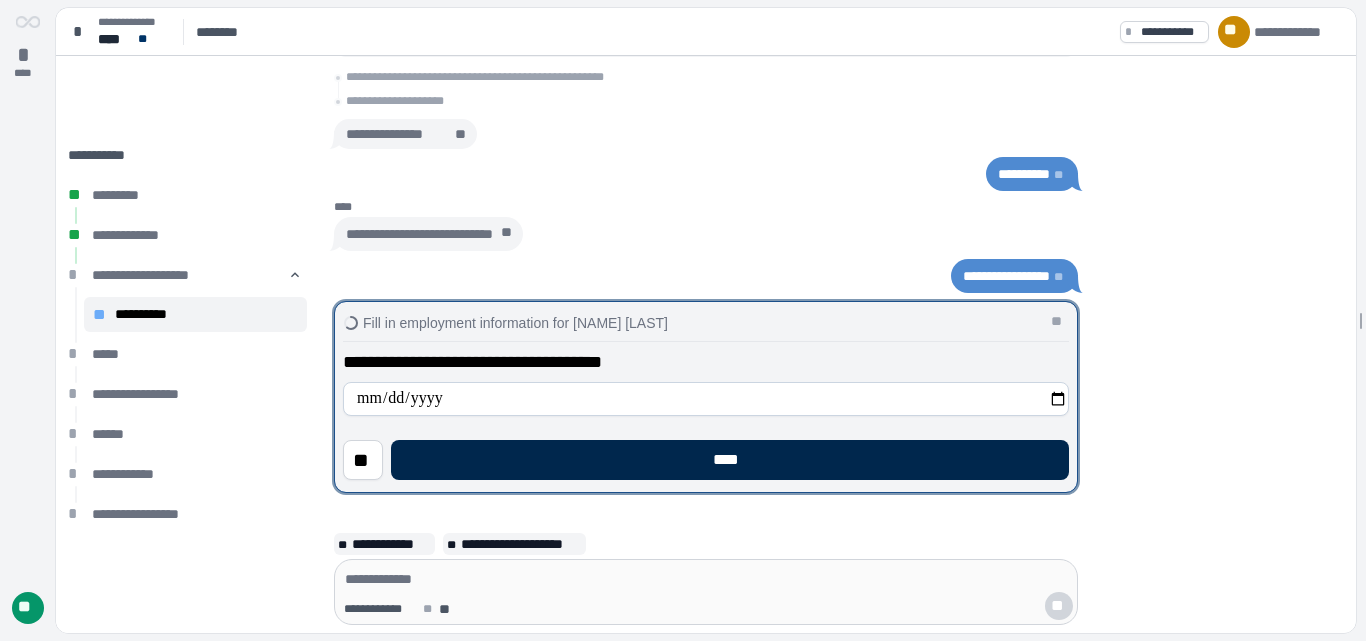 click on "****" at bounding box center (730, 460) 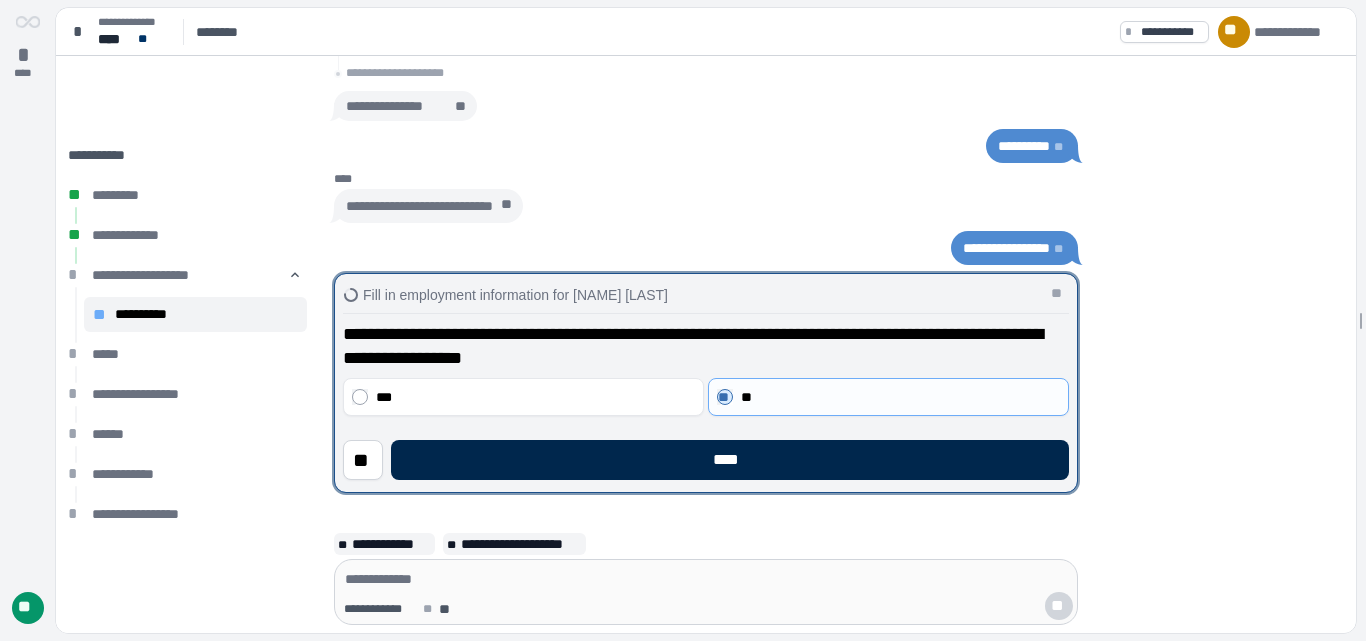 click on "****" at bounding box center [730, 460] 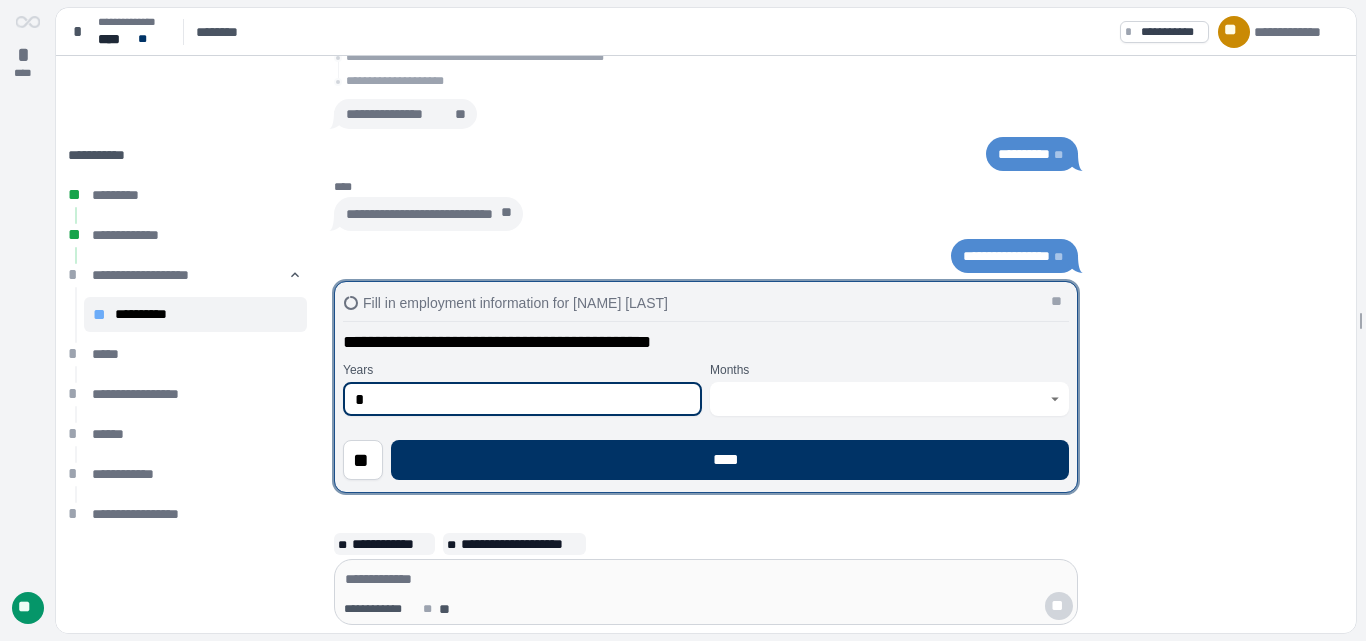 type on "*" 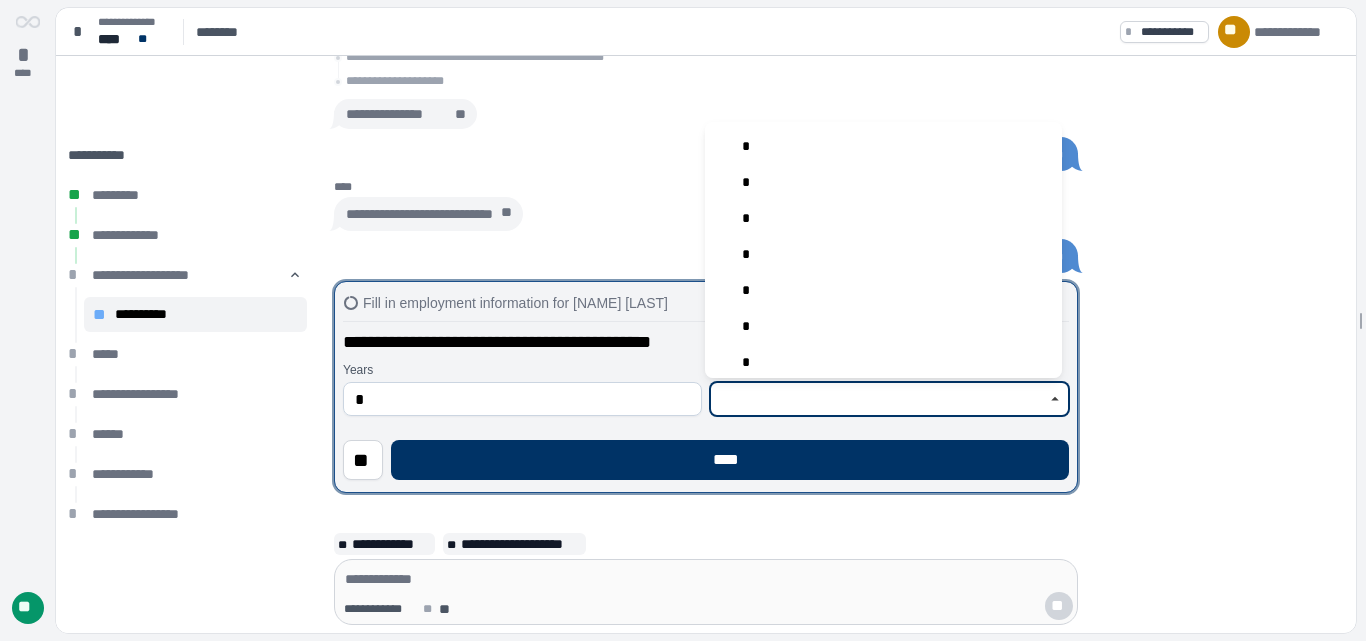 click at bounding box center (878, 399) 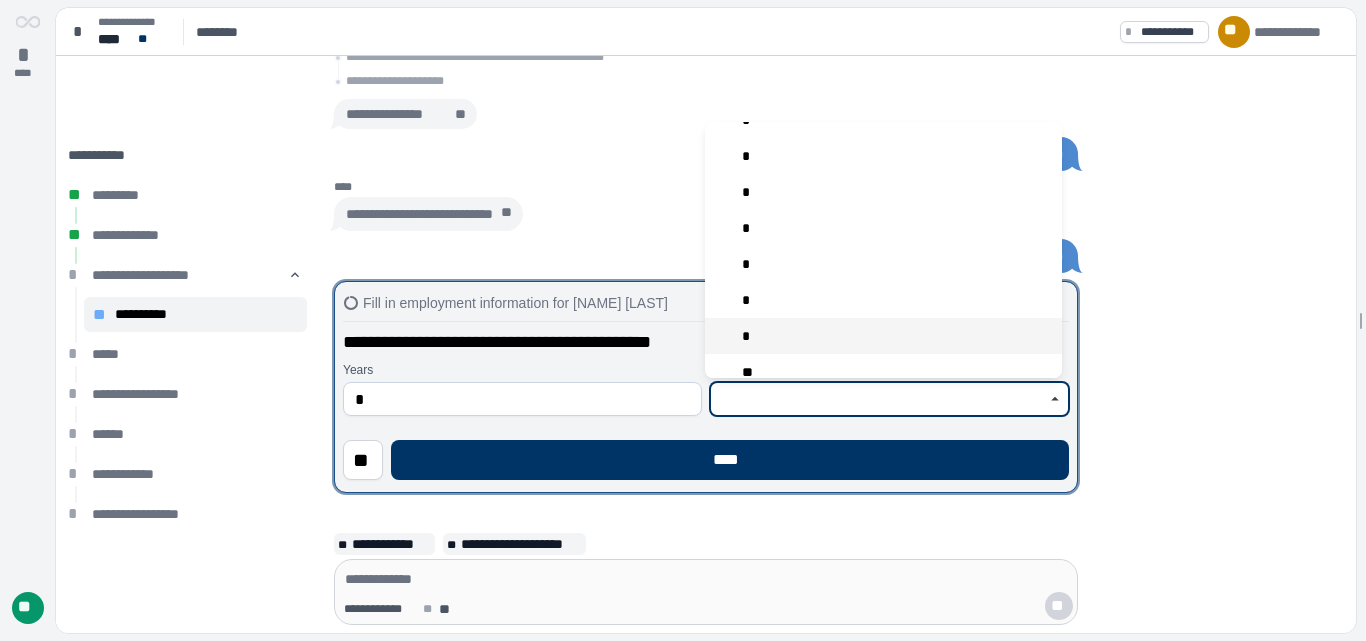 scroll, scrollTop: 190, scrollLeft: 0, axis: vertical 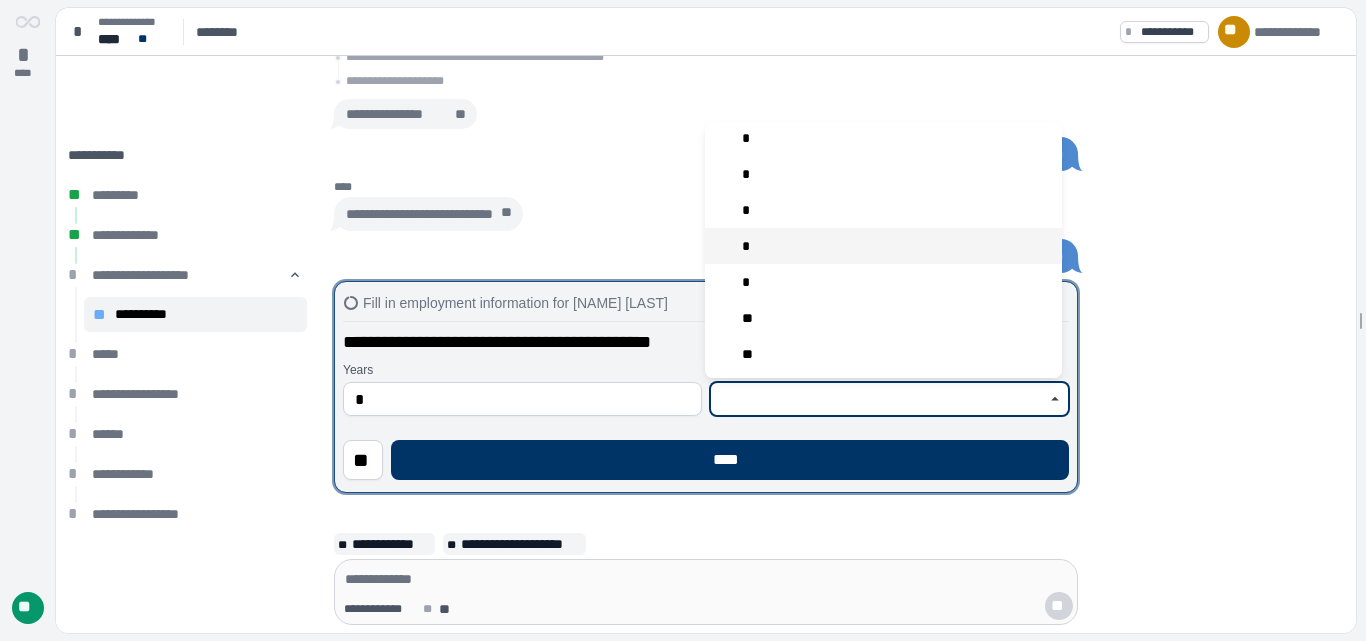 click on "*" at bounding box center [883, 246] 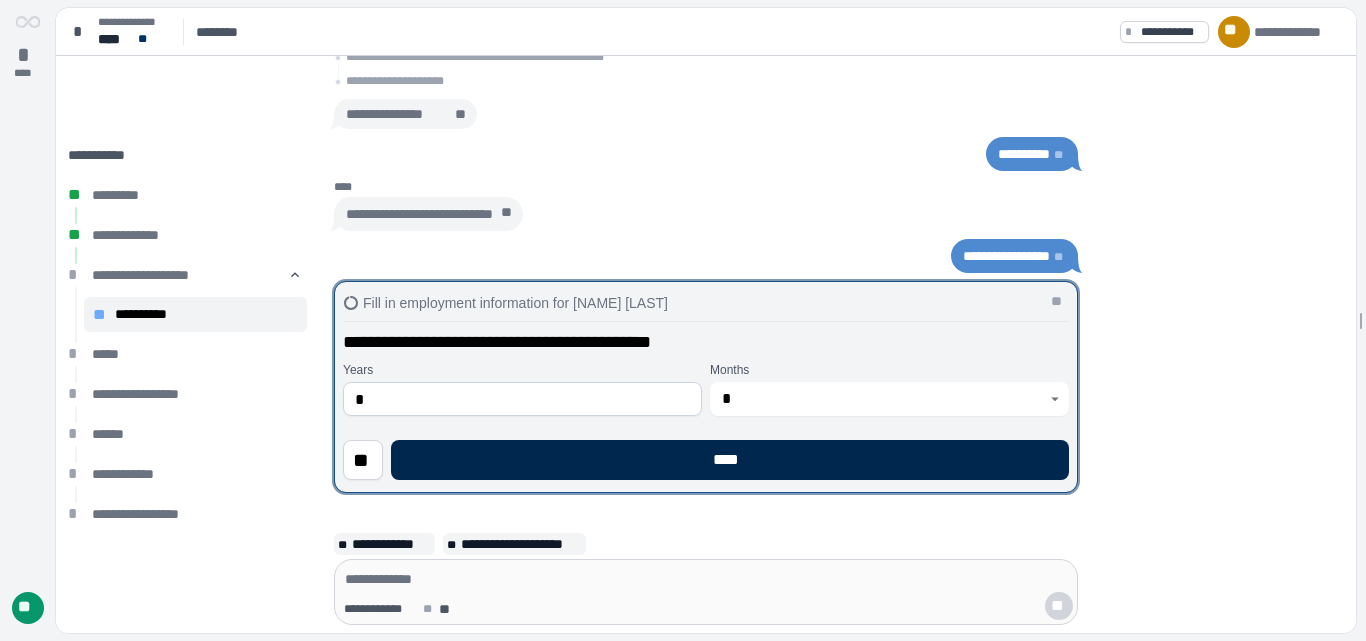 click on "****" at bounding box center (730, 460) 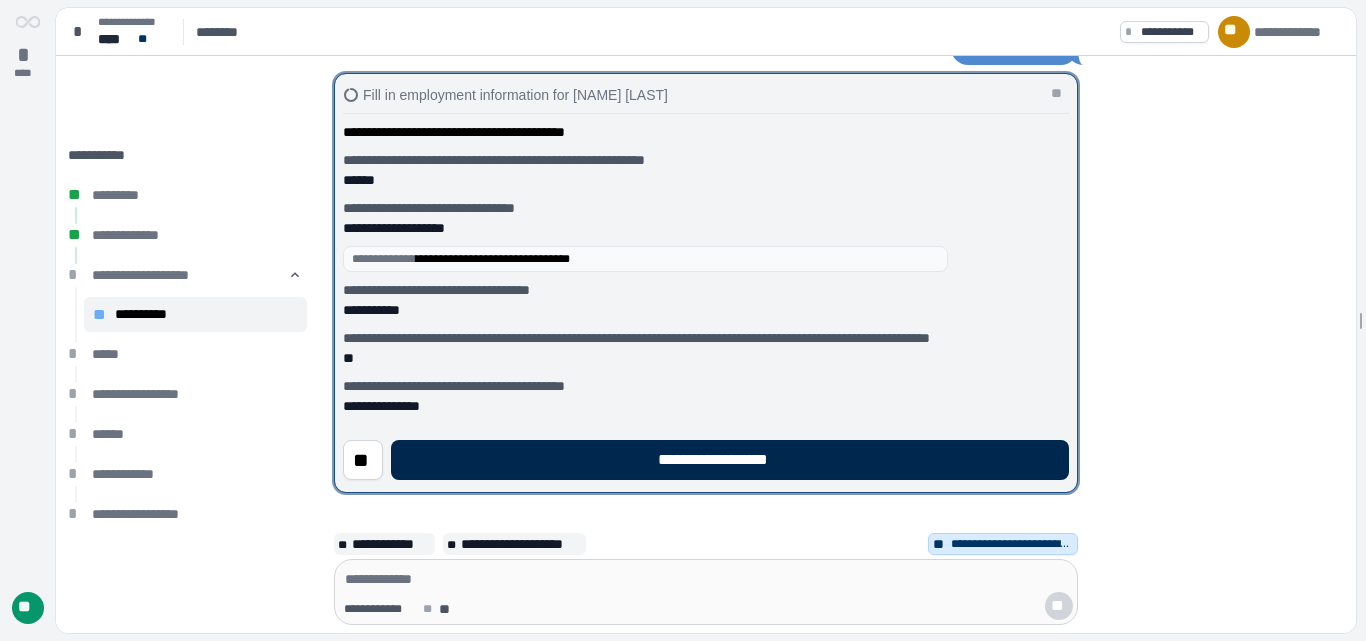 click on "**********" at bounding box center (730, 460) 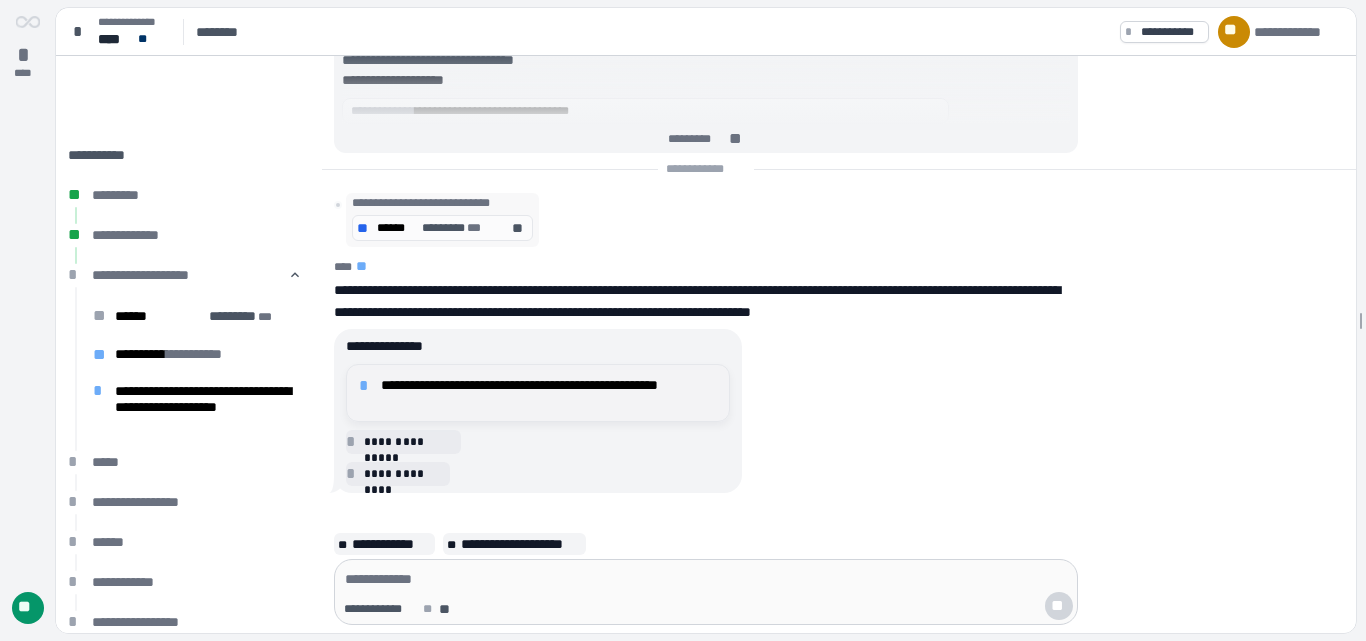 click on "**********" at bounding box center [549, 393] 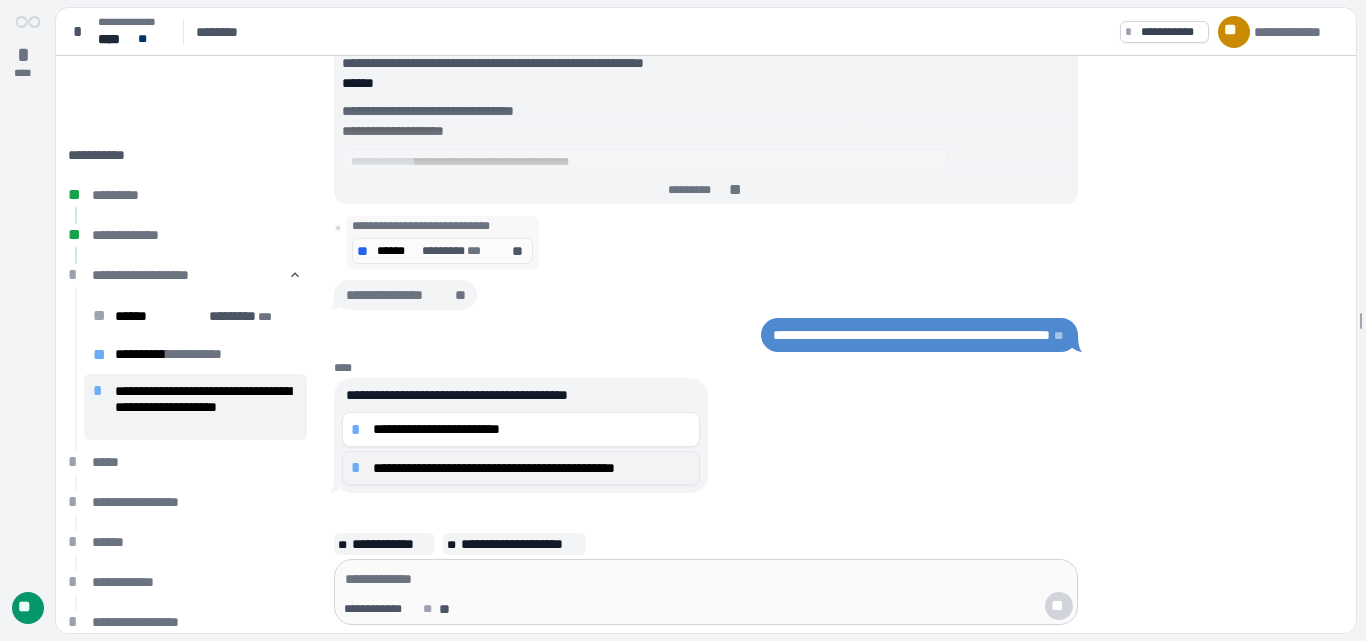 click on "**********" at bounding box center (532, 429) 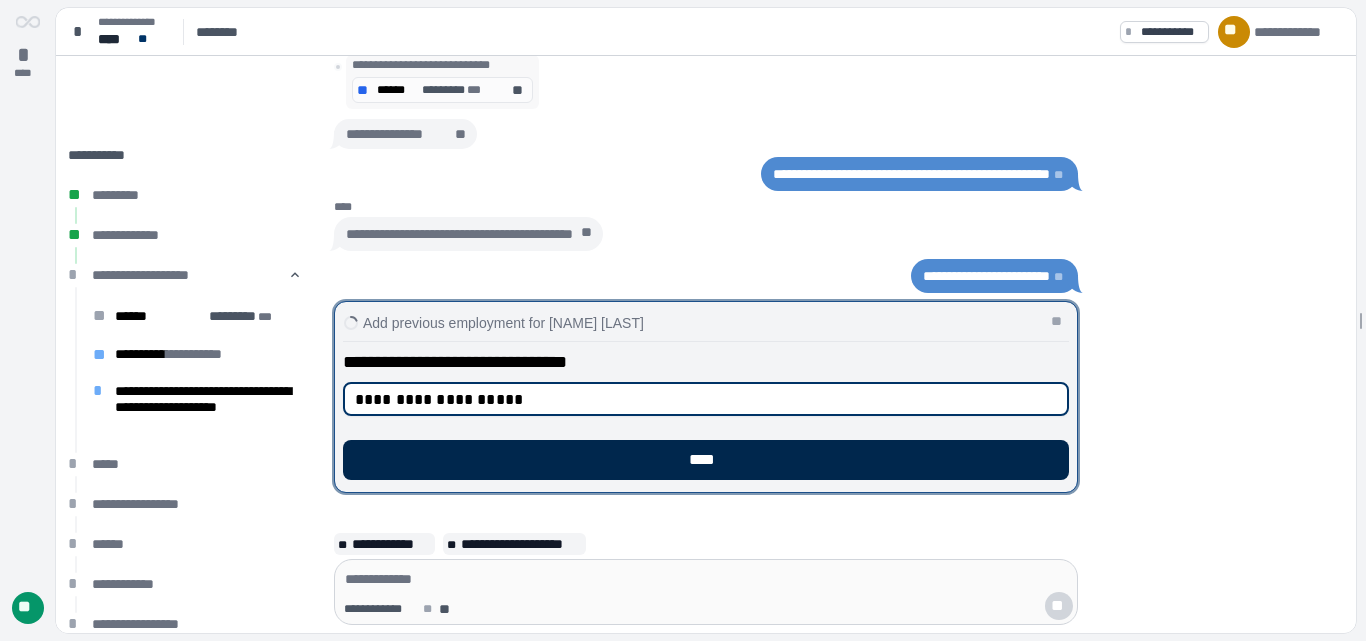 type on "**********" 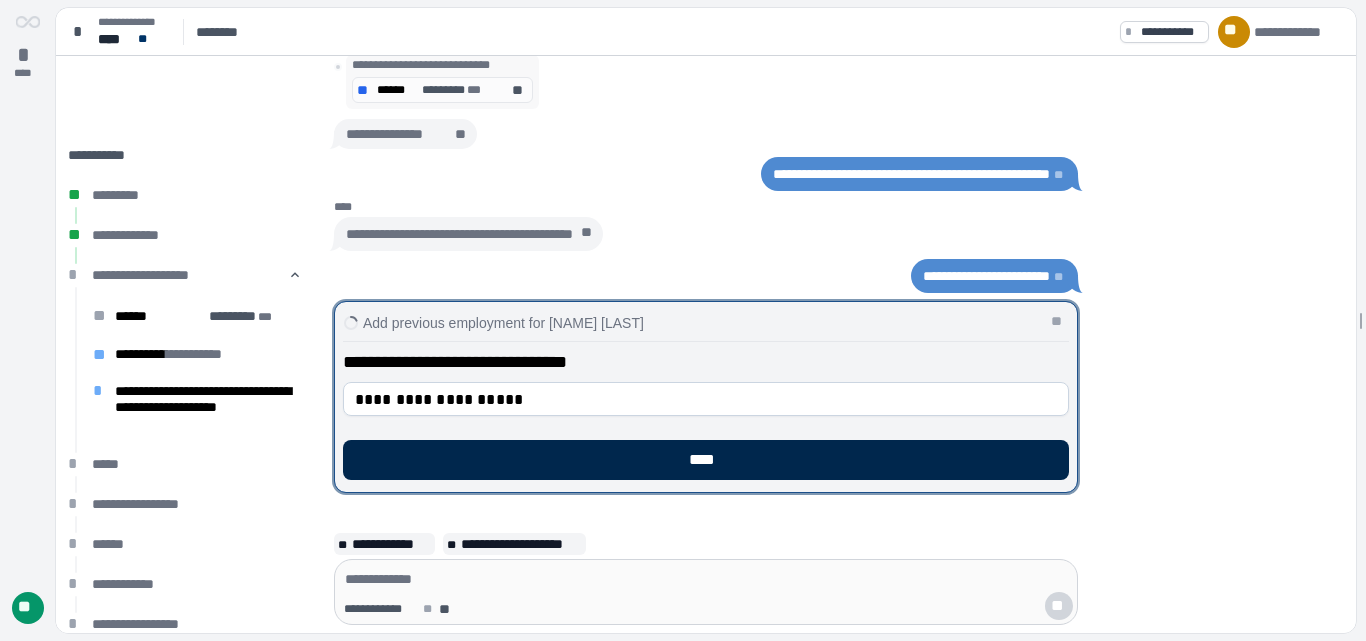 click on "****" at bounding box center (706, 460) 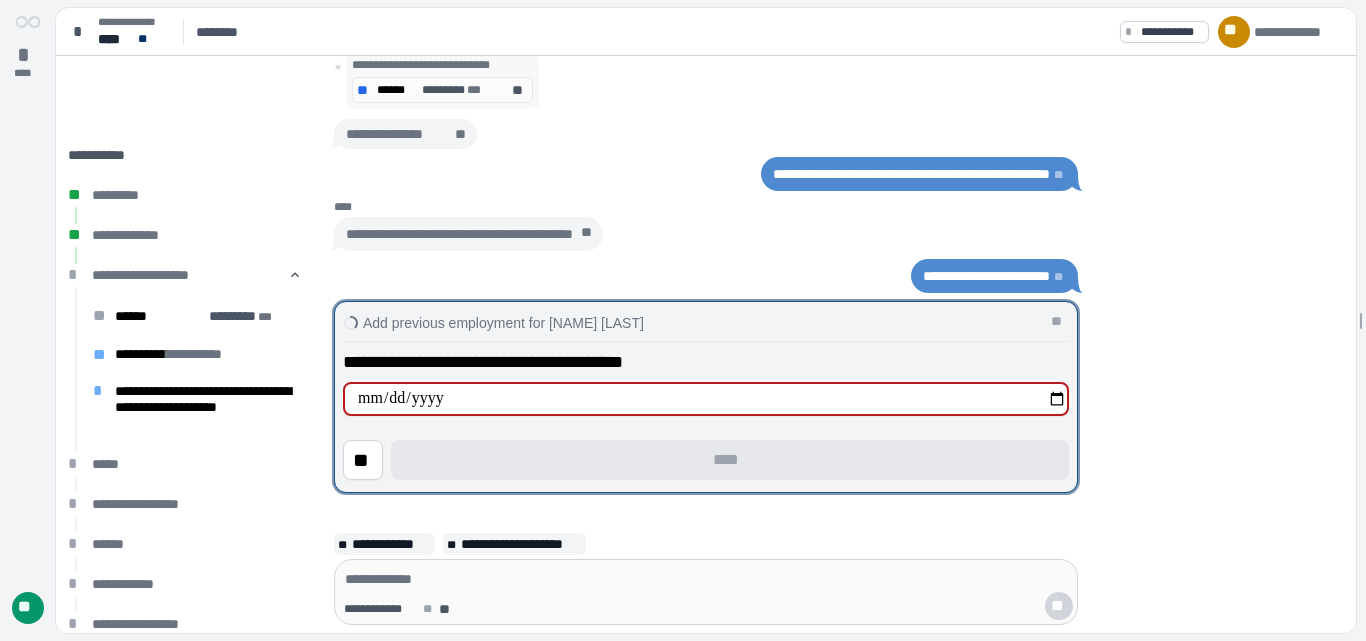type on "**********" 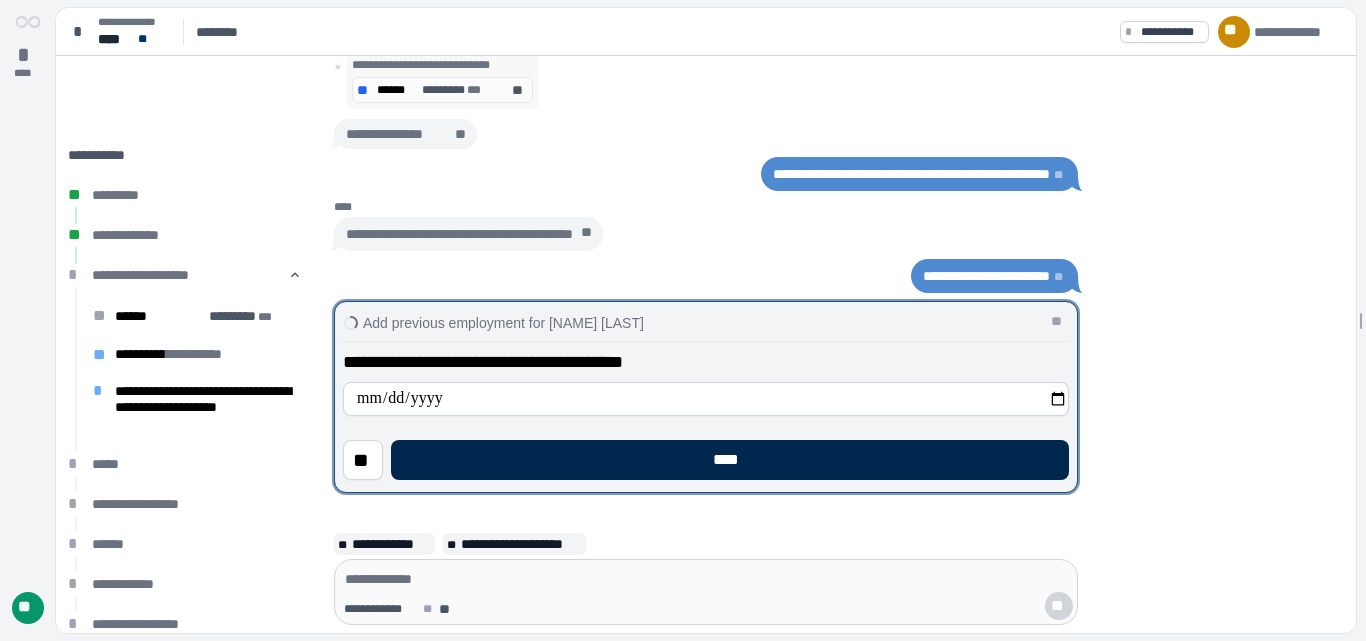 click on "****" at bounding box center [730, 460] 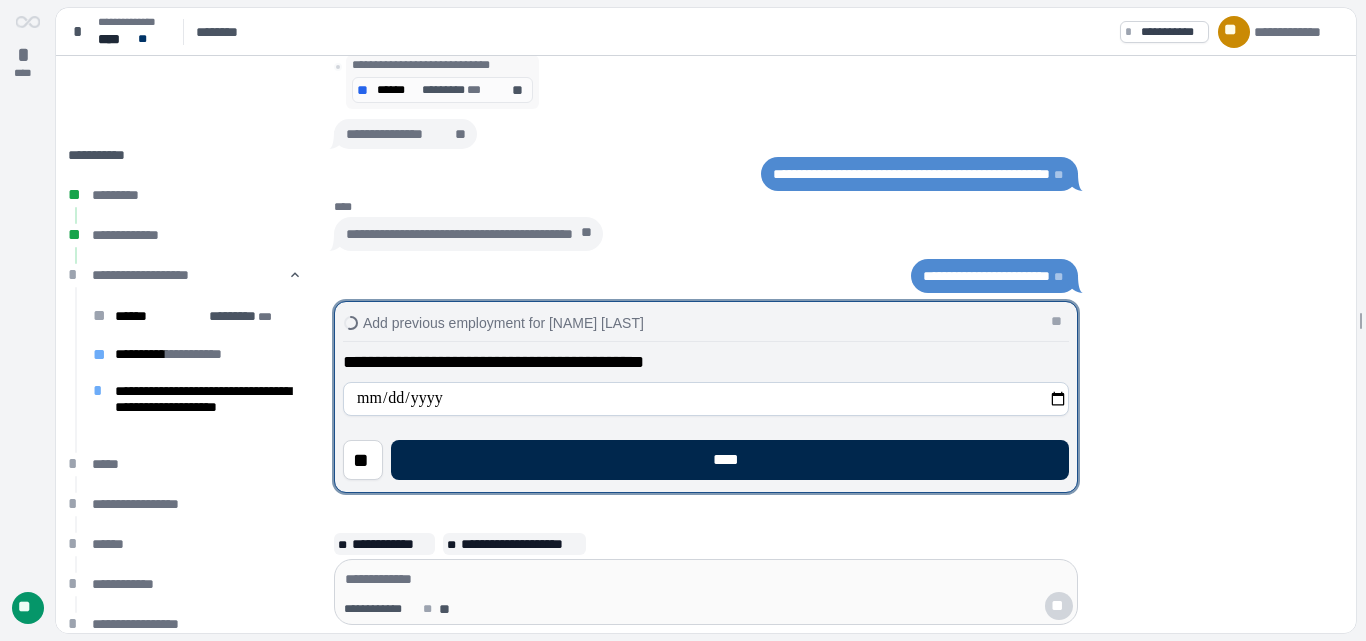 type on "**********" 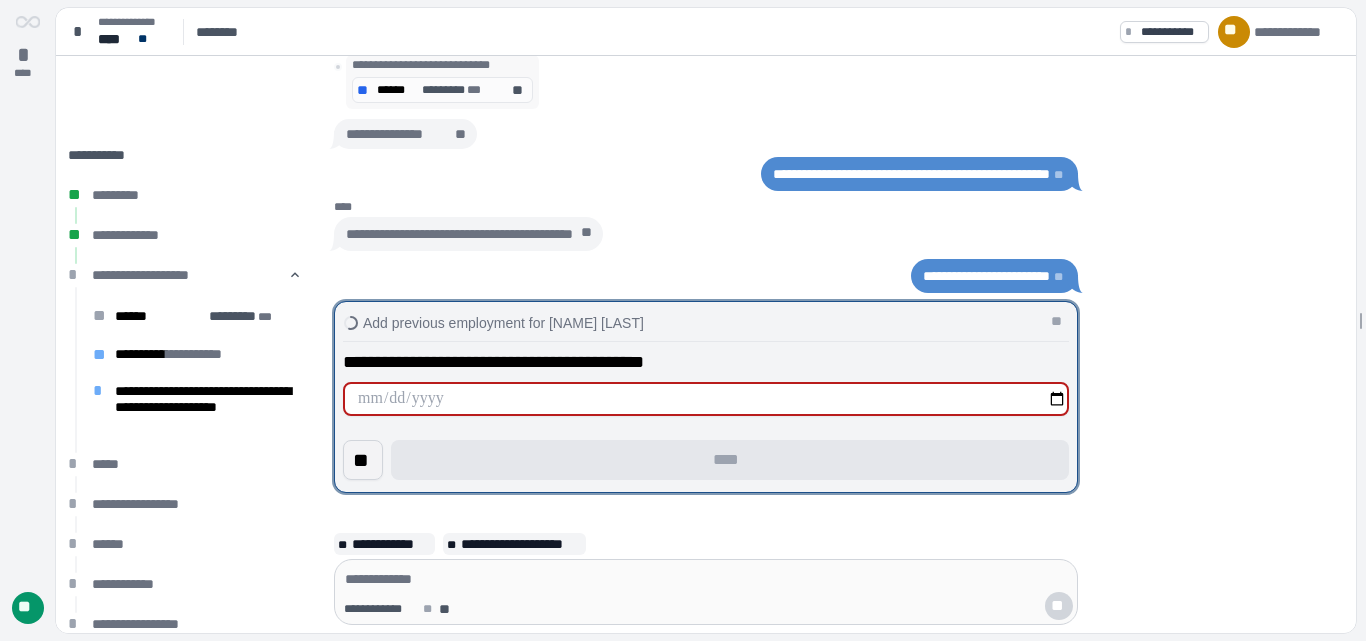 click on "**" at bounding box center (363, 460) 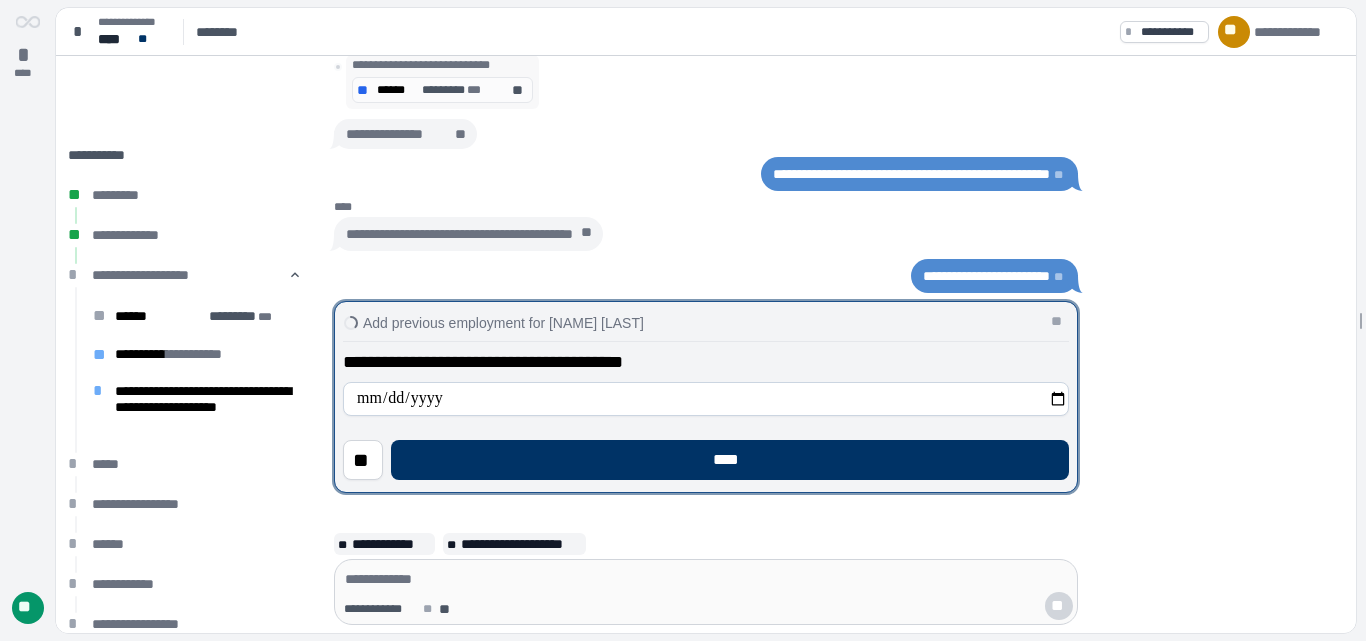 click on "**********" at bounding box center (706, 399) 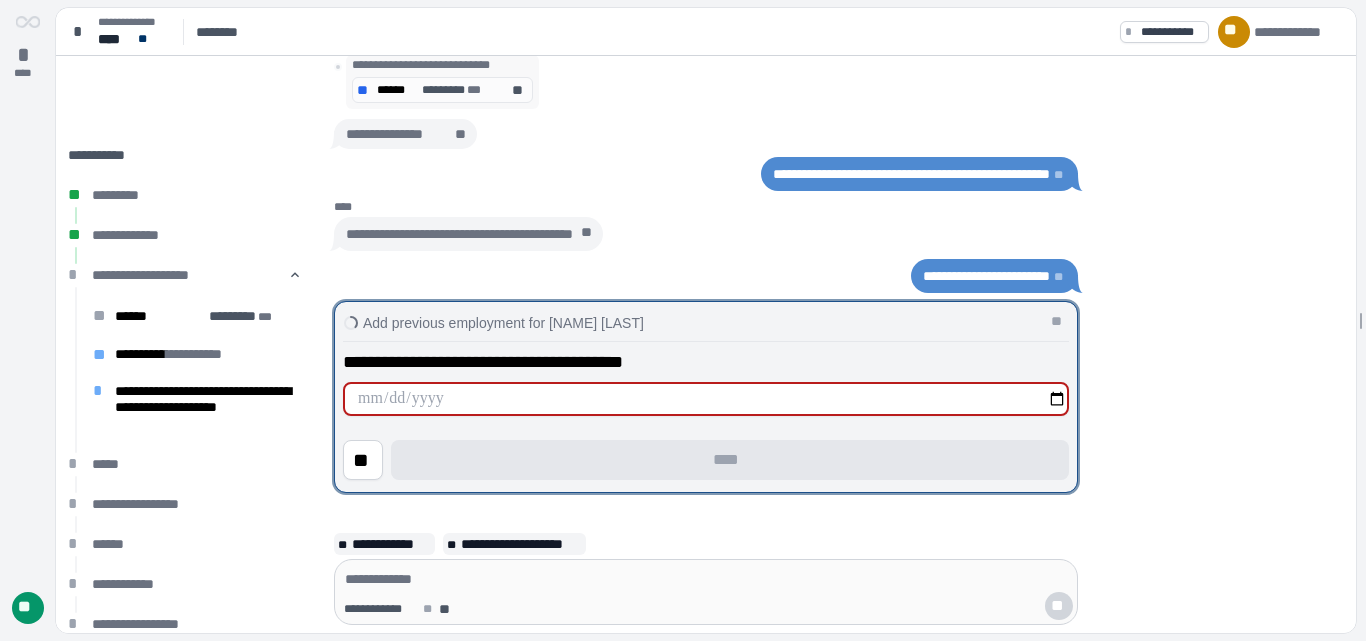 click at bounding box center [706, 399] 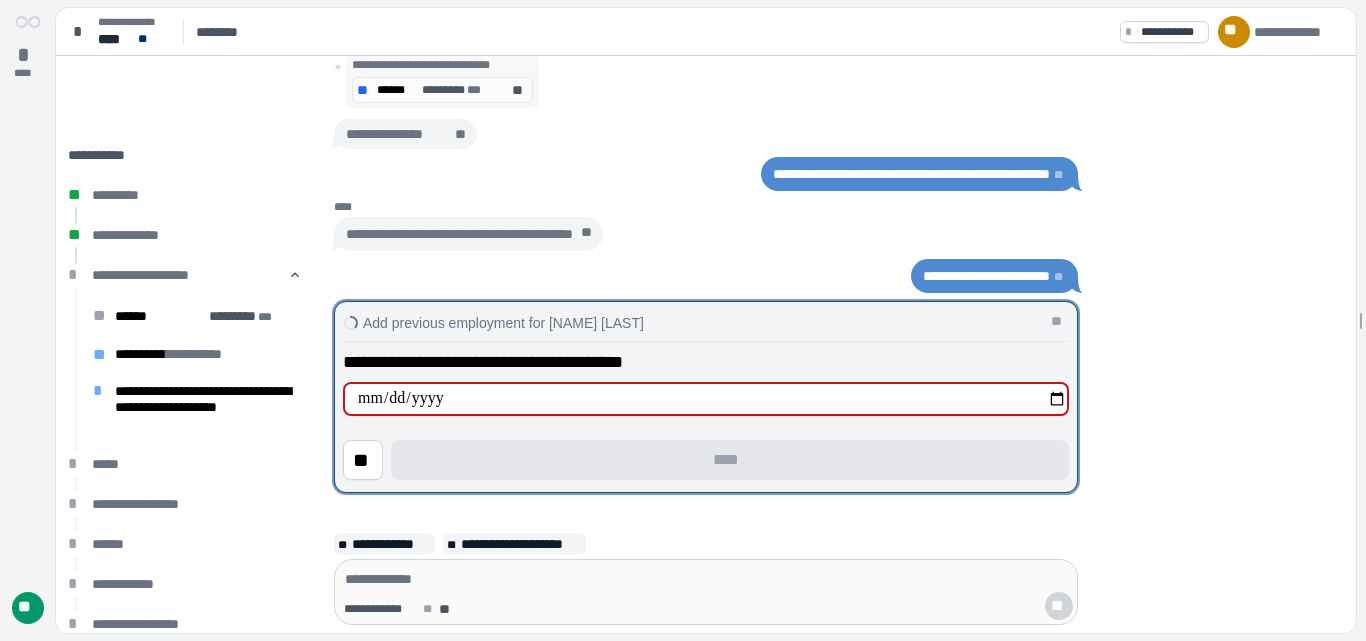 type on "**********" 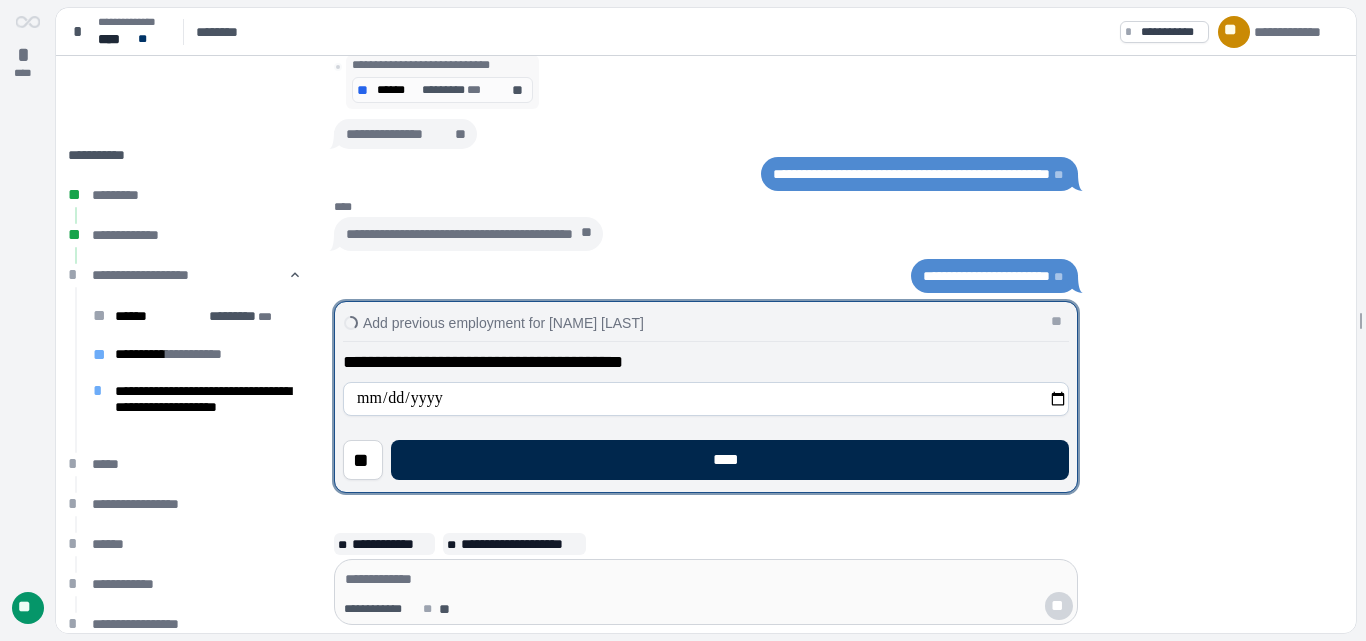 click on "****" at bounding box center (730, 460) 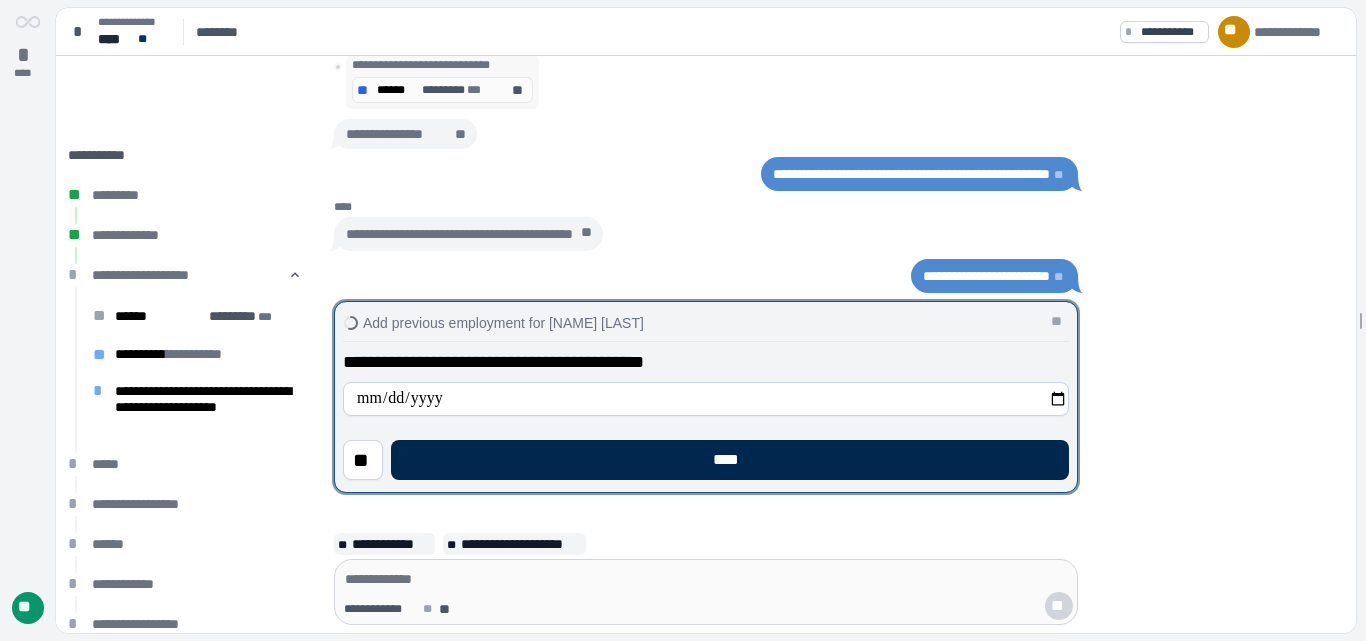 type on "**********" 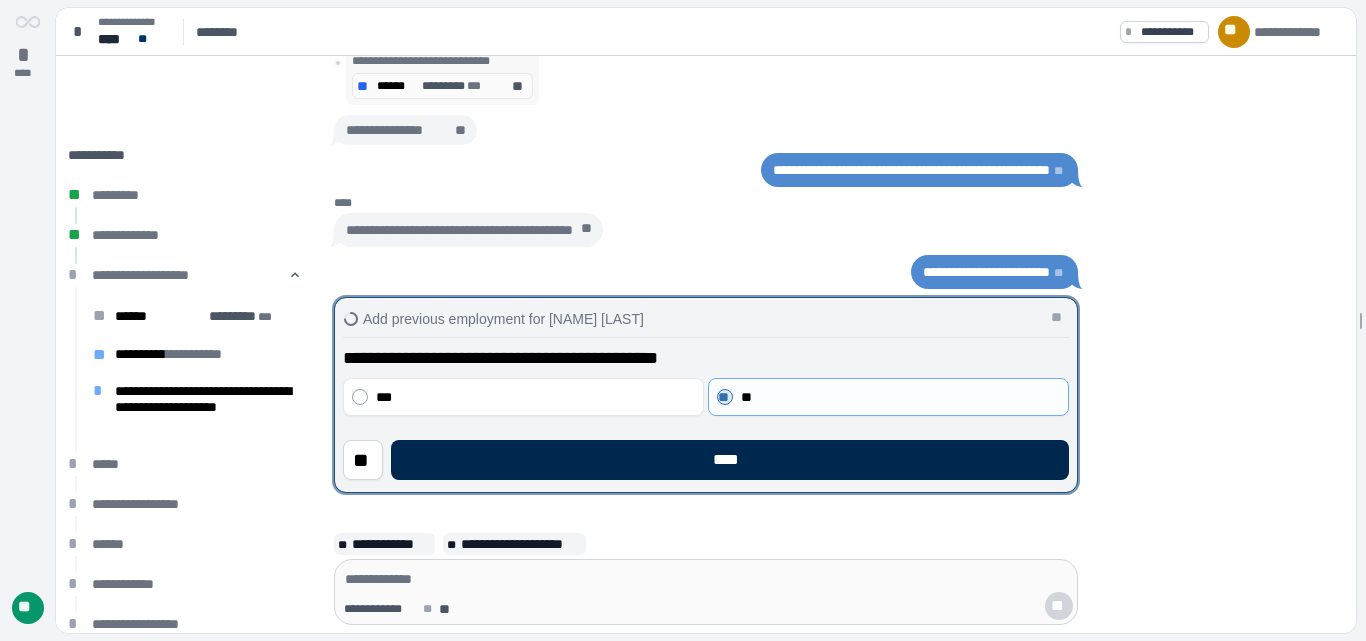 click on "****" at bounding box center (730, 460) 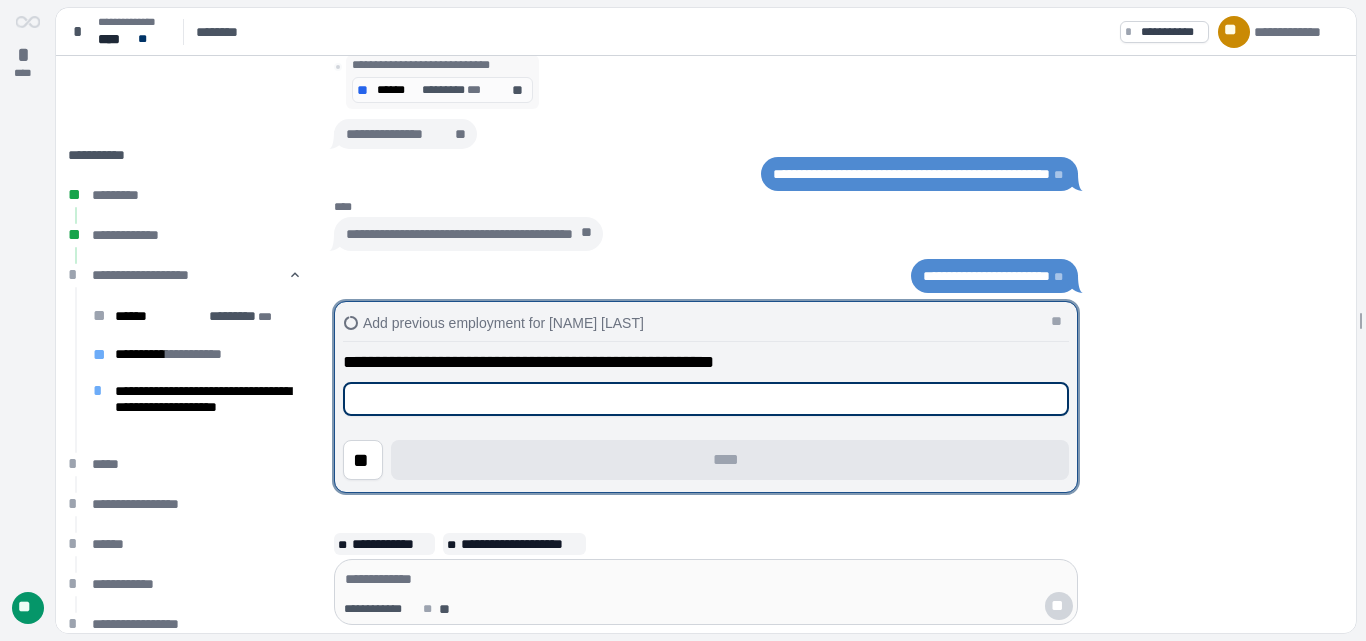 click at bounding box center [706, 399] 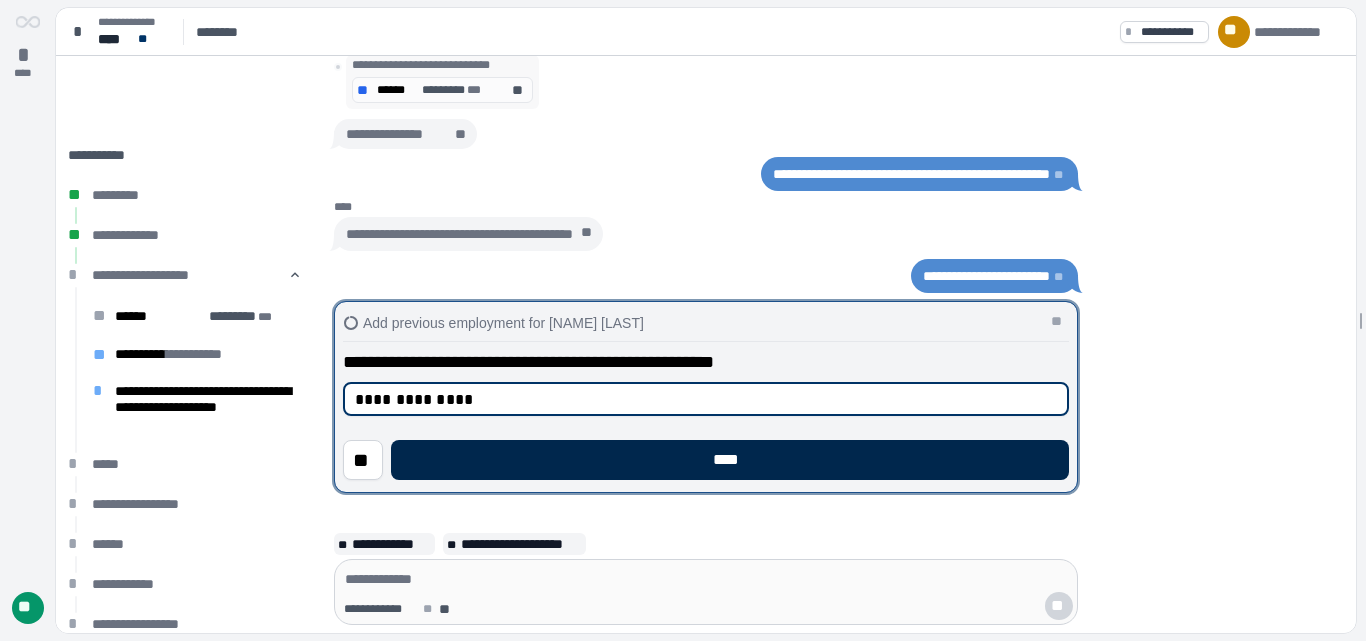 type on "**********" 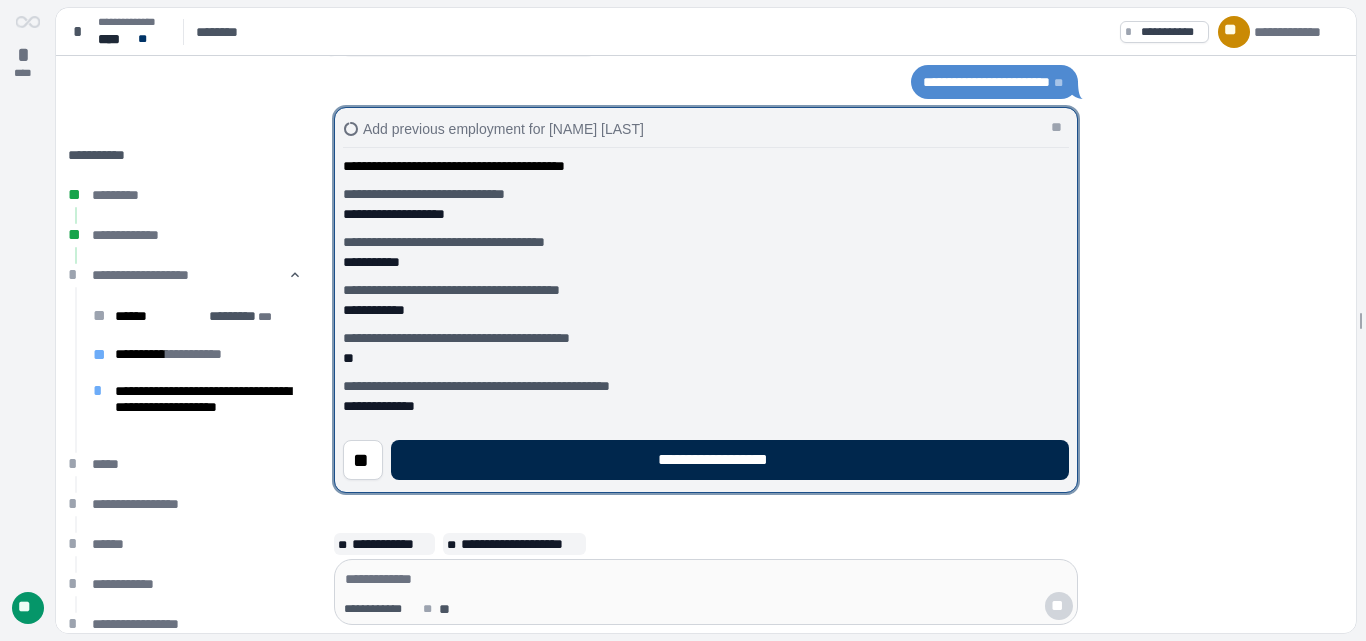 click on "**********" at bounding box center [730, 460] 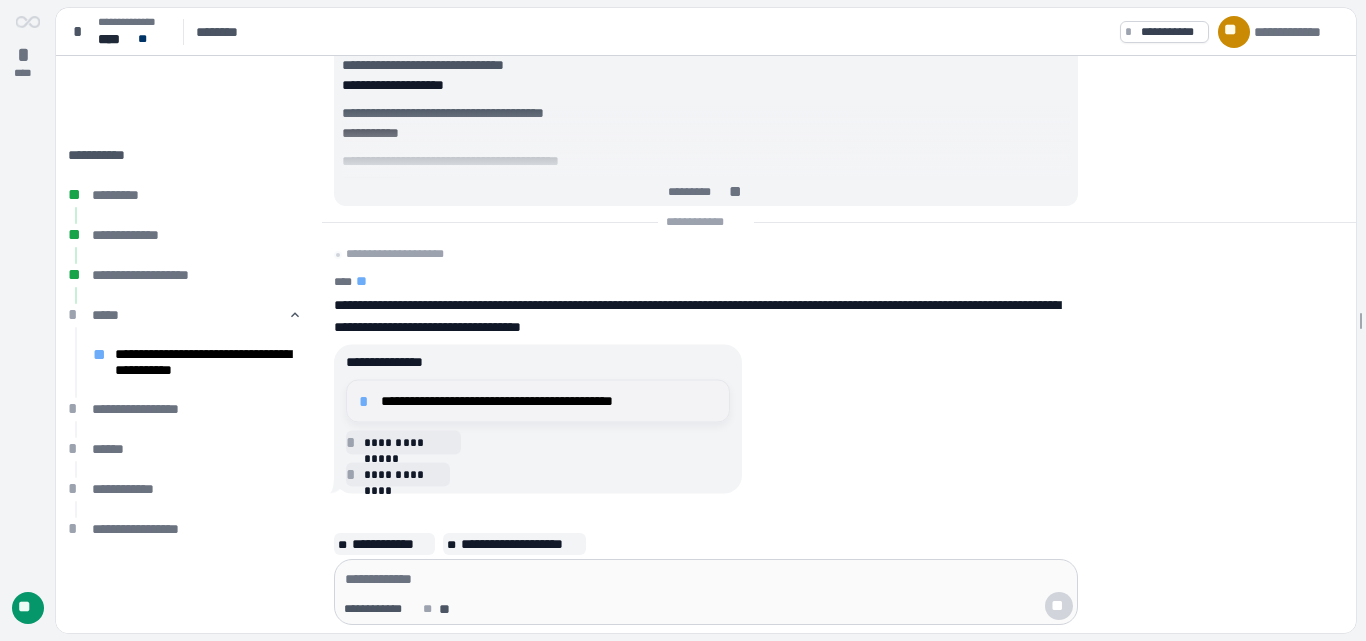 click on "**********" at bounding box center (549, 401) 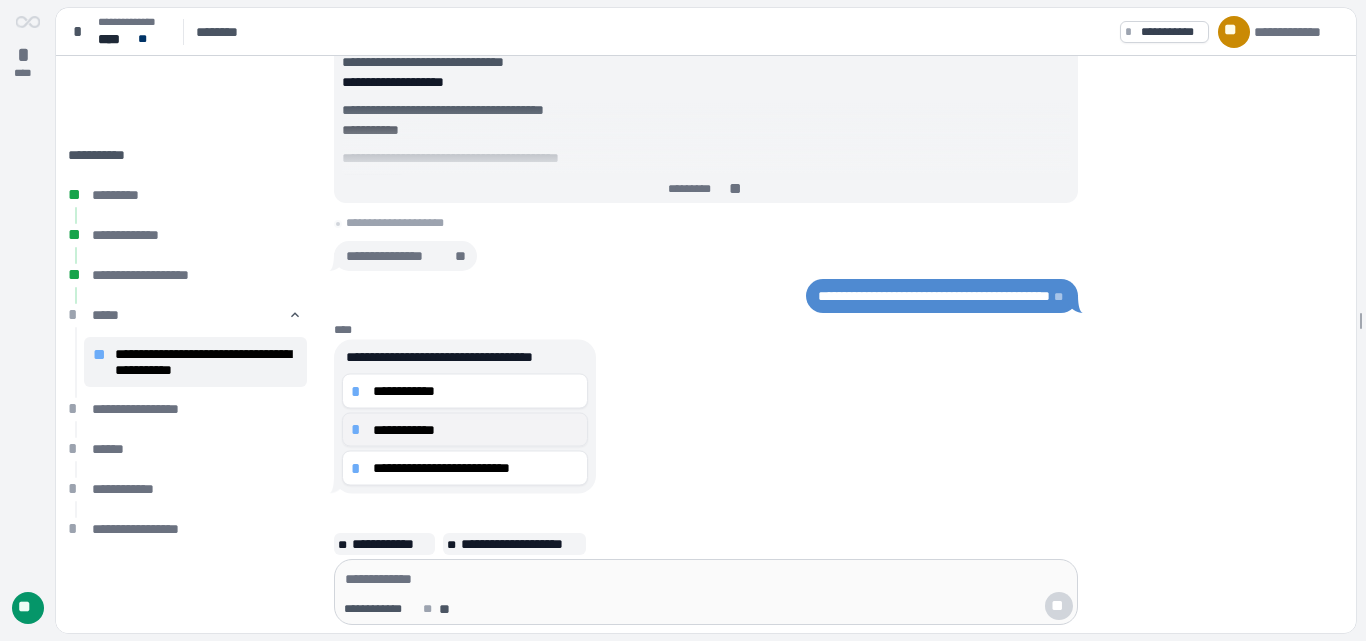 click on "*" at bounding box center [359, 430] 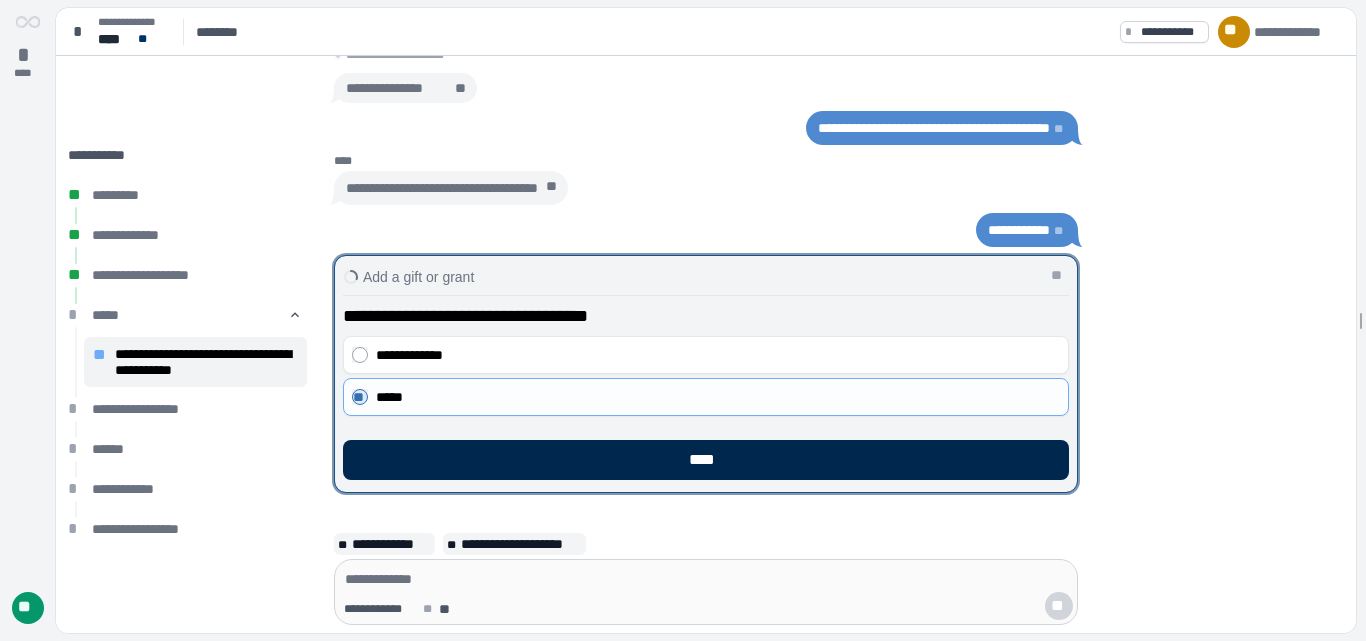 click on "****" at bounding box center (706, 460) 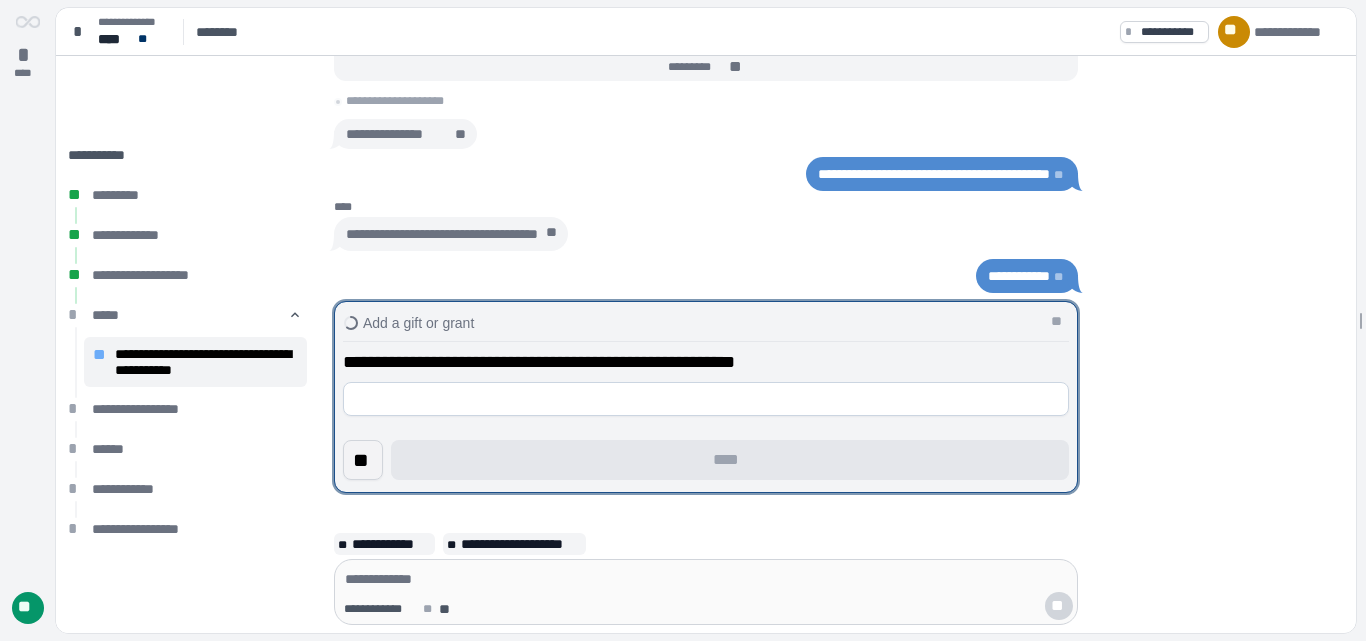 click on "**" at bounding box center [363, 460] 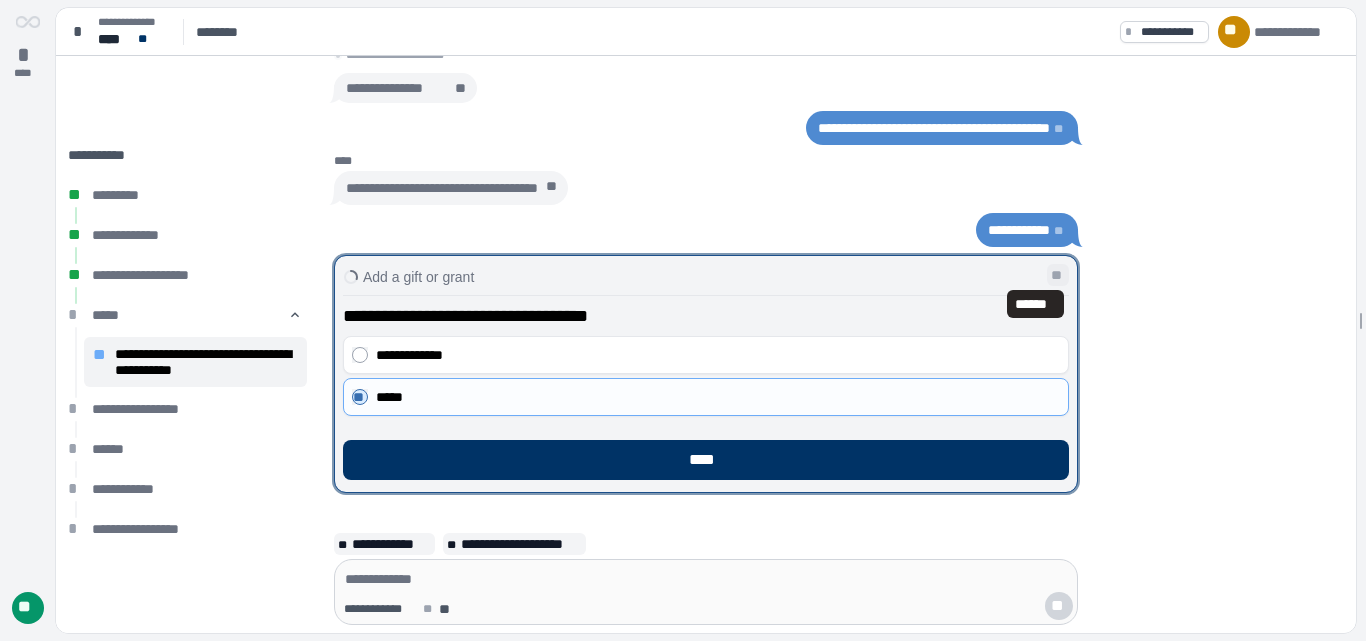 click on "**" at bounding box center [1058, 275] 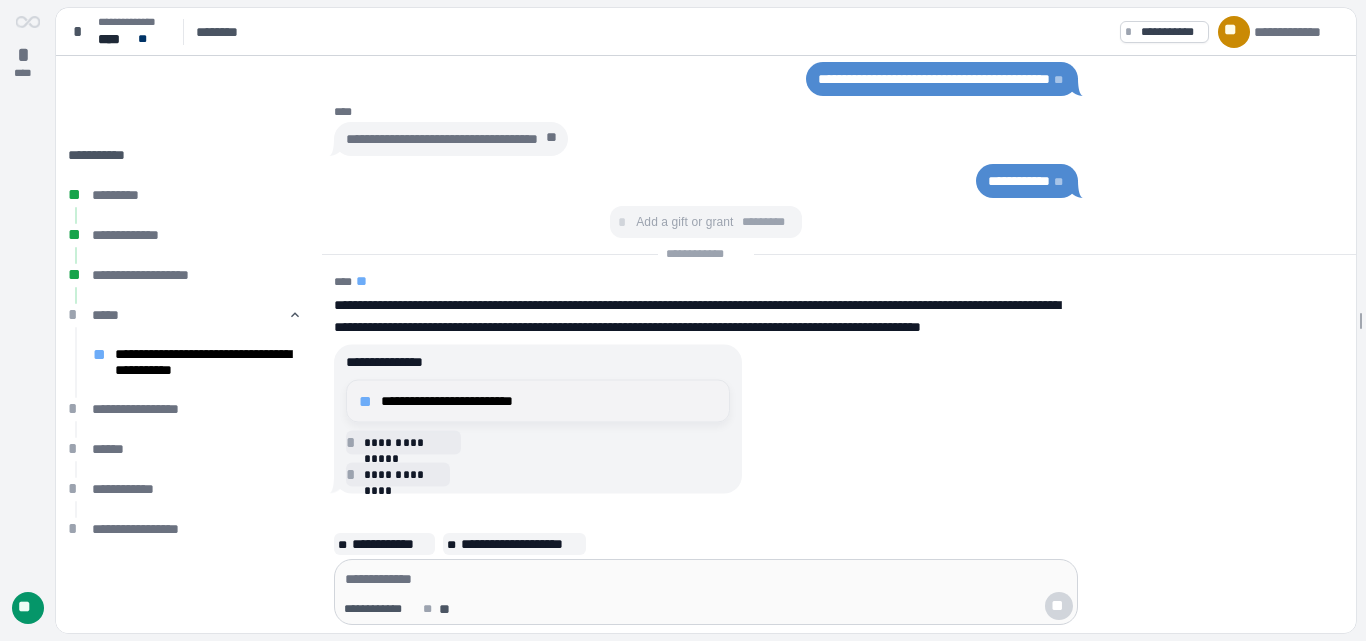 click on "**********" at bounding box center (549, 401) 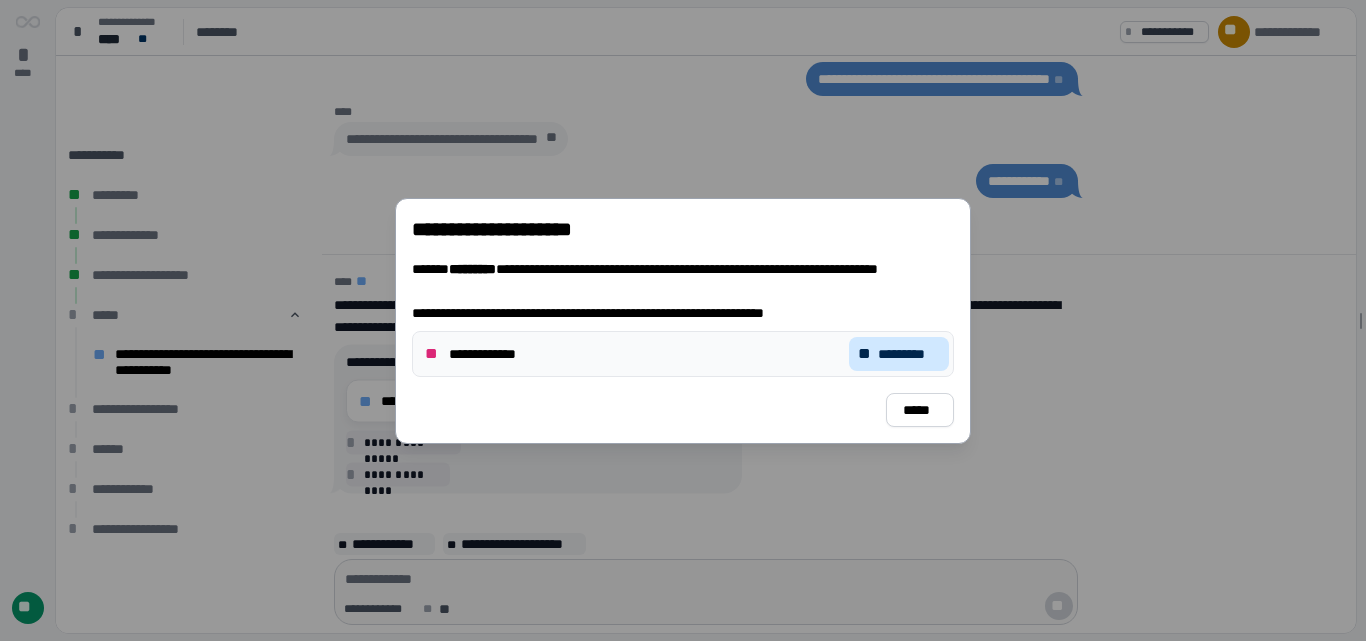 click on "*********" at bounding box center (909, 354) 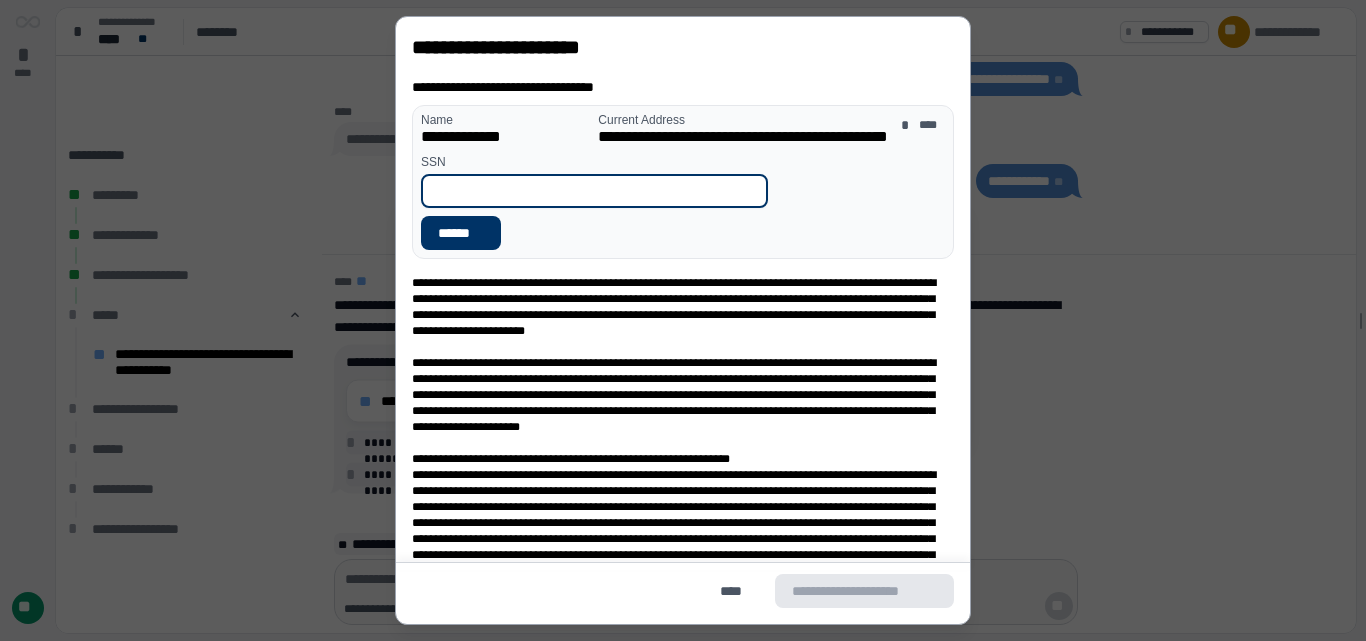 click at bounding box center [594, 191] 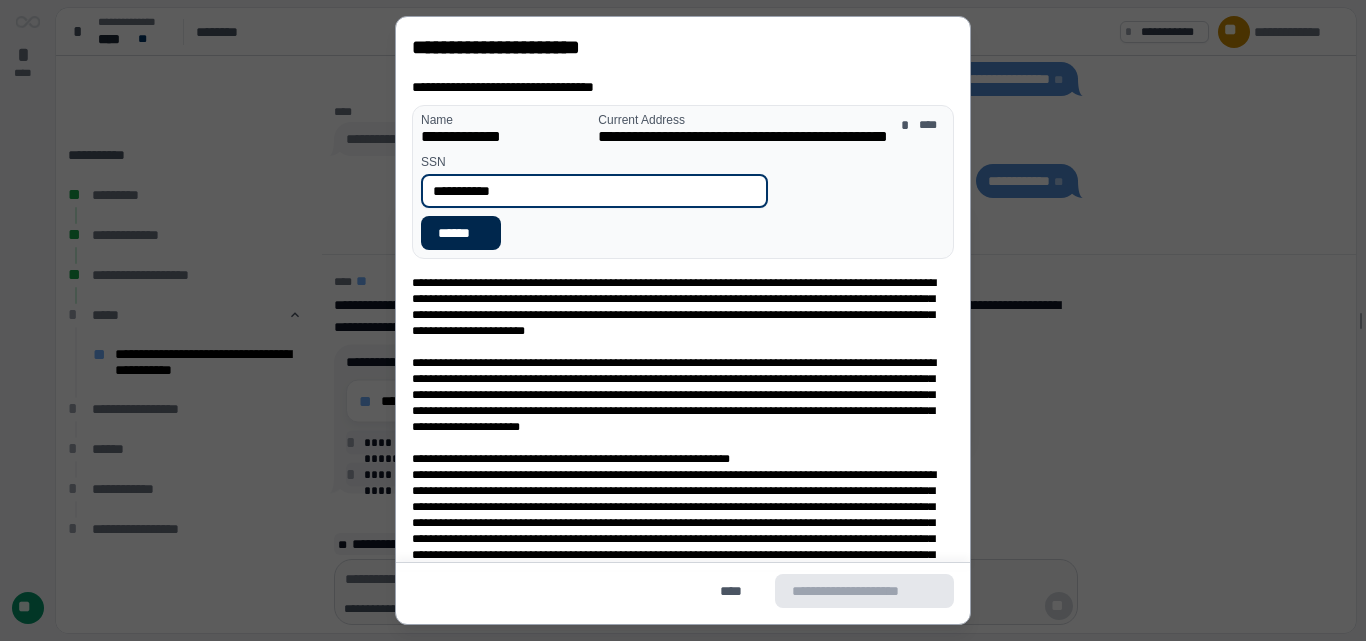 type on "**********" 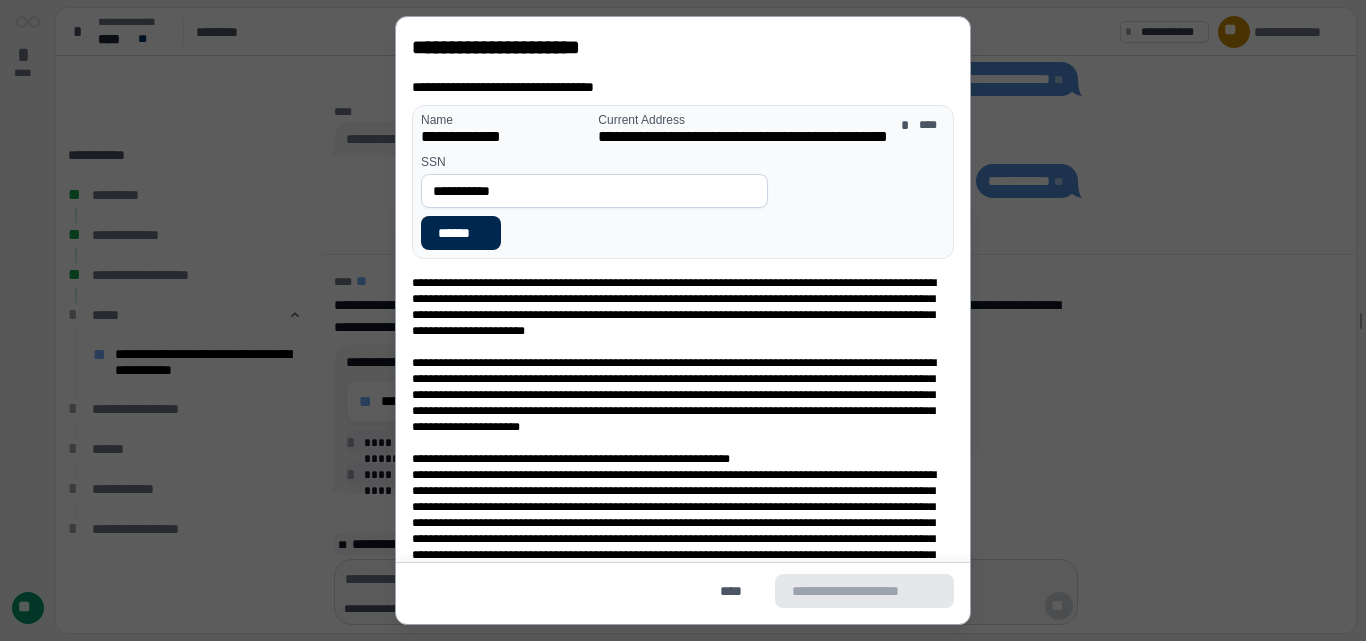 click on "******" at bounding box center [461, 233] 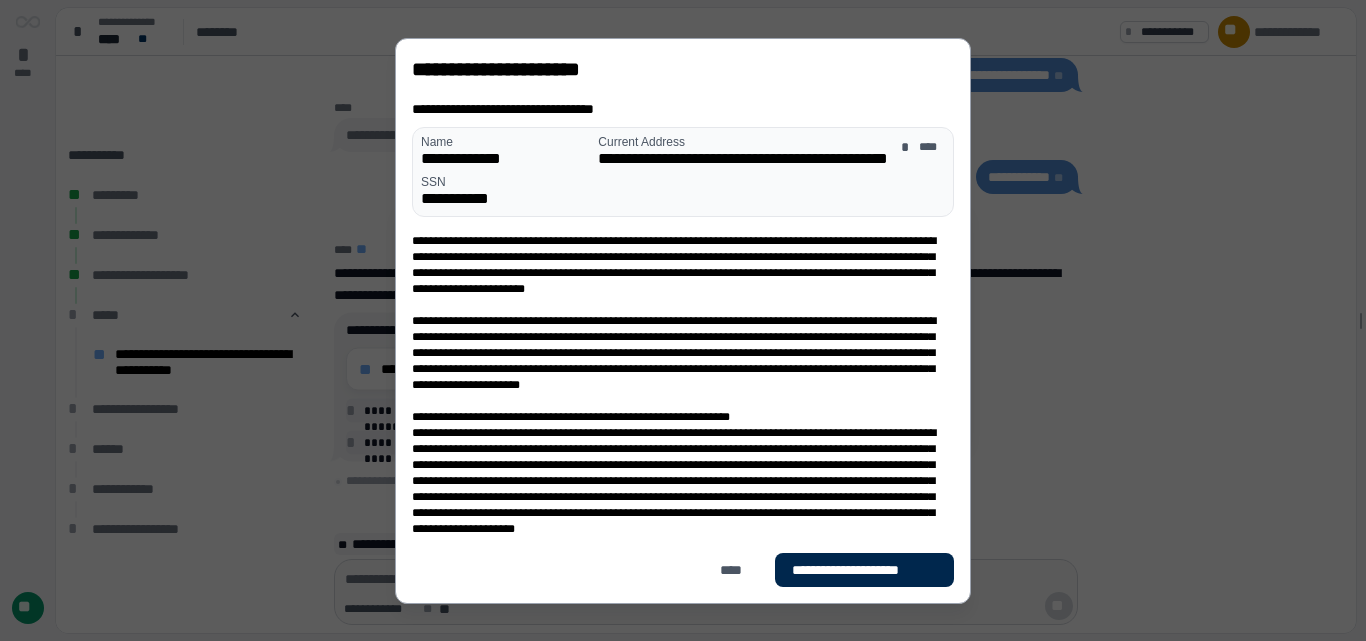 click on "**********" at bounding box center [864, 570] 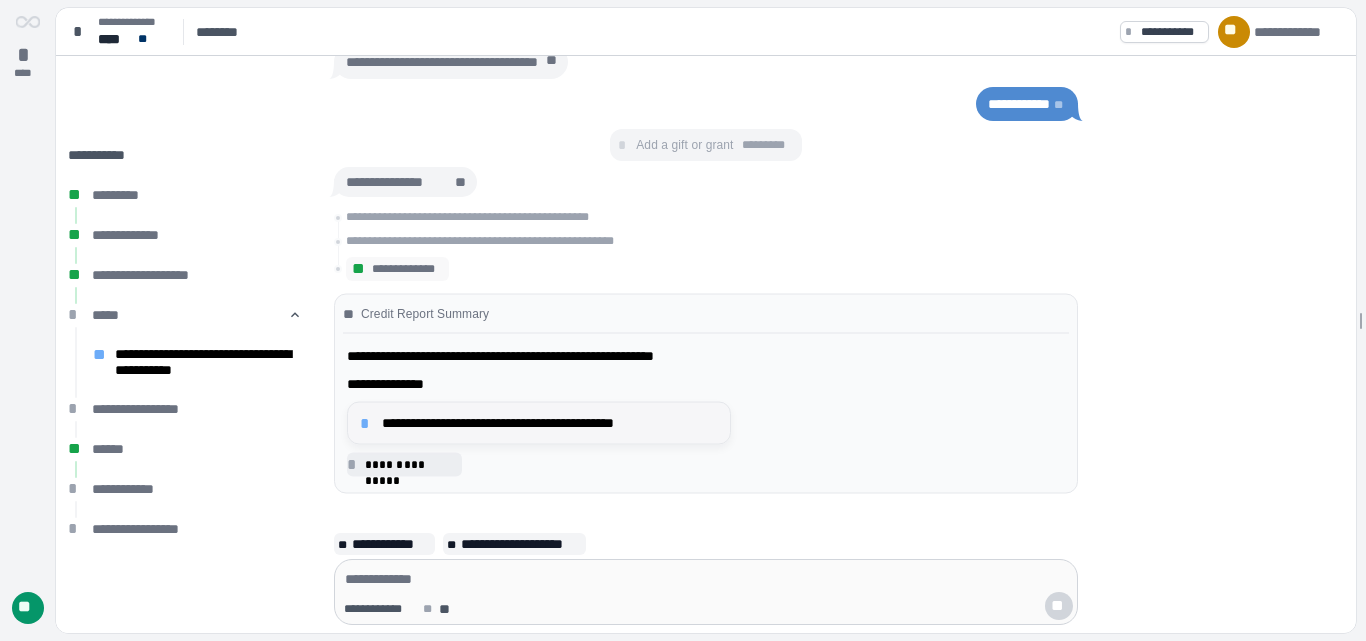 click on "**********" at bounding box center (550, 423) 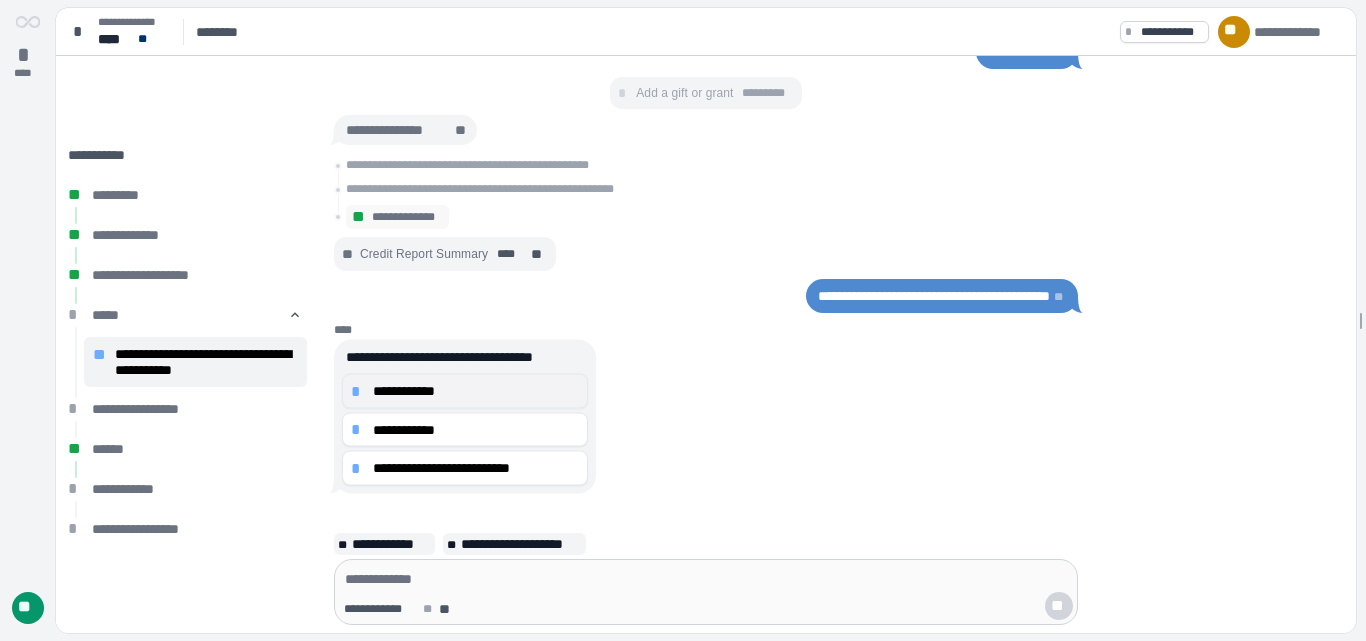 click on "**********" at bounding box center (476, 391) 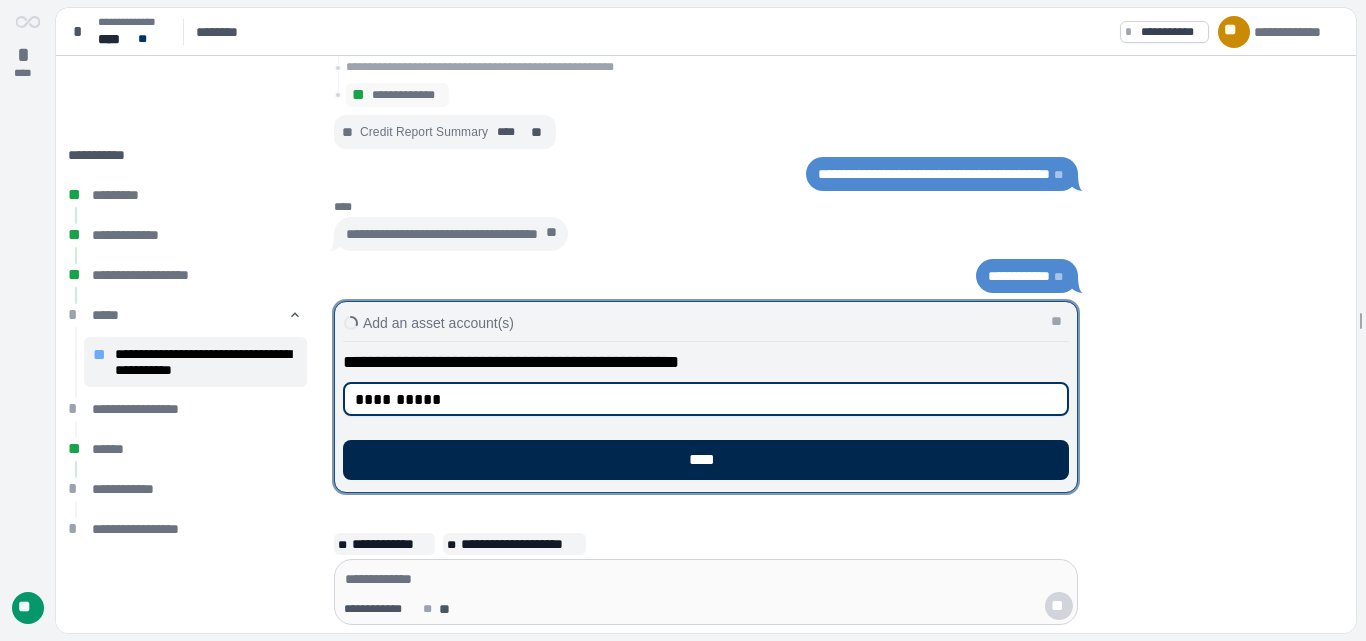 type on "**********" 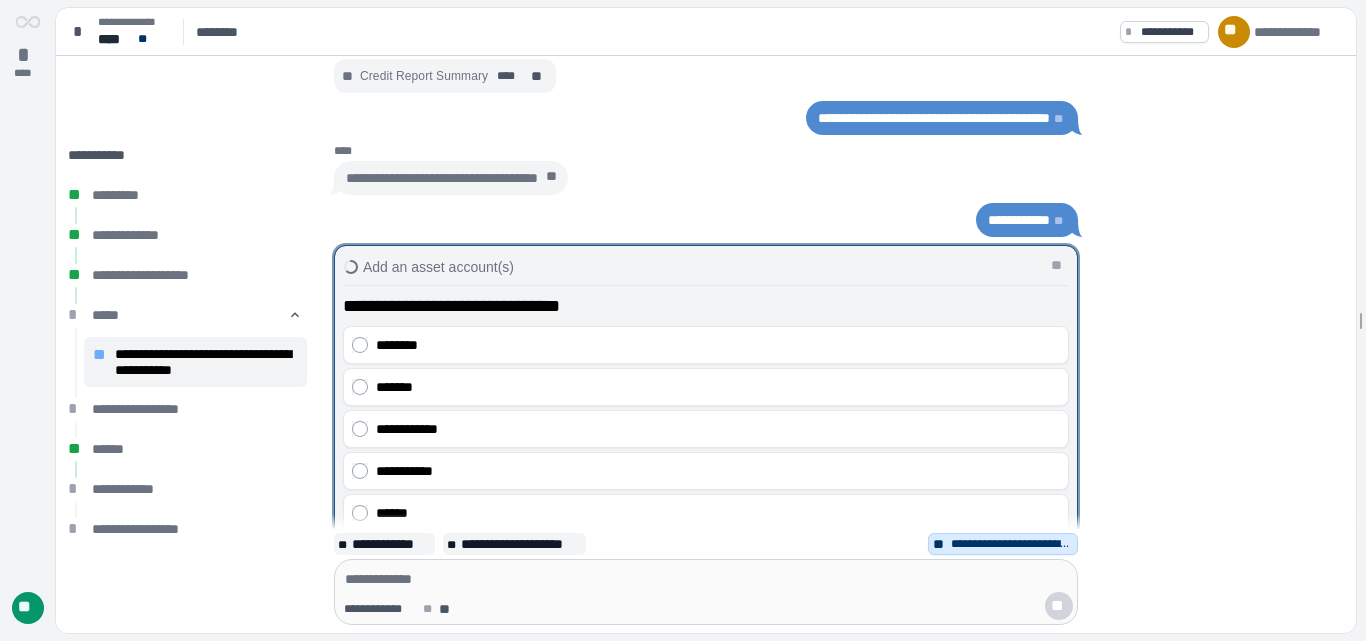 scroll, scrollTop: 100, scrollLeft: 0, axis: vertical 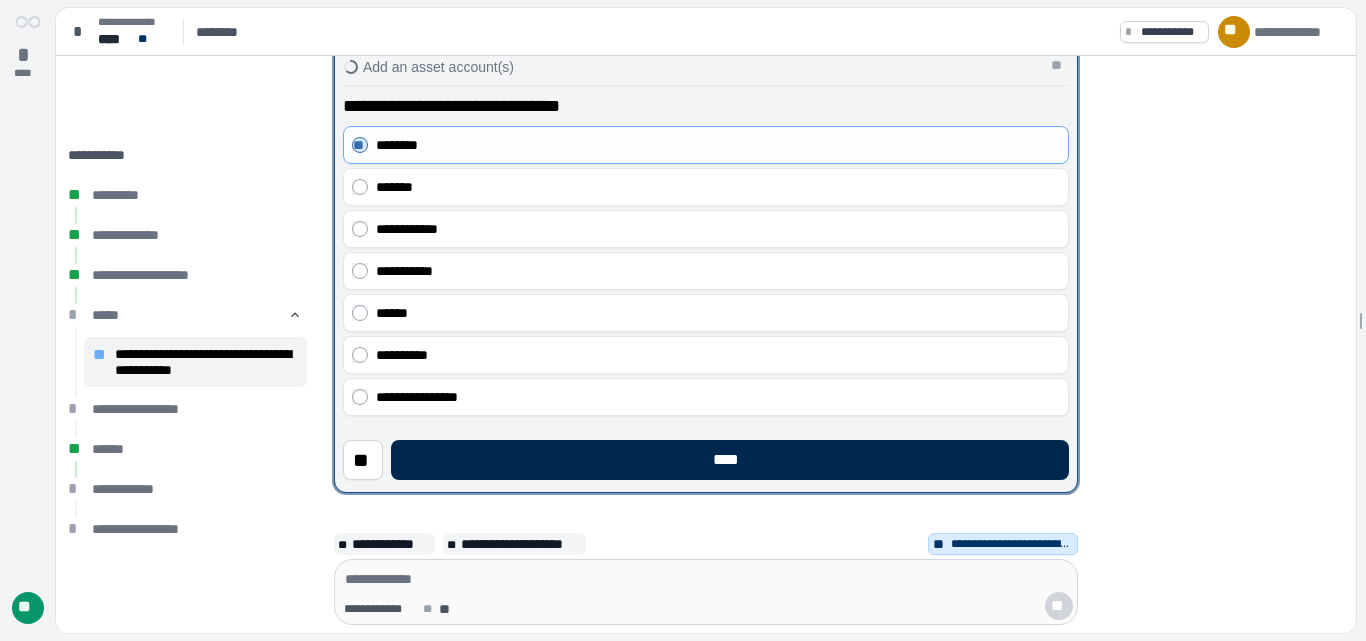 click on "****" at bounding box center (730, 460) 